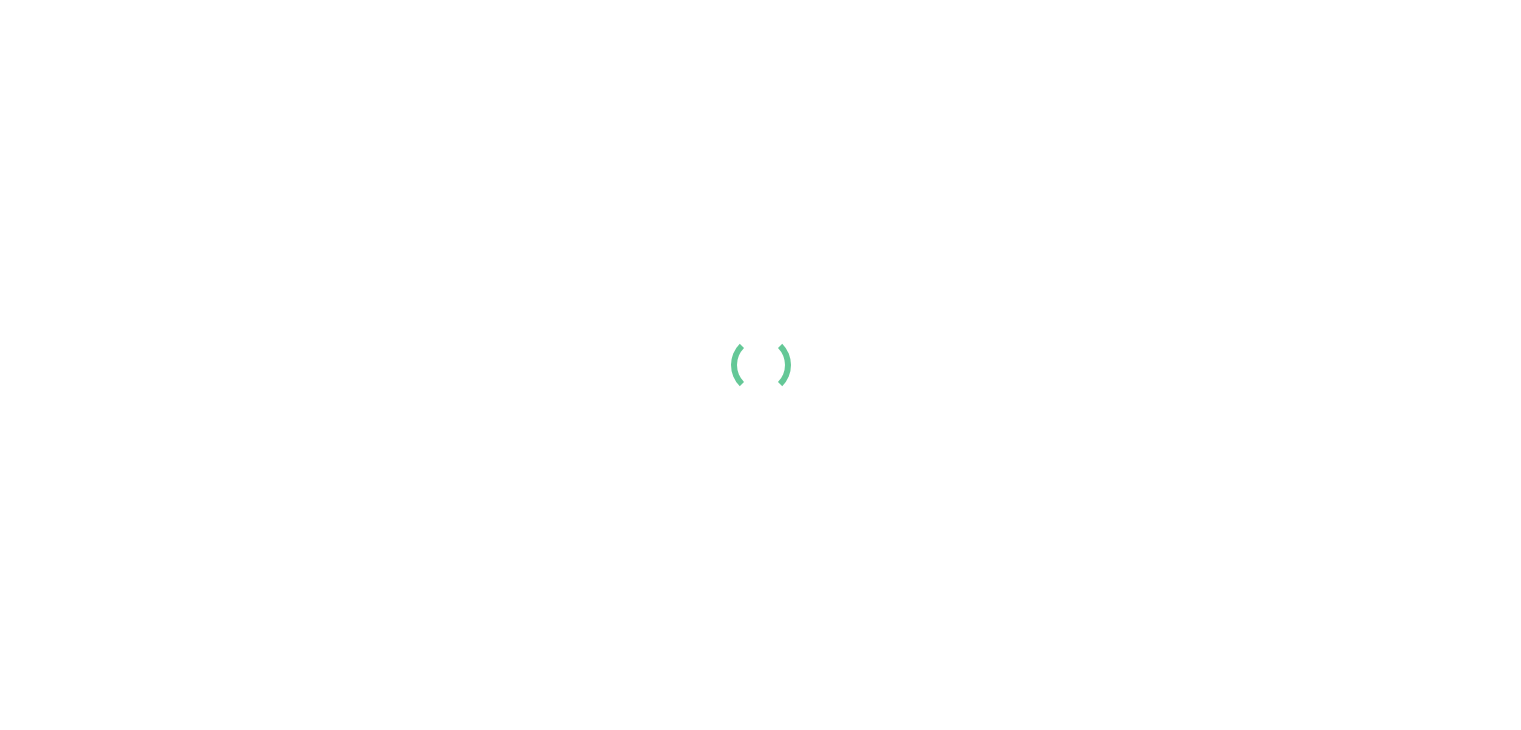 scroll, scrollTop: 0, scrollLeft: 0, axis: both 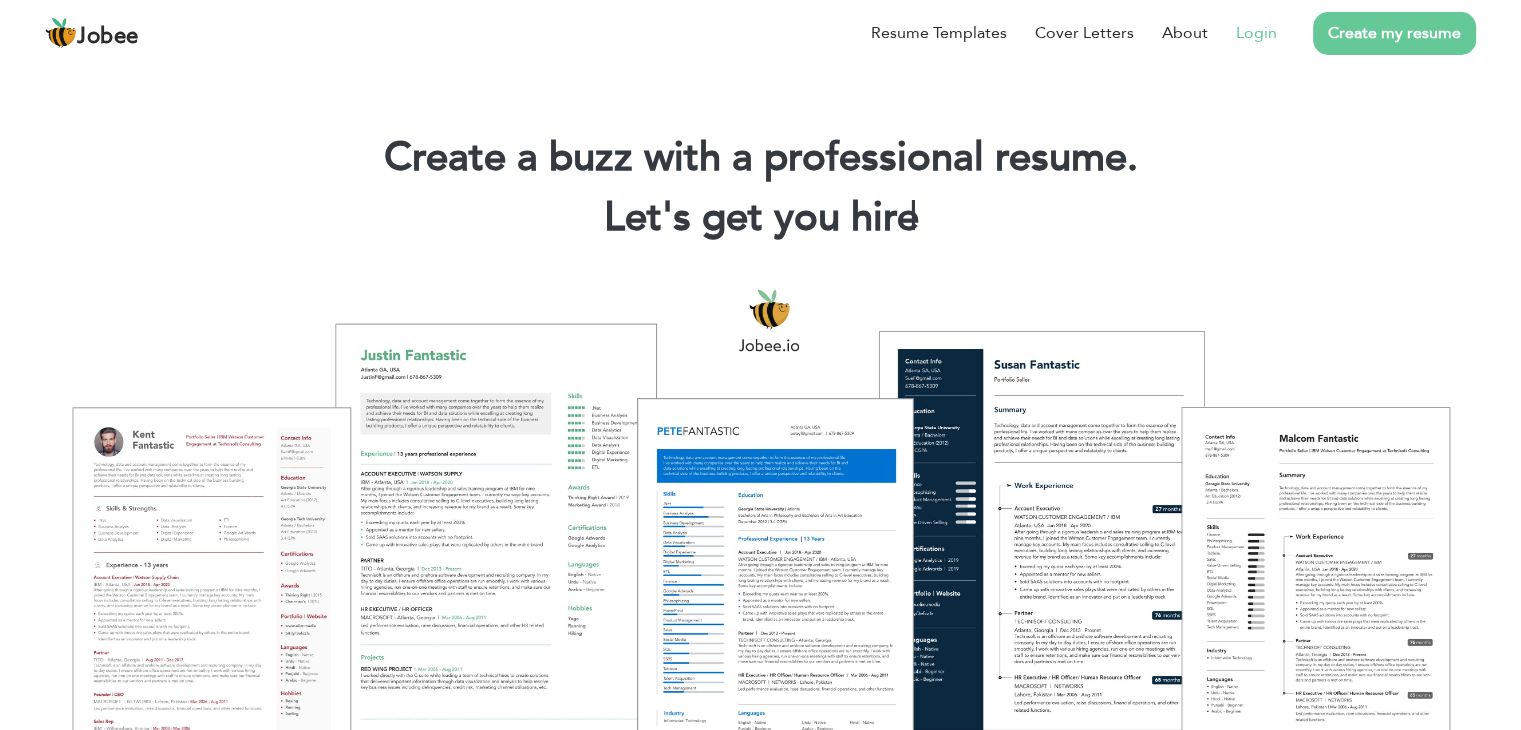 click on "Login" at bounding box center (1256, 33) 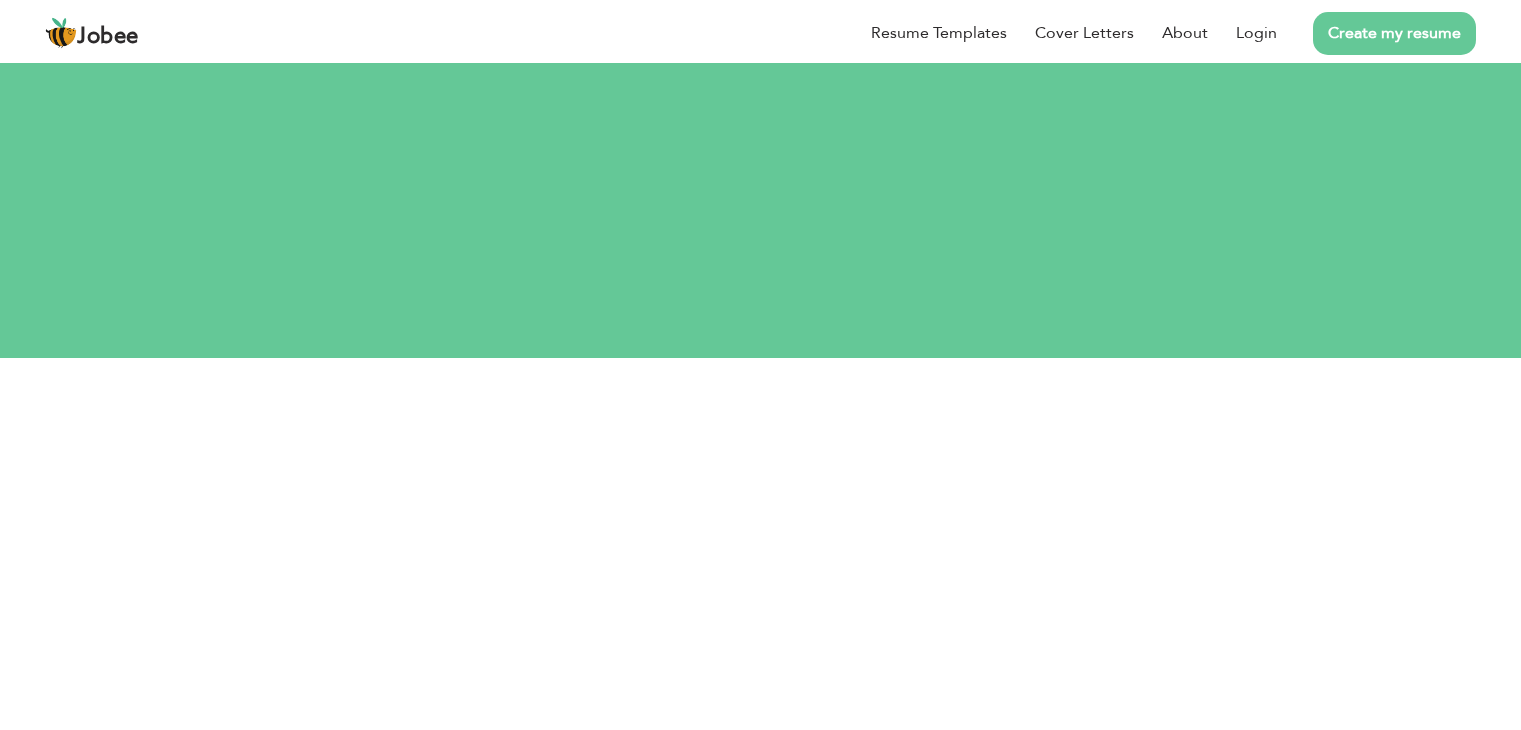 scroll, scrollTop: 0, scrollLeft: 0, axis: both 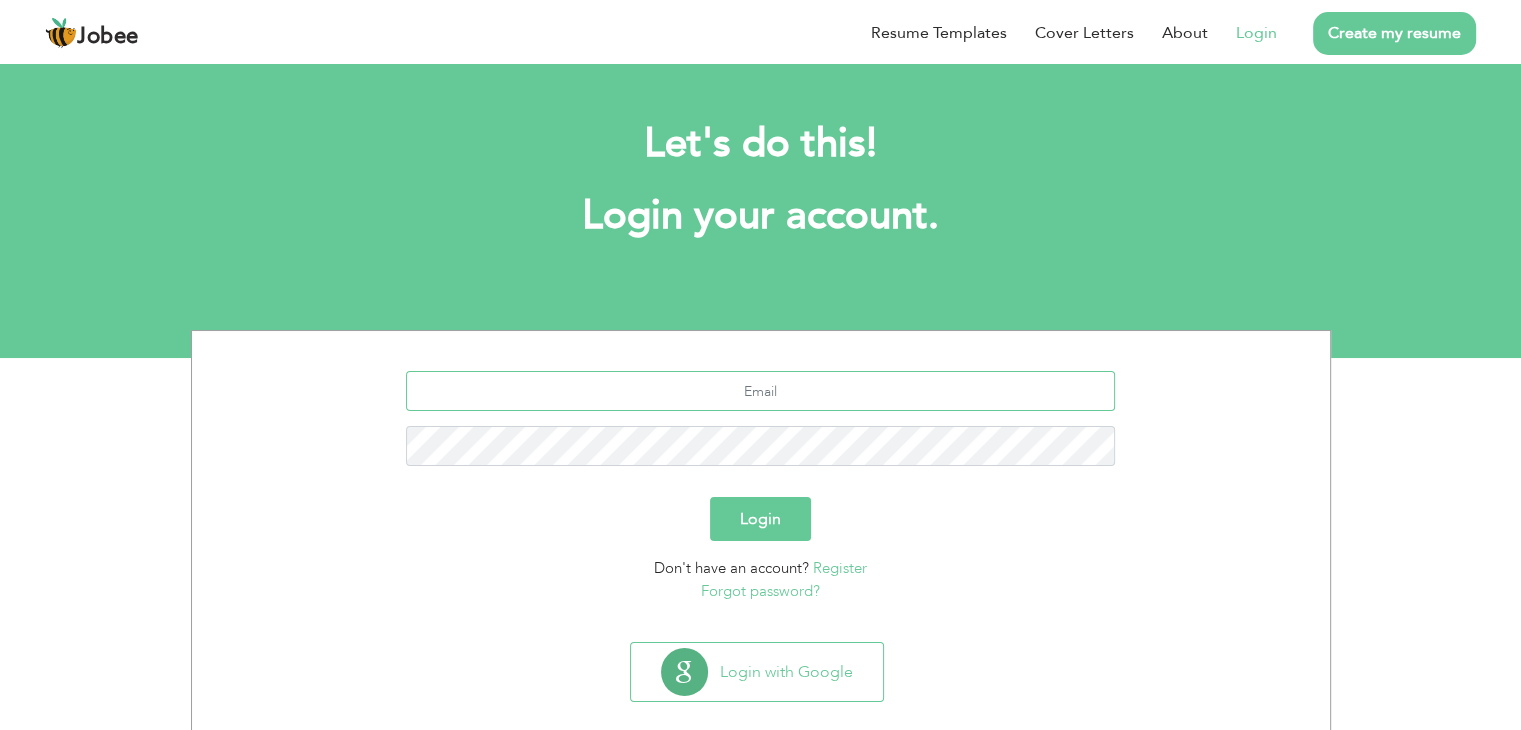click at bounding box center [760, 391] 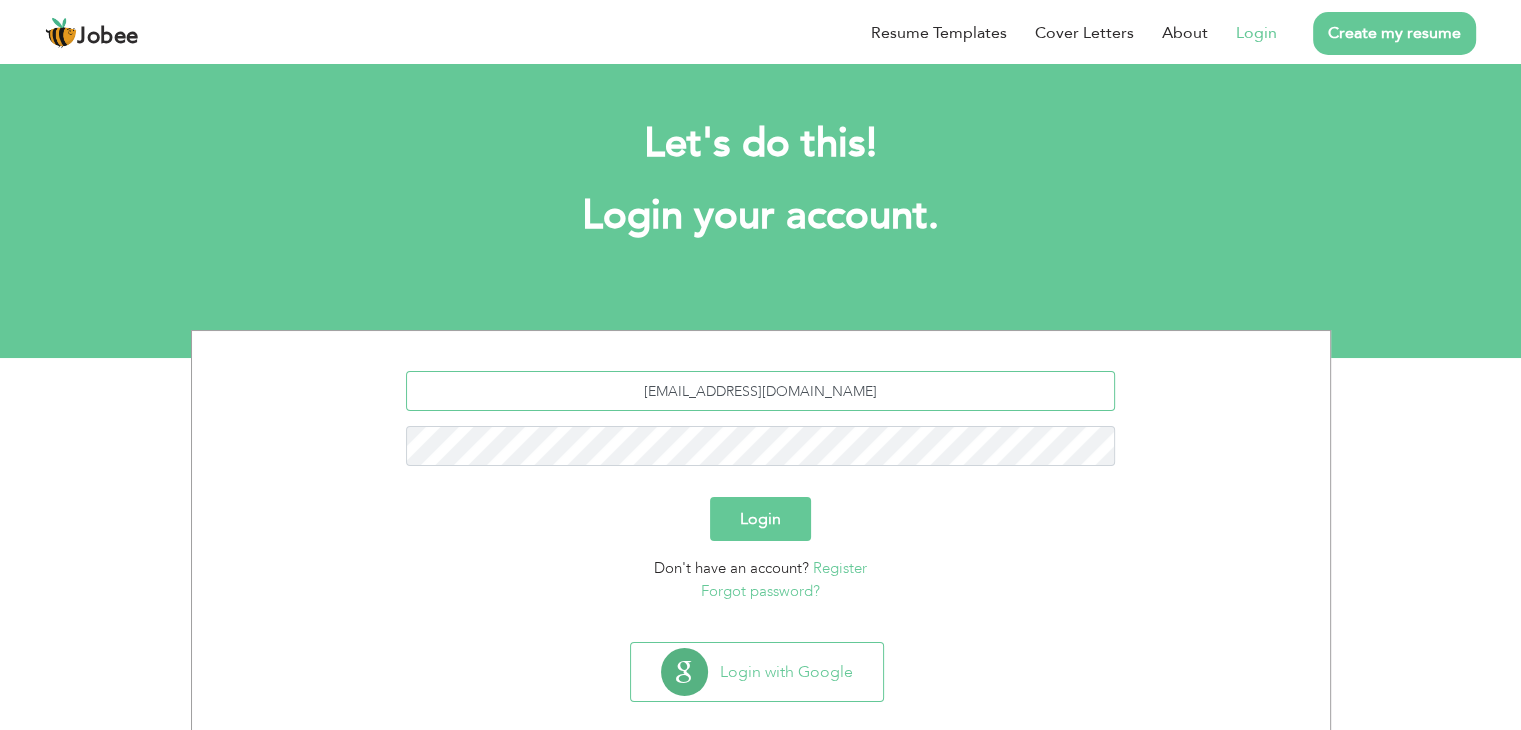 click on "farazvrd@gmail.com" at bounding box center (761, 426) 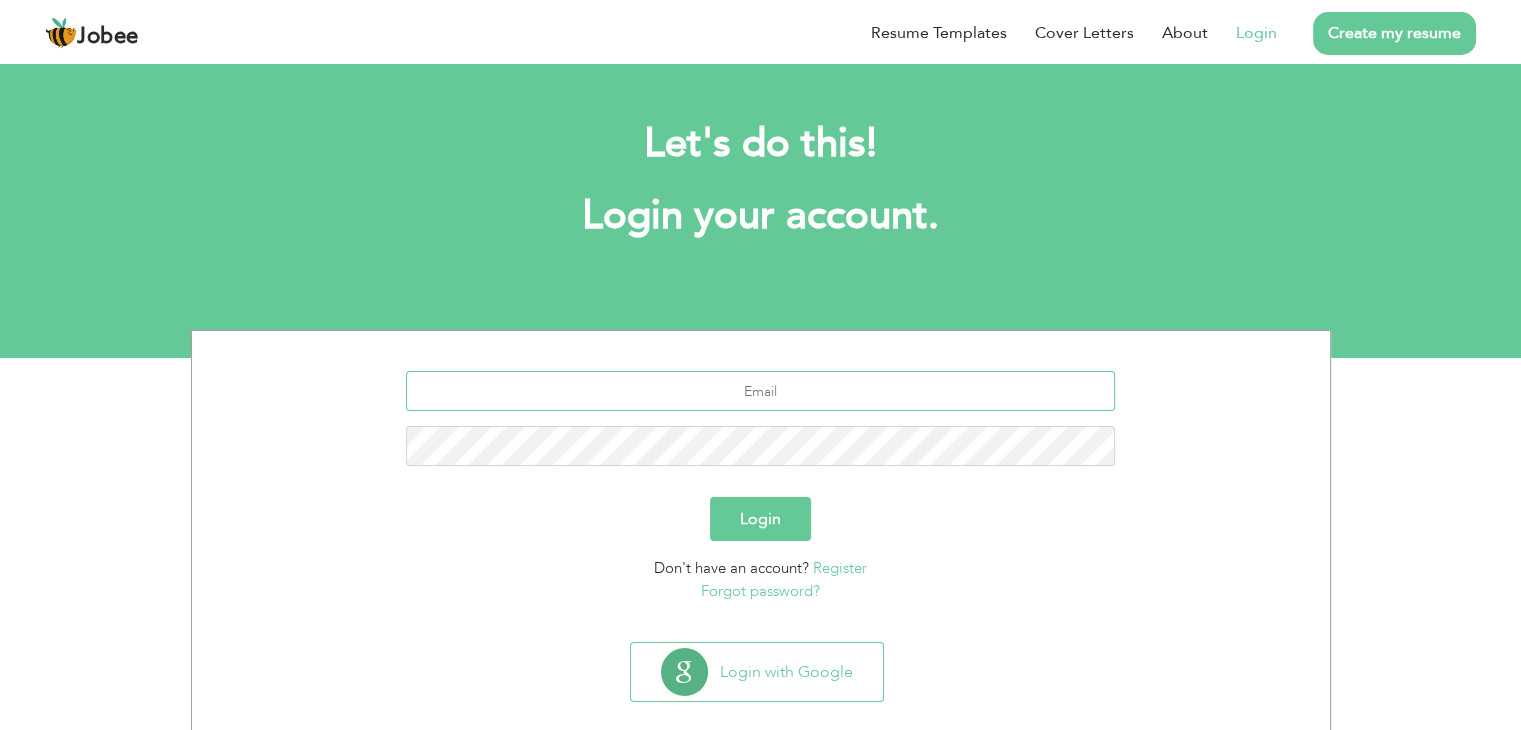click at bounding box center [760, 391] 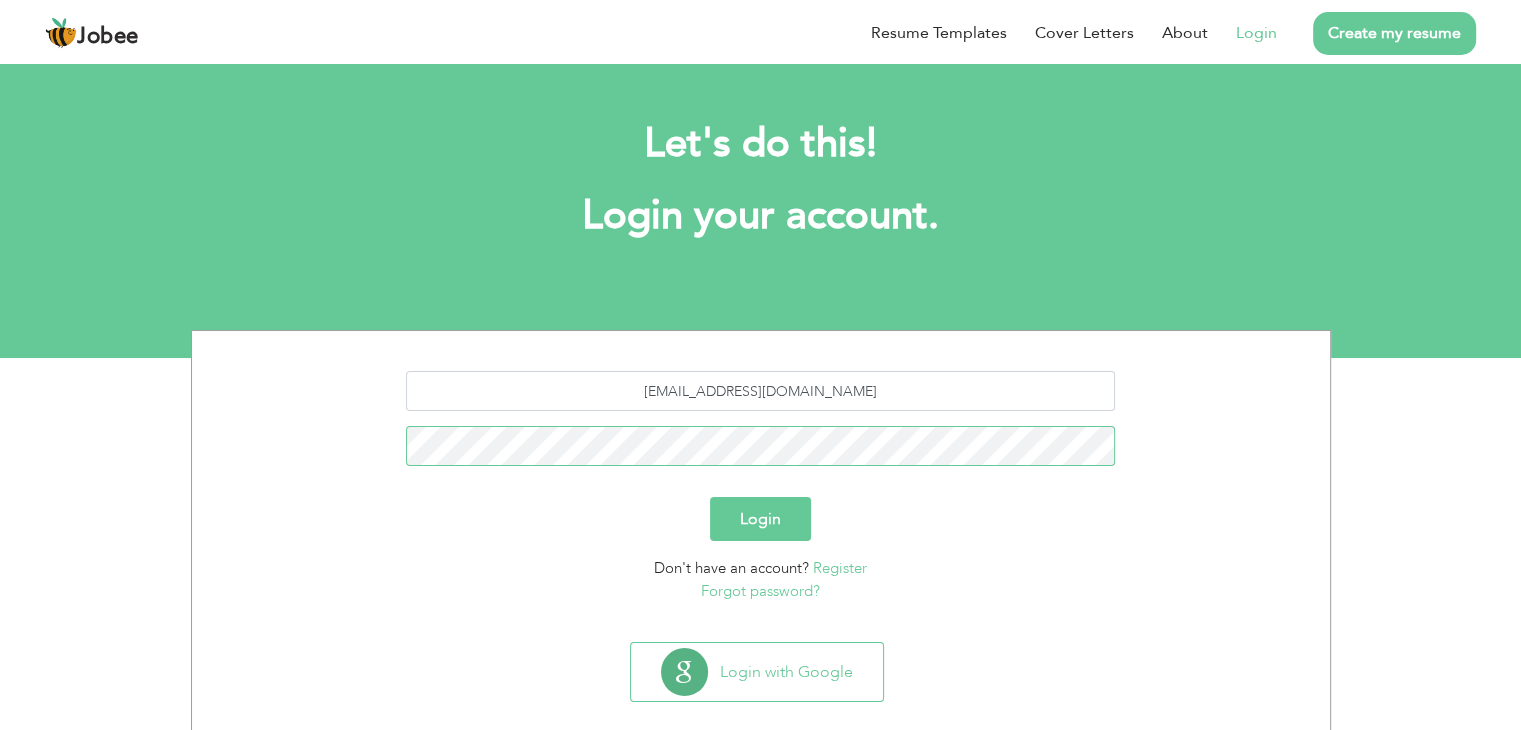 click on "Login" at bounding box center (760, 519) 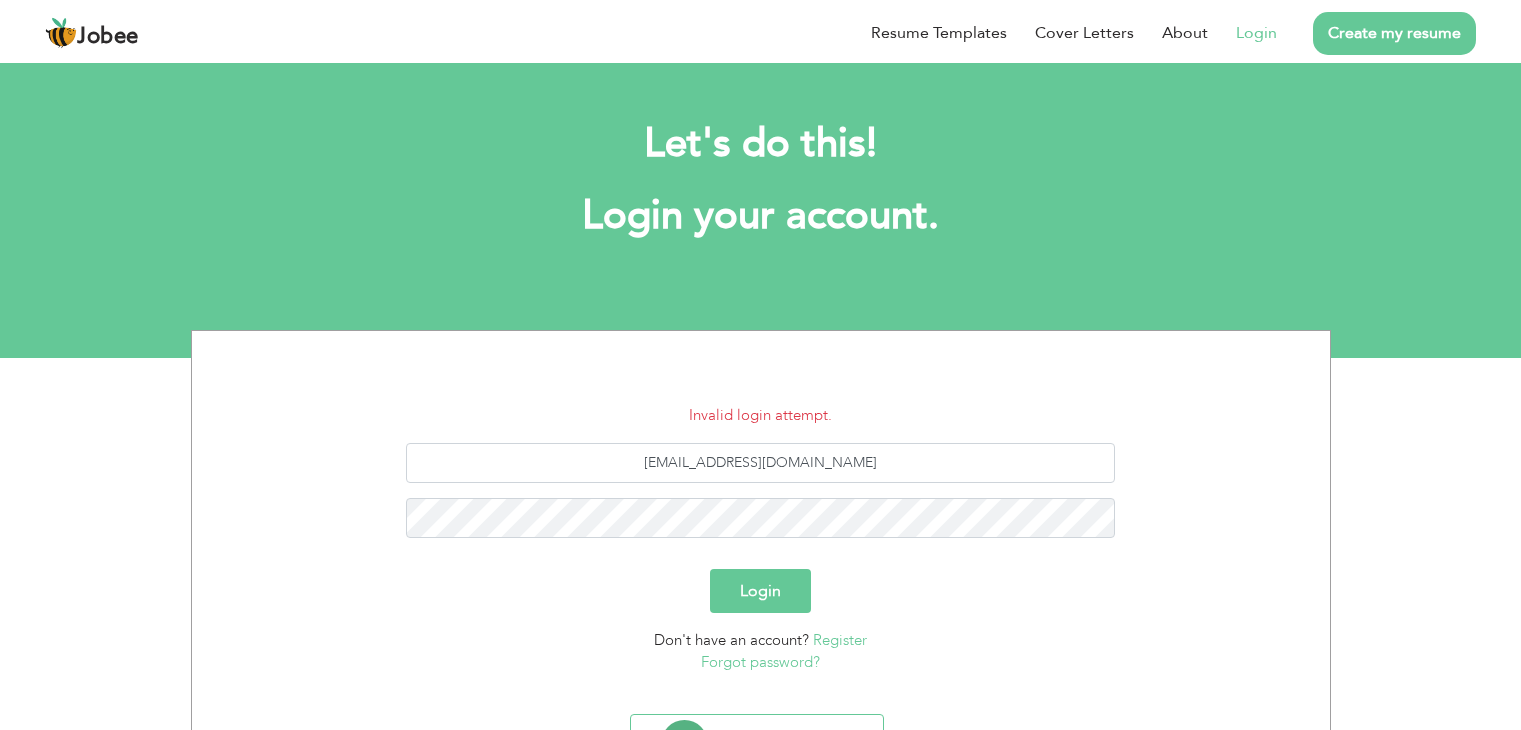 scroll, scrollTop: 0, scrollLeft: 0, axis: both 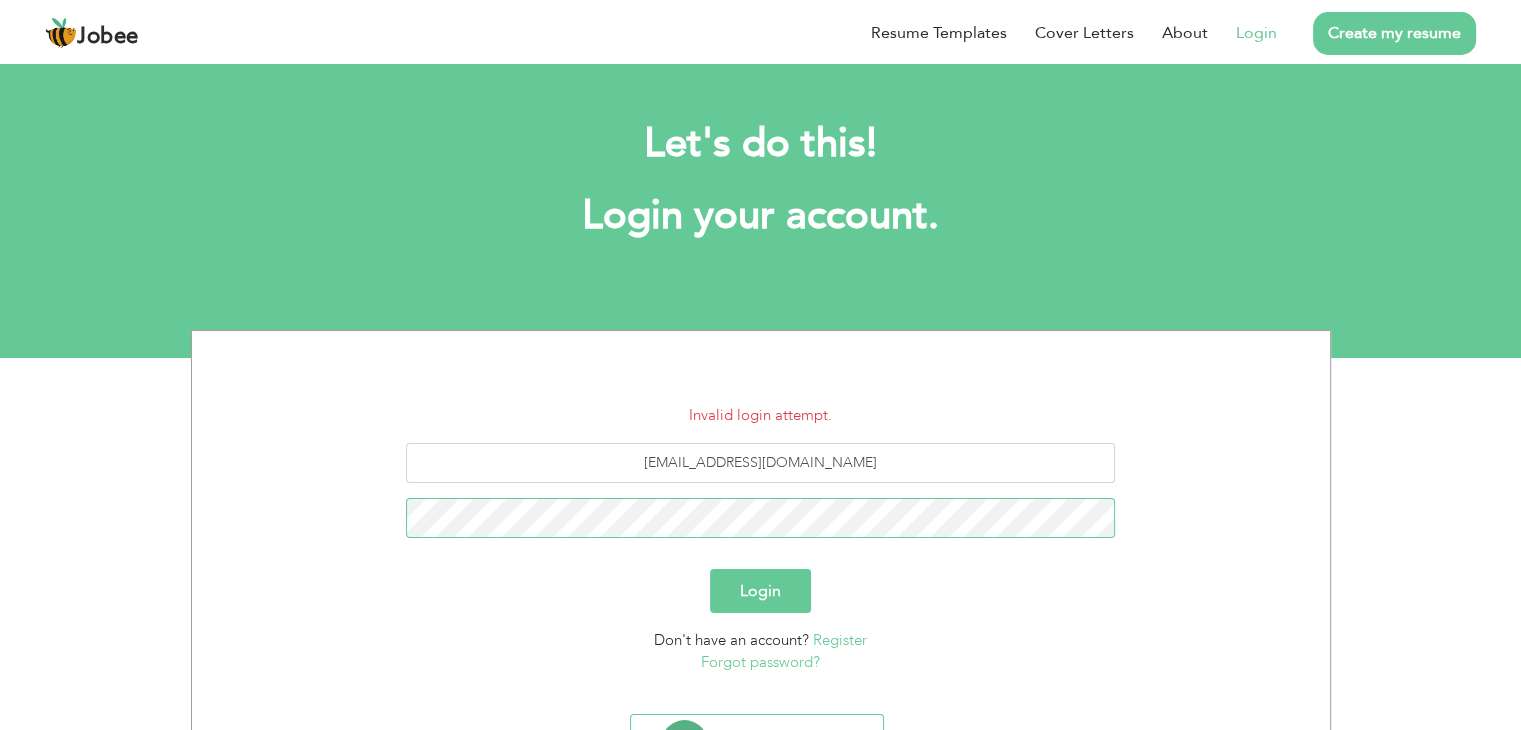click on "Login" at bounding box center [760, 591] 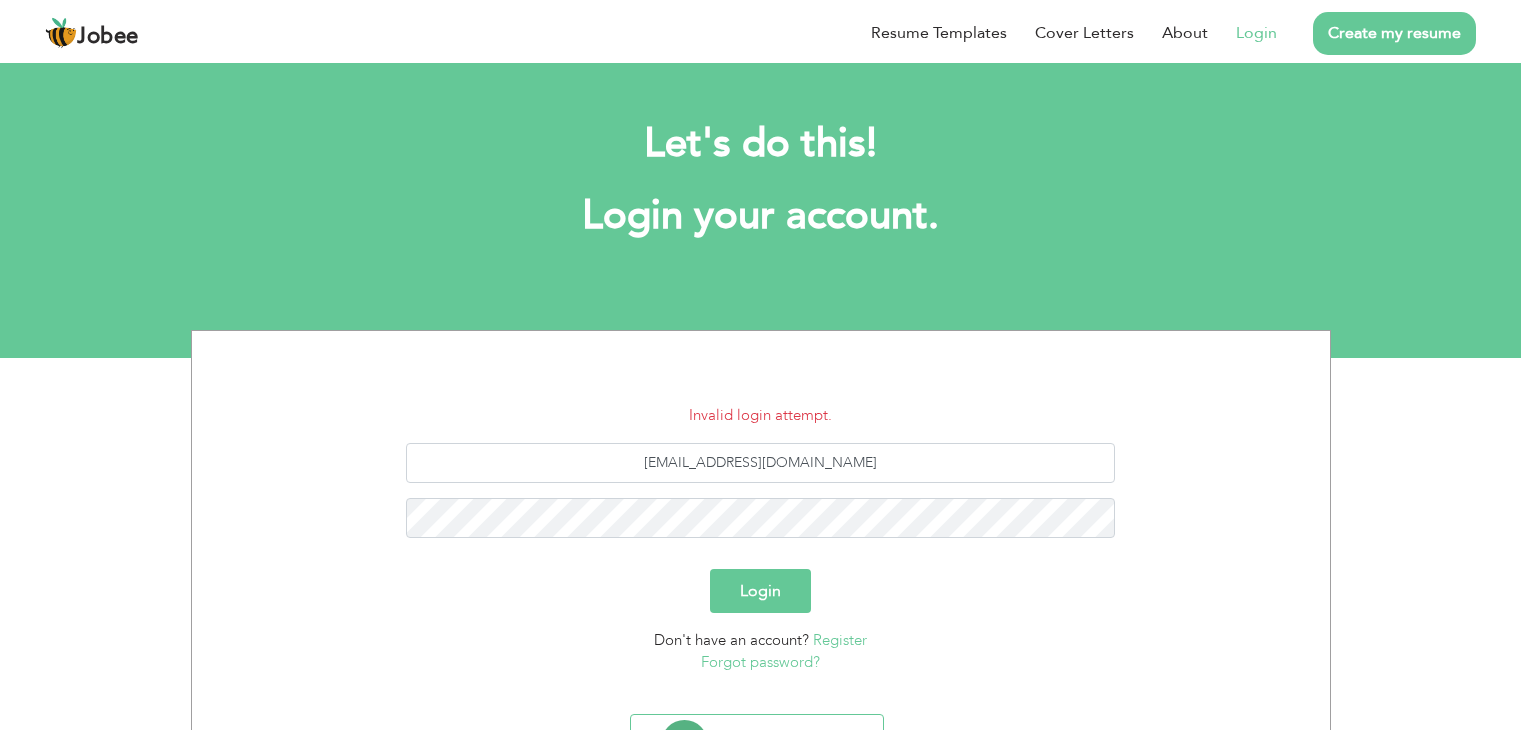 scroll, scrollTop: 0, scrollLeft: 0, axis: both 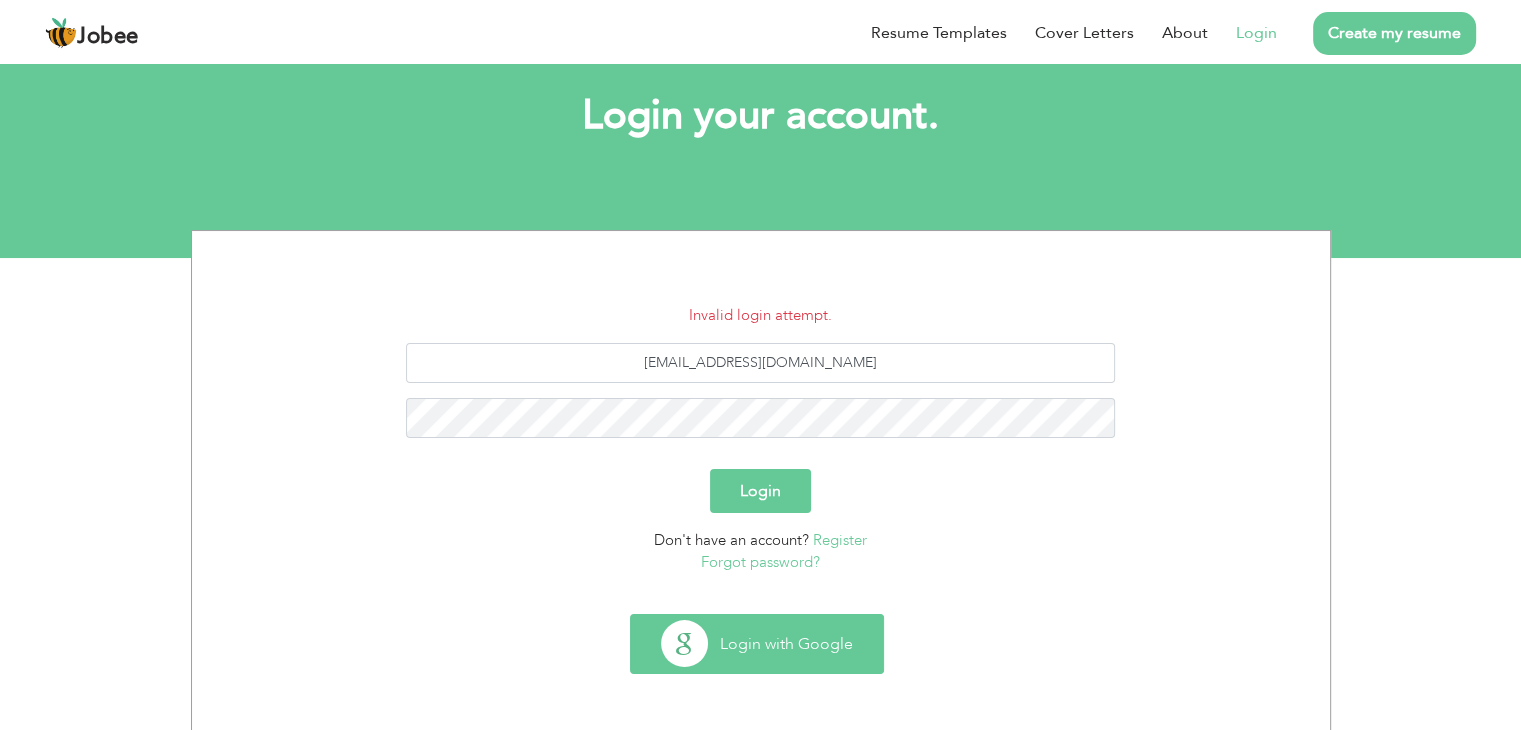 click on "Login with Google" at bounding box center (757, 644) 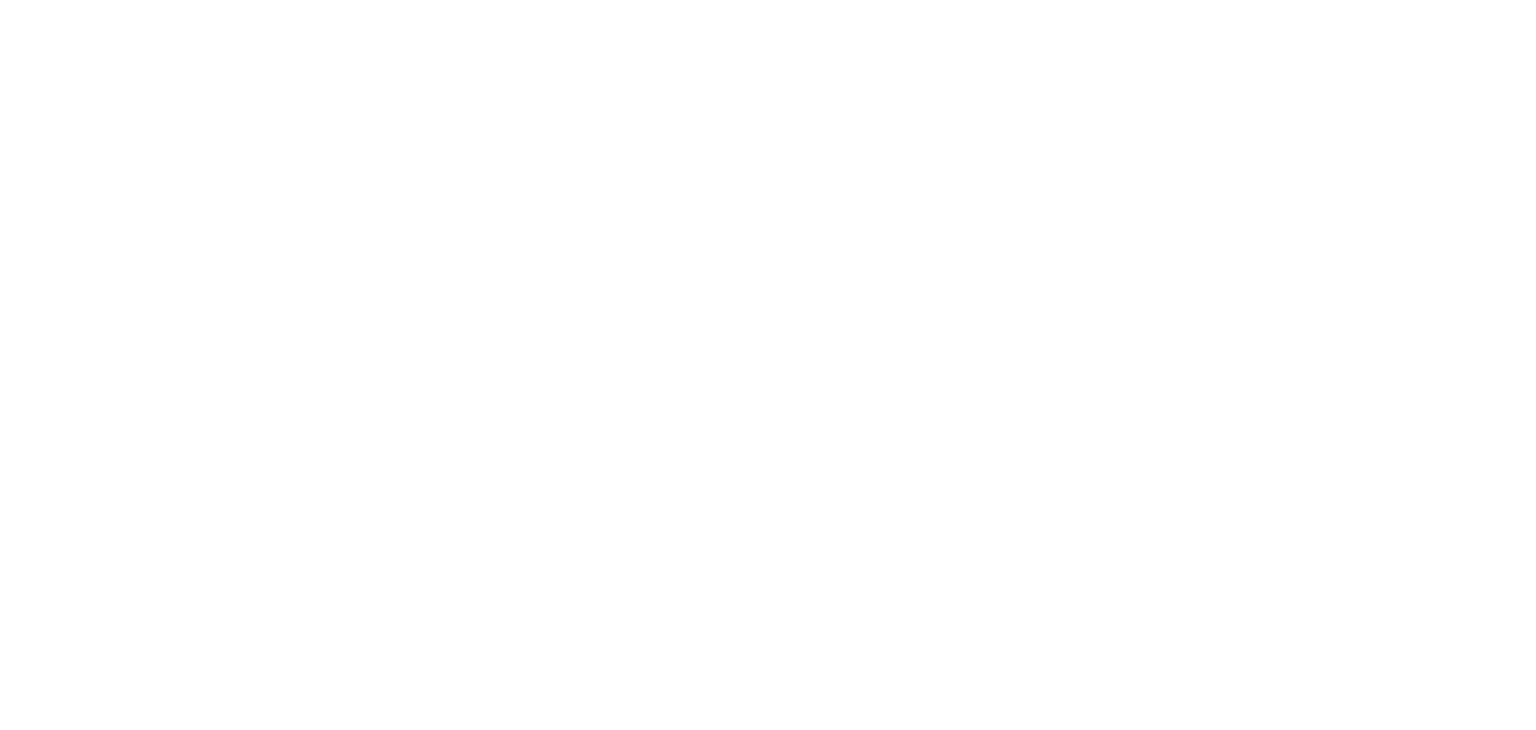 scroll, scrollTop: 0, scrollLeft: 0, axis: both 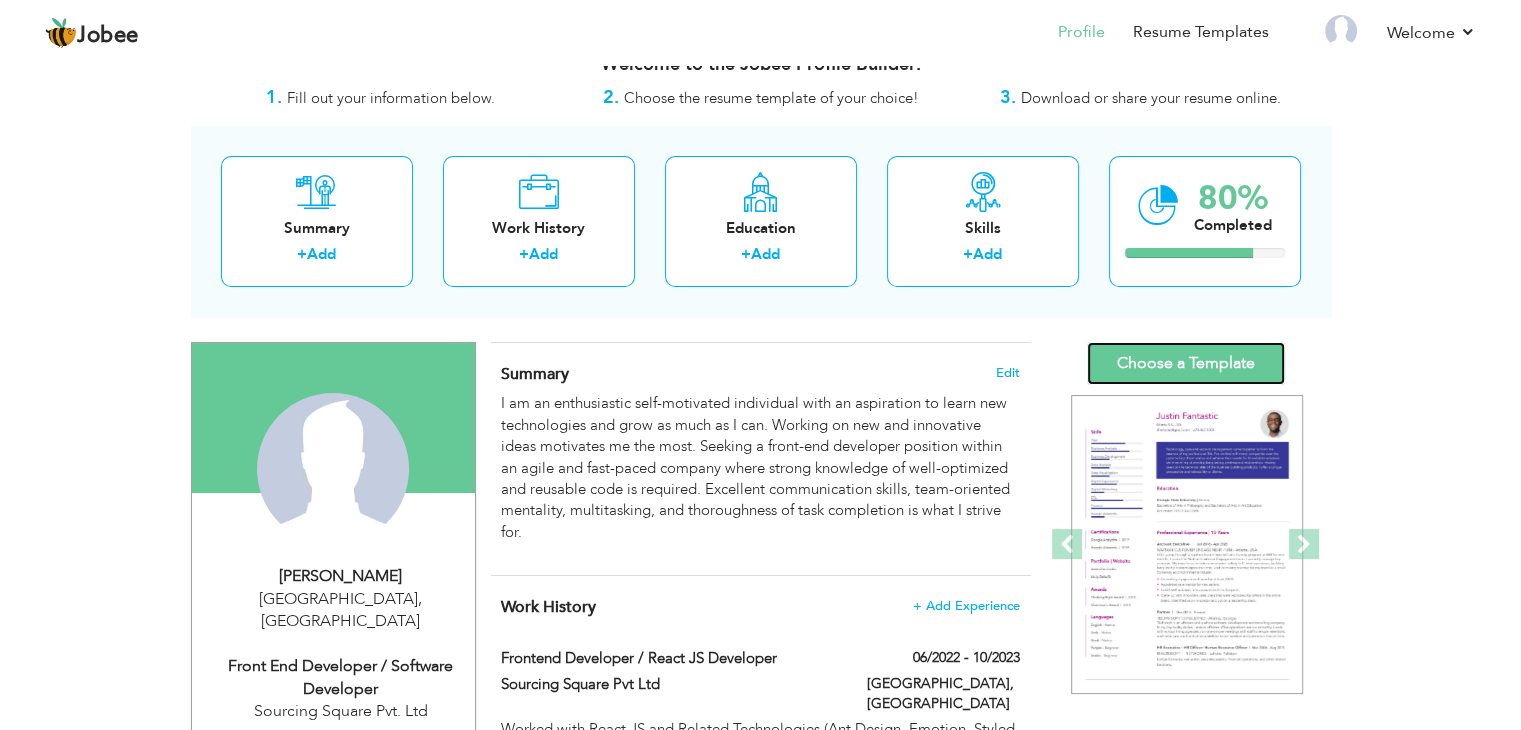 click on "Choose a Template" at bounding box center [1186, 363] 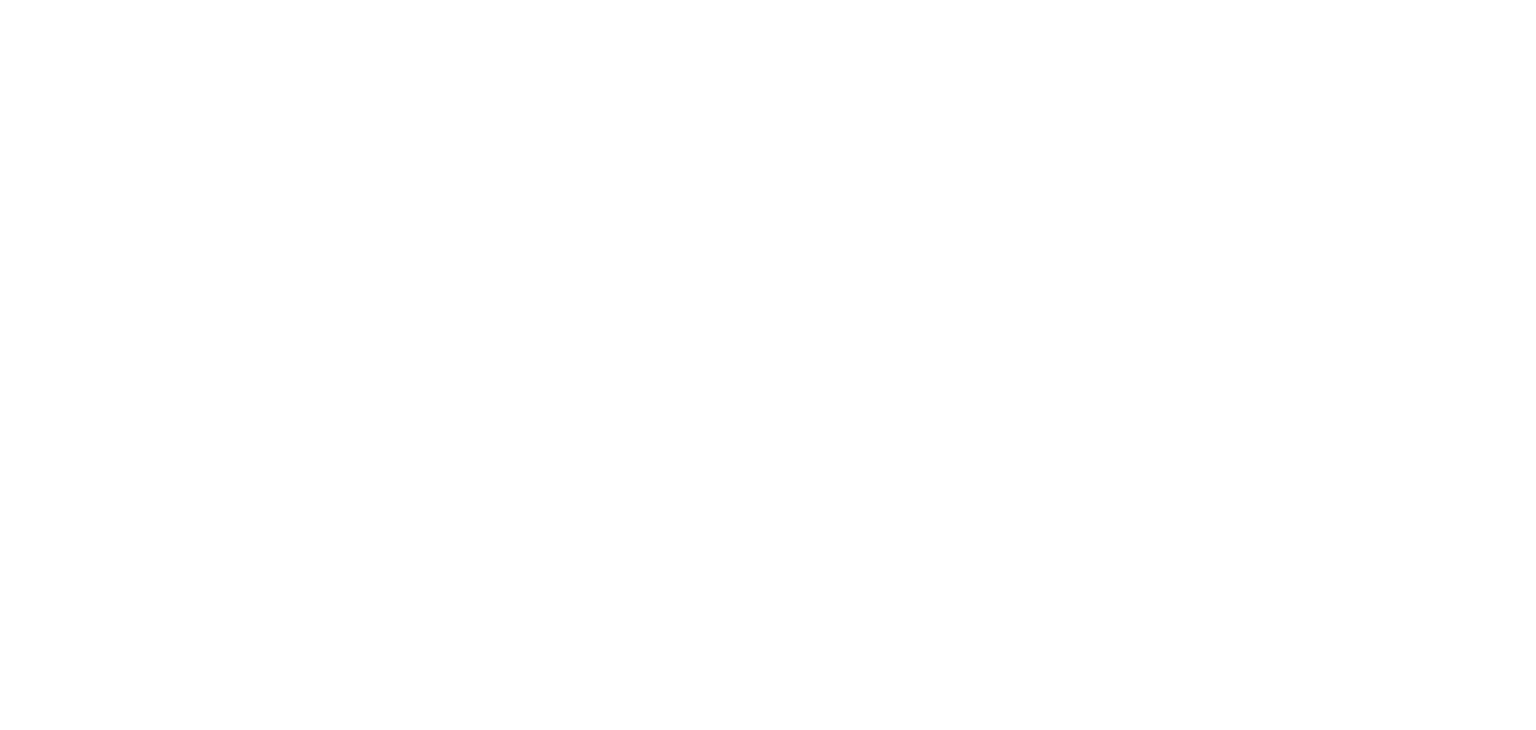 scroll, scrollTop: 0, scrollLeft: 0, axis: both 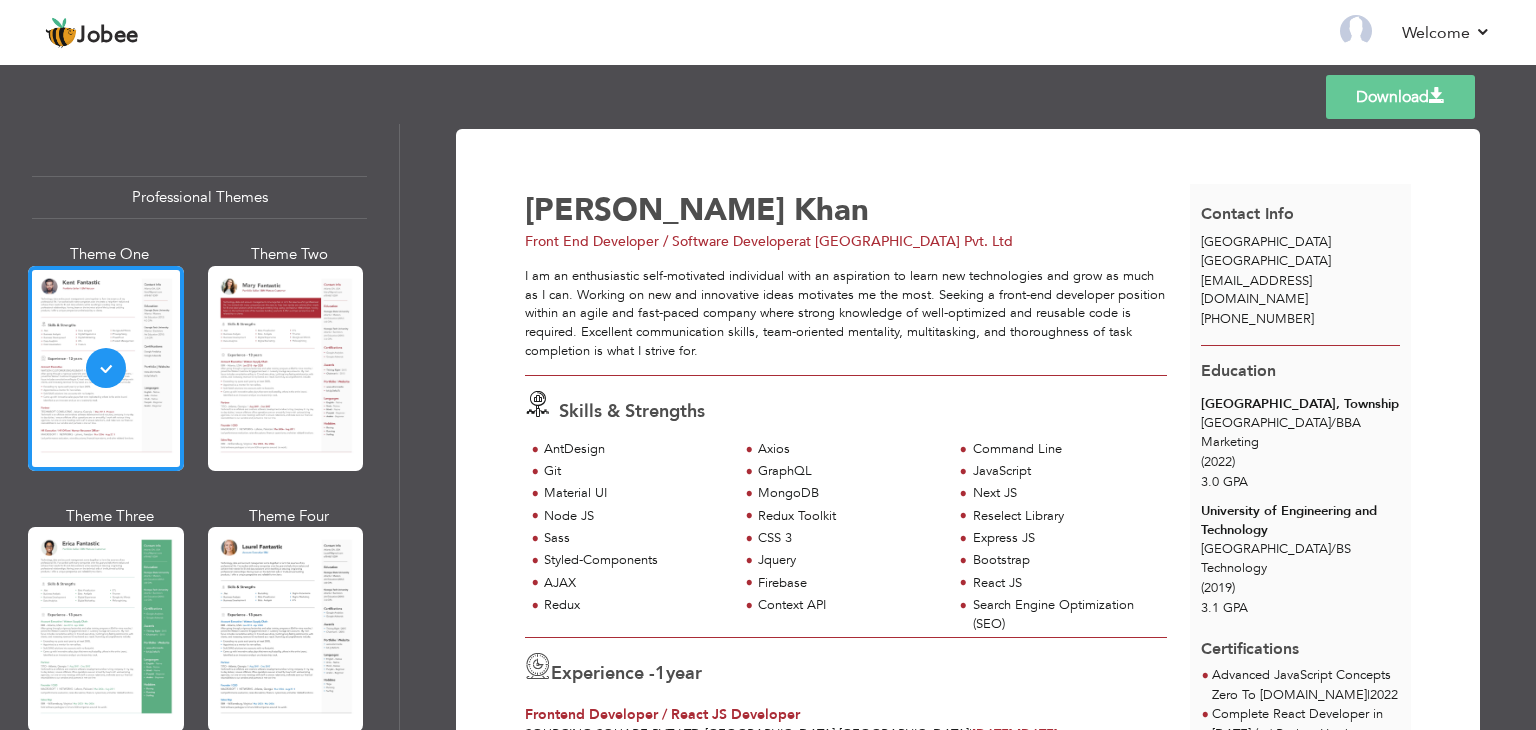 click on "Download" at bounding box center [1400, 97] 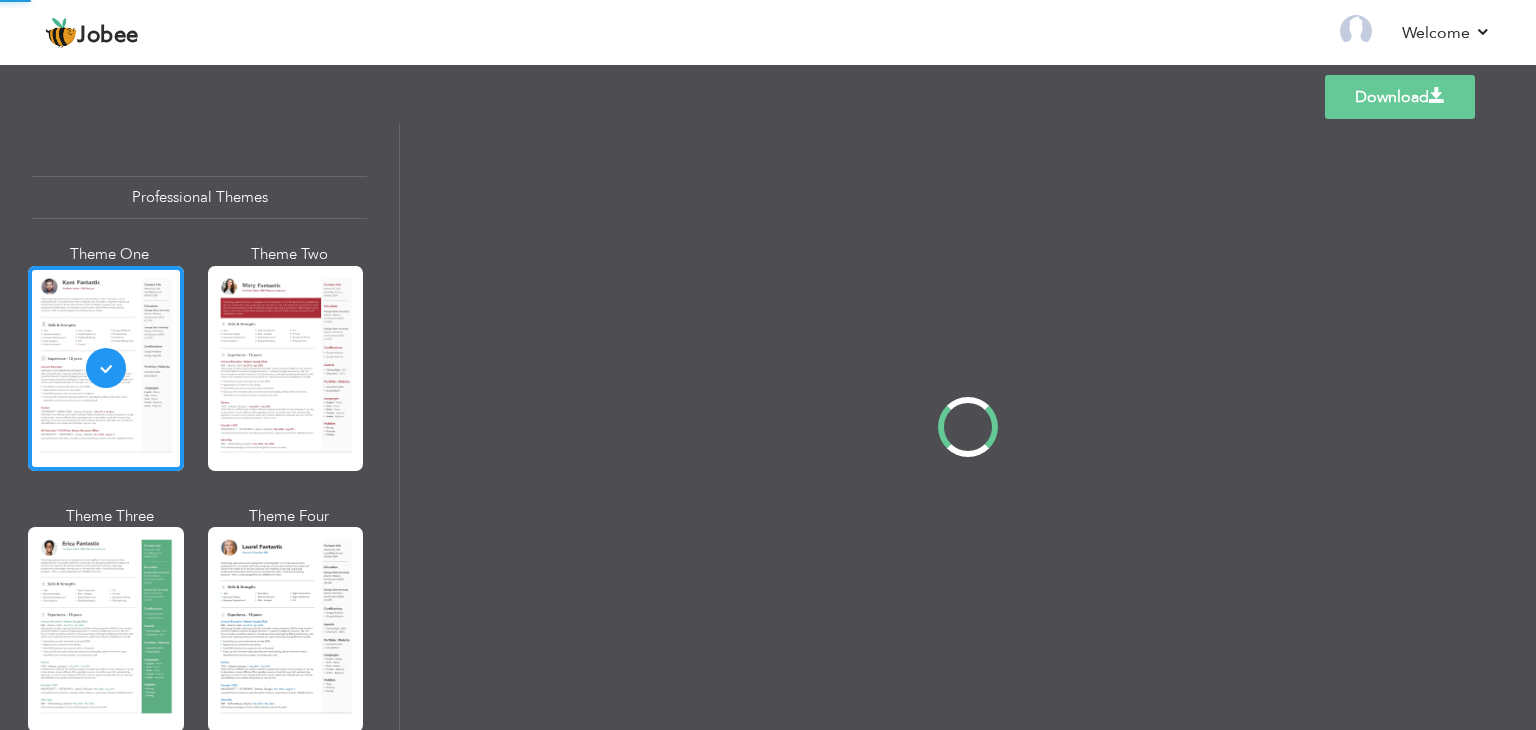 scroll, scrollTop: 0, scrollLeft: 0, axis: both 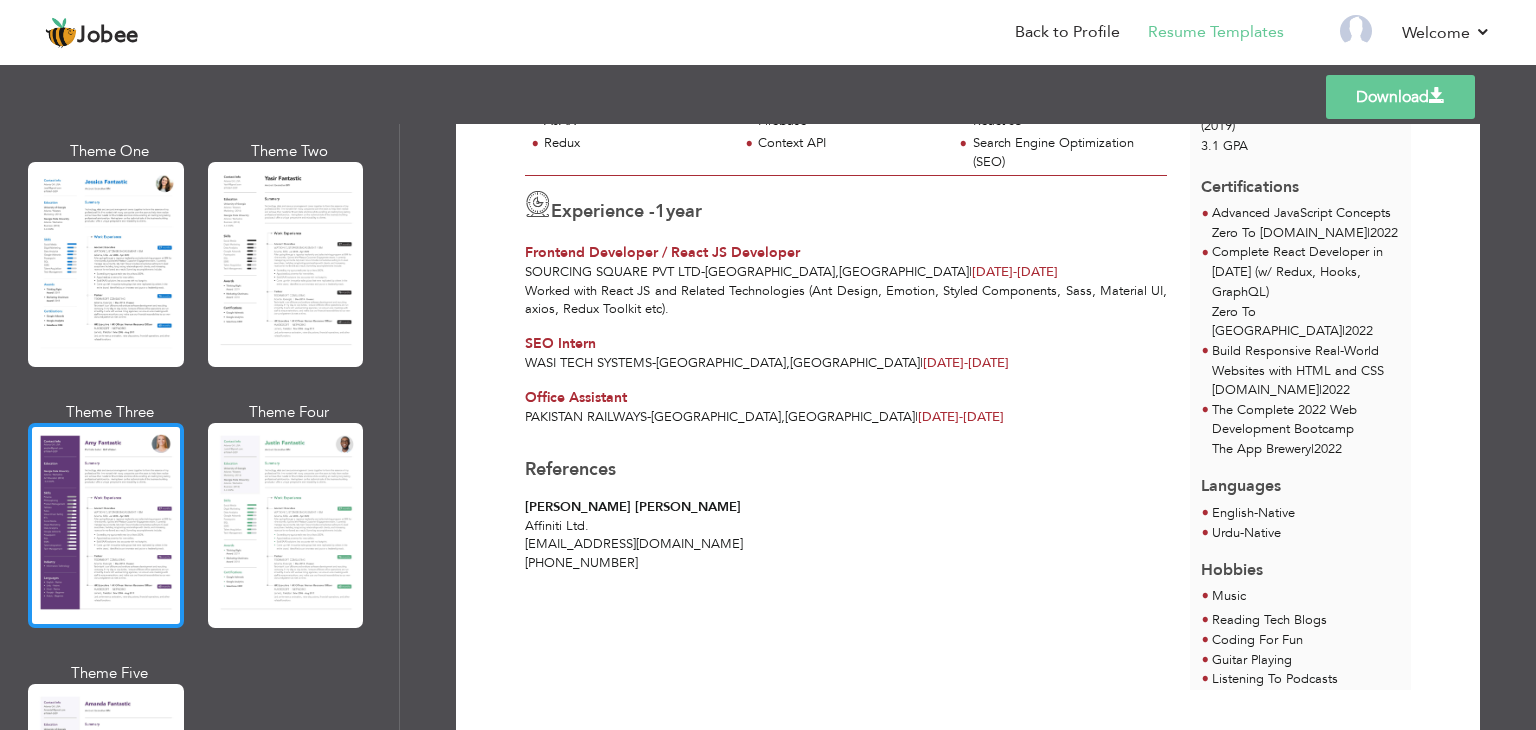 click at bounding box center [106, 525] 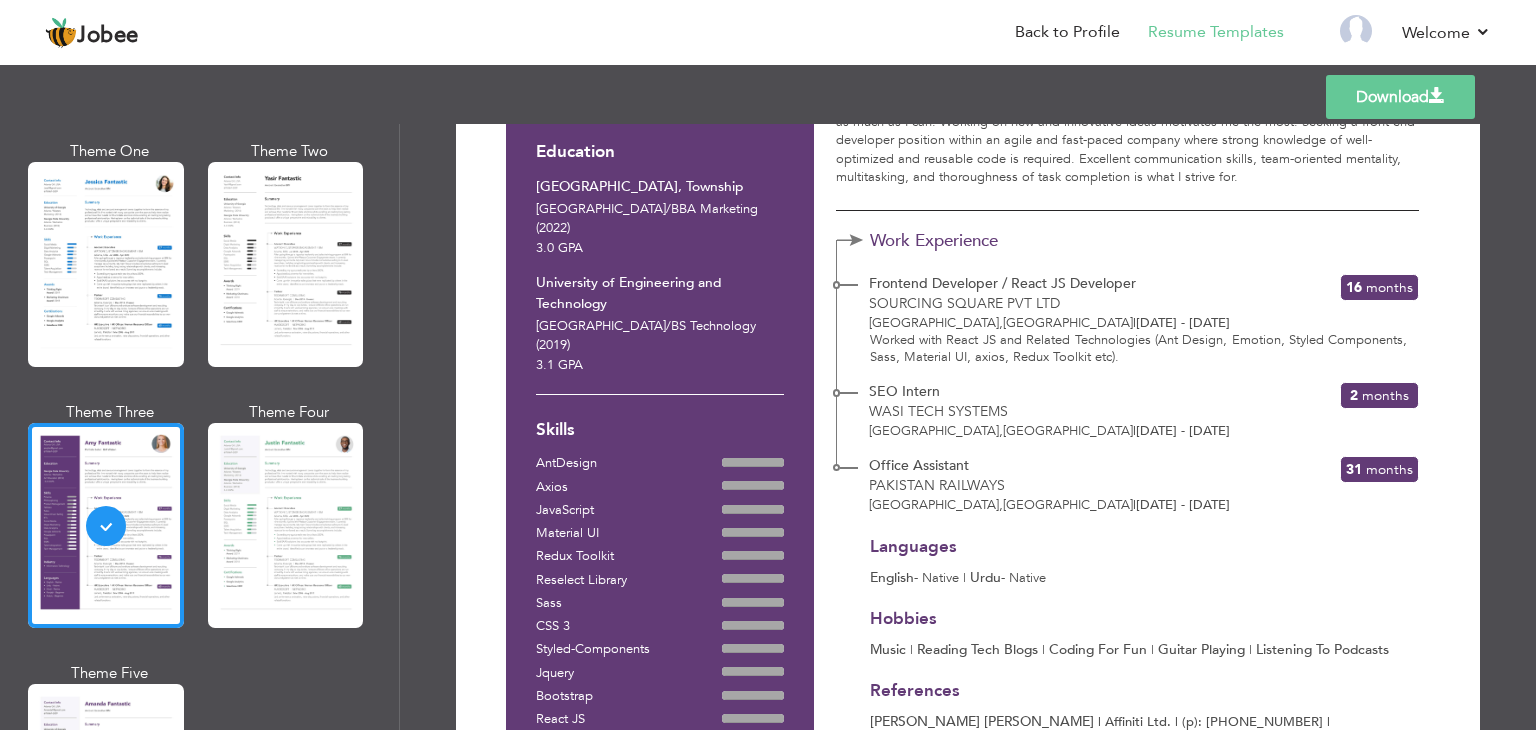 scroll, scrollTop: 0, scrollLeft: 0, axis: both 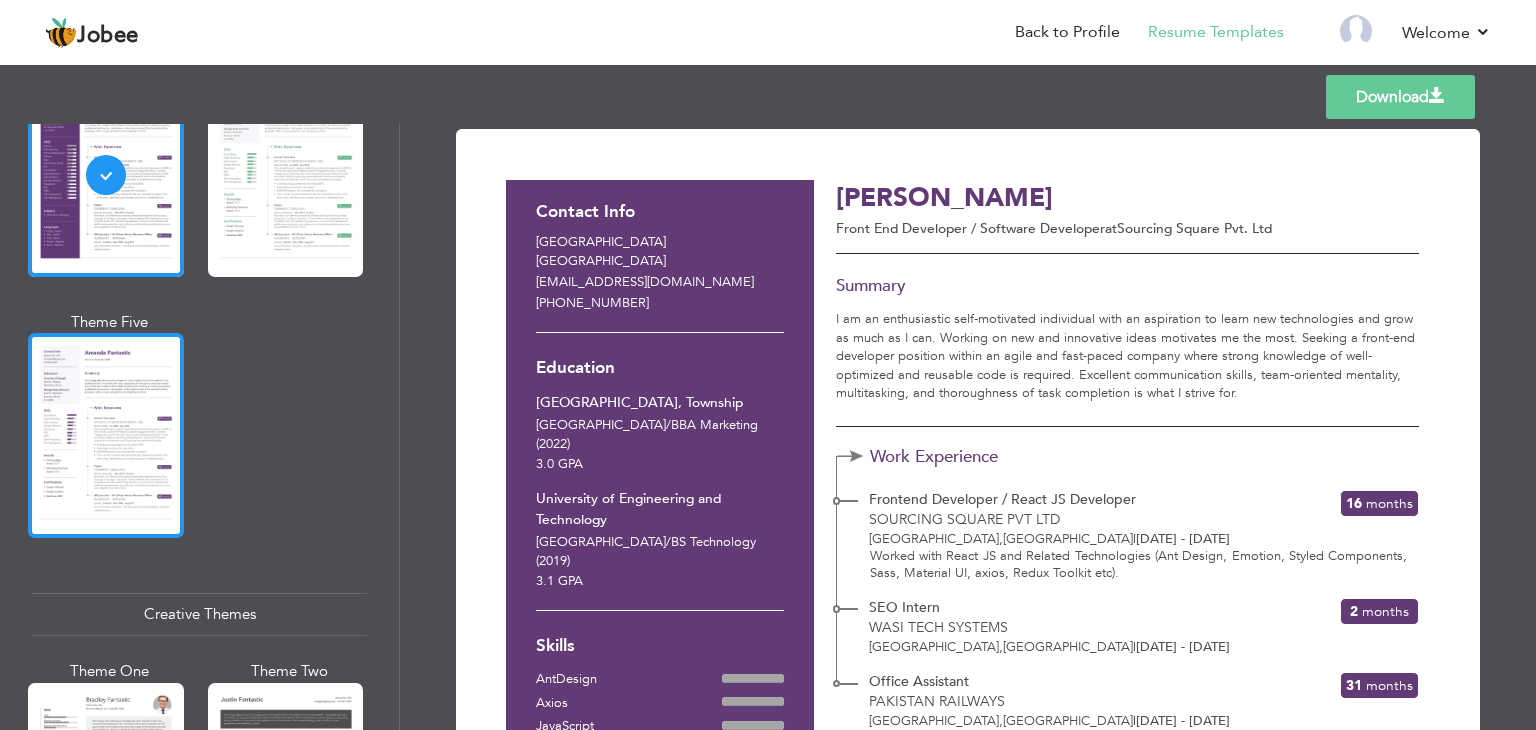 click at bounding box center (106, 435) 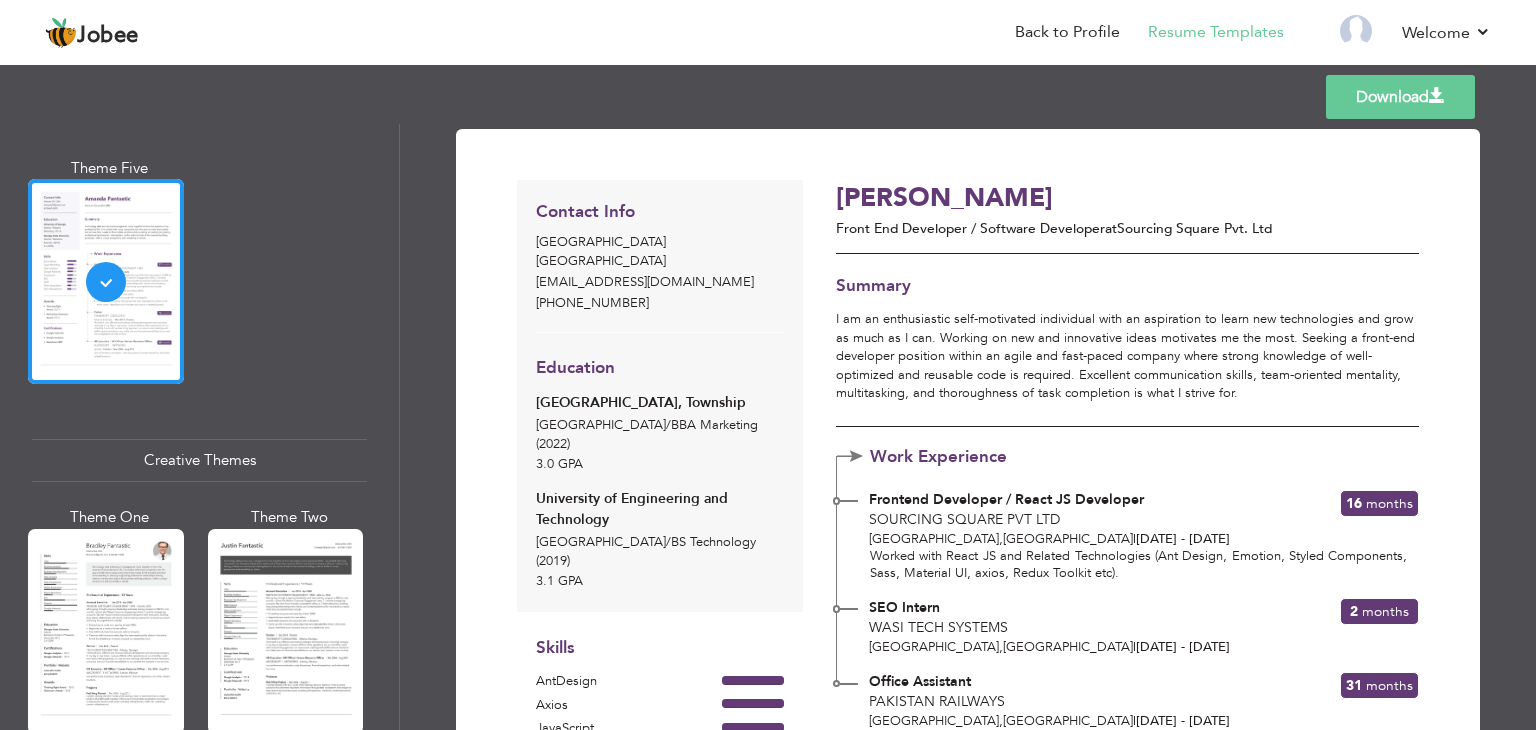 scroll, scrollTop: 2078, scrollLeft: 0, axis: vertical 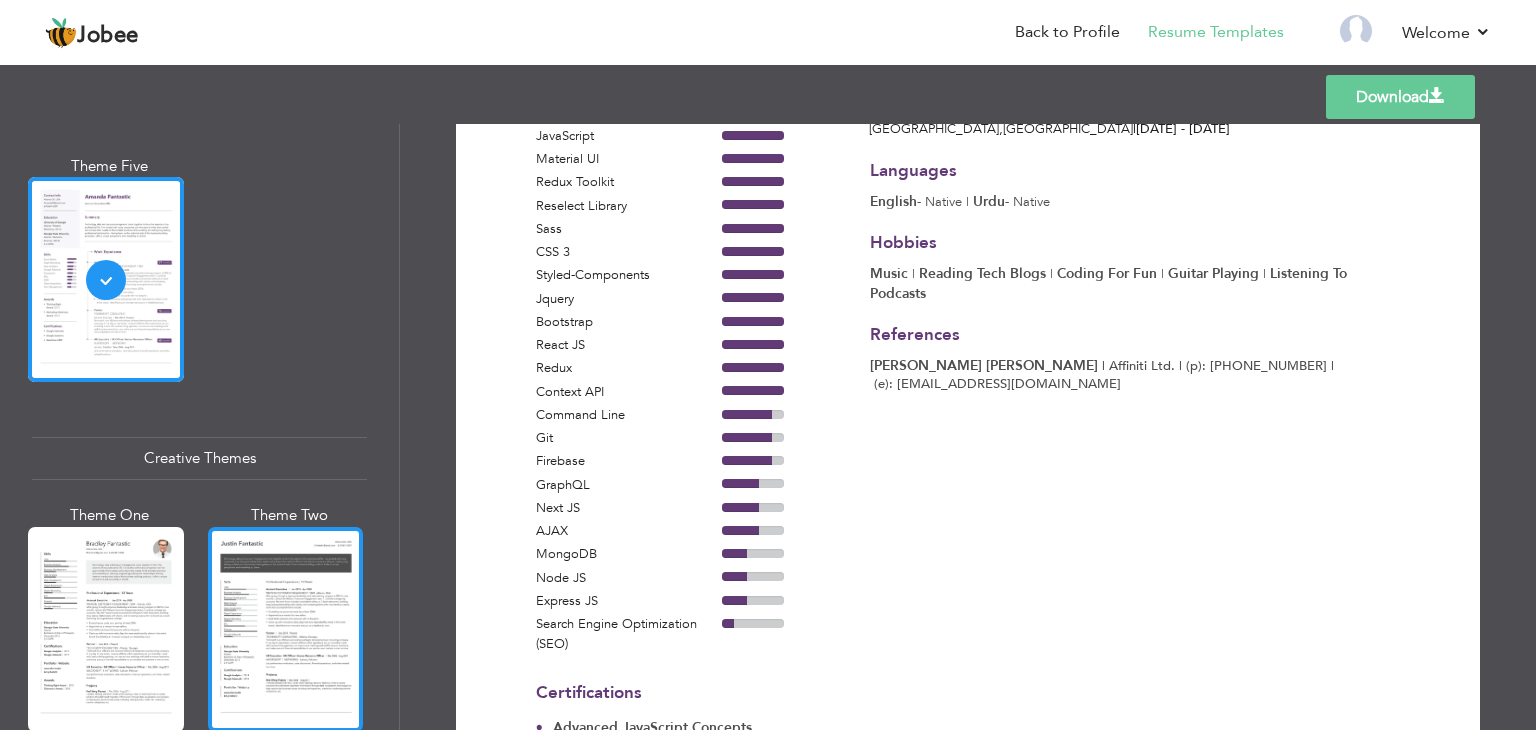 click at bounding box center [286, 629] 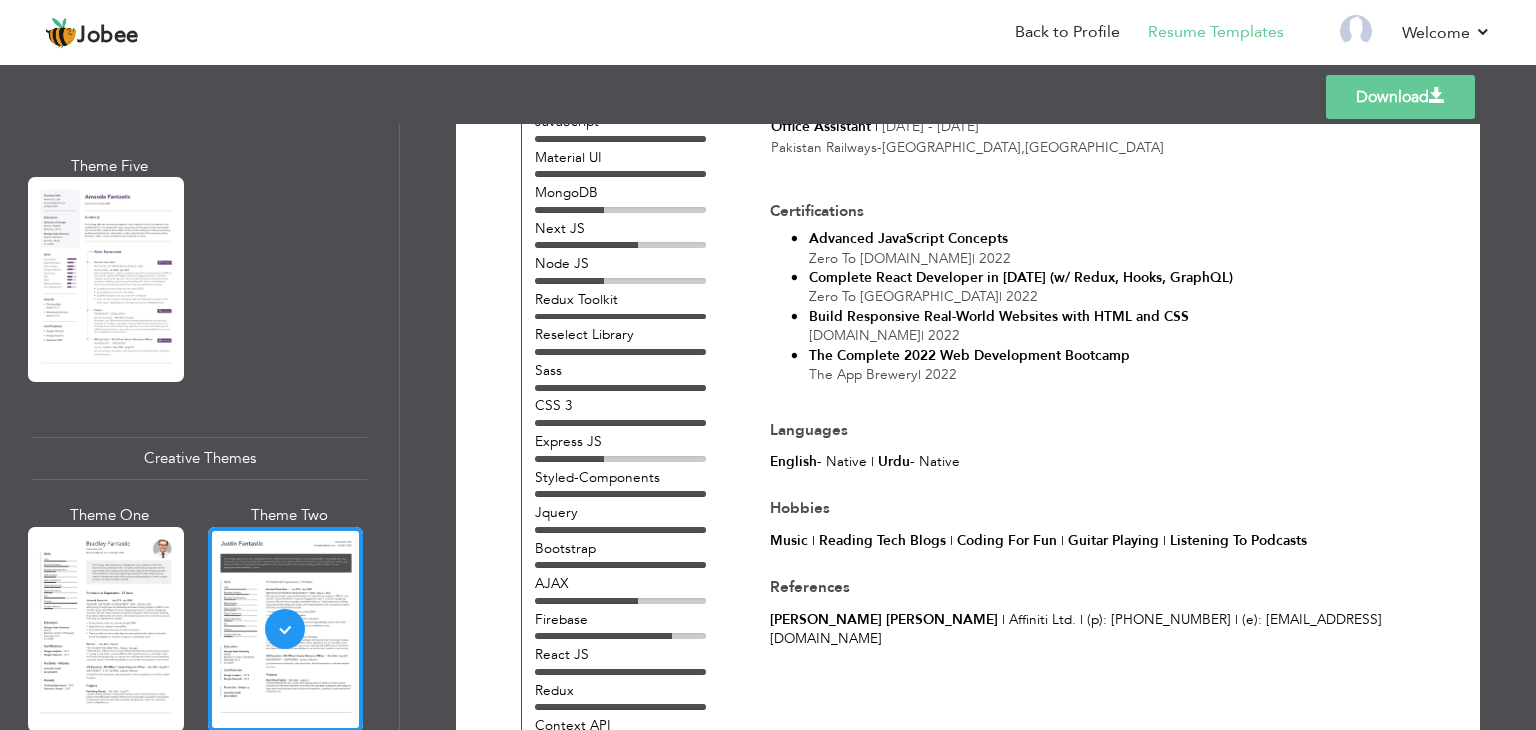 scroll, scrollTop: 548, scrollLeft: 0, axis: vertical 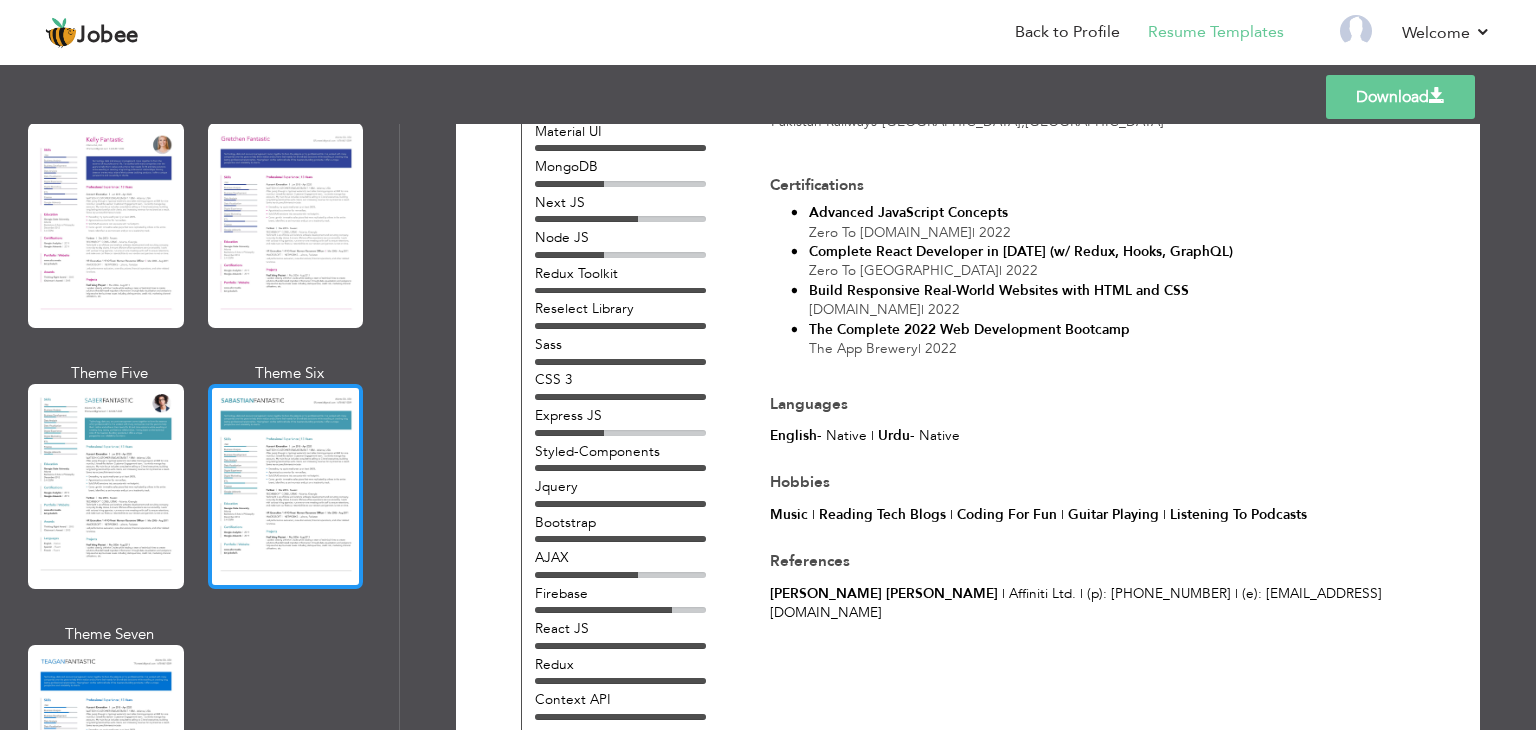 click at bounding box center [286, 486] 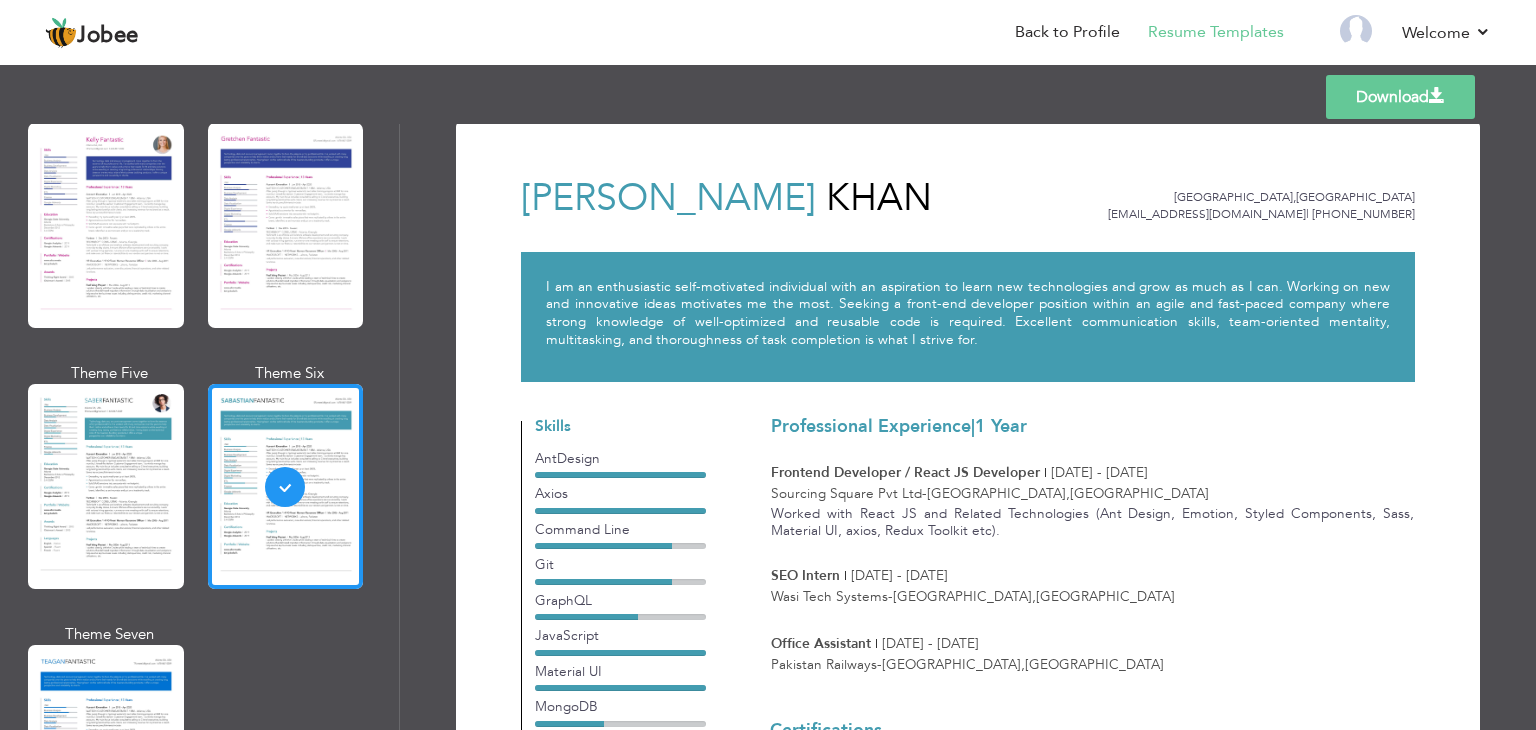 scroll, scrollTop: 0, scrollLeft: 0, axis: both 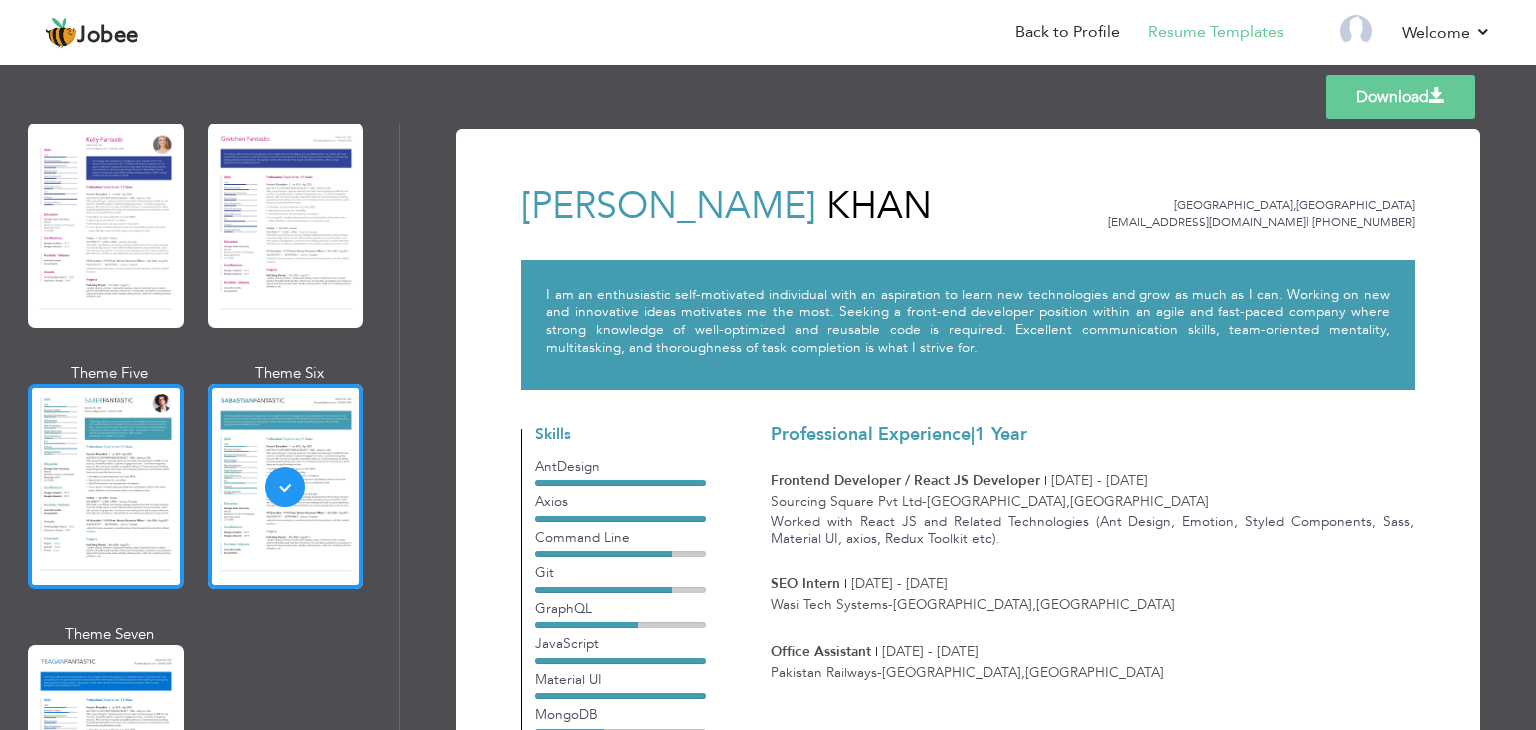 click at bounding box center (106, 486) 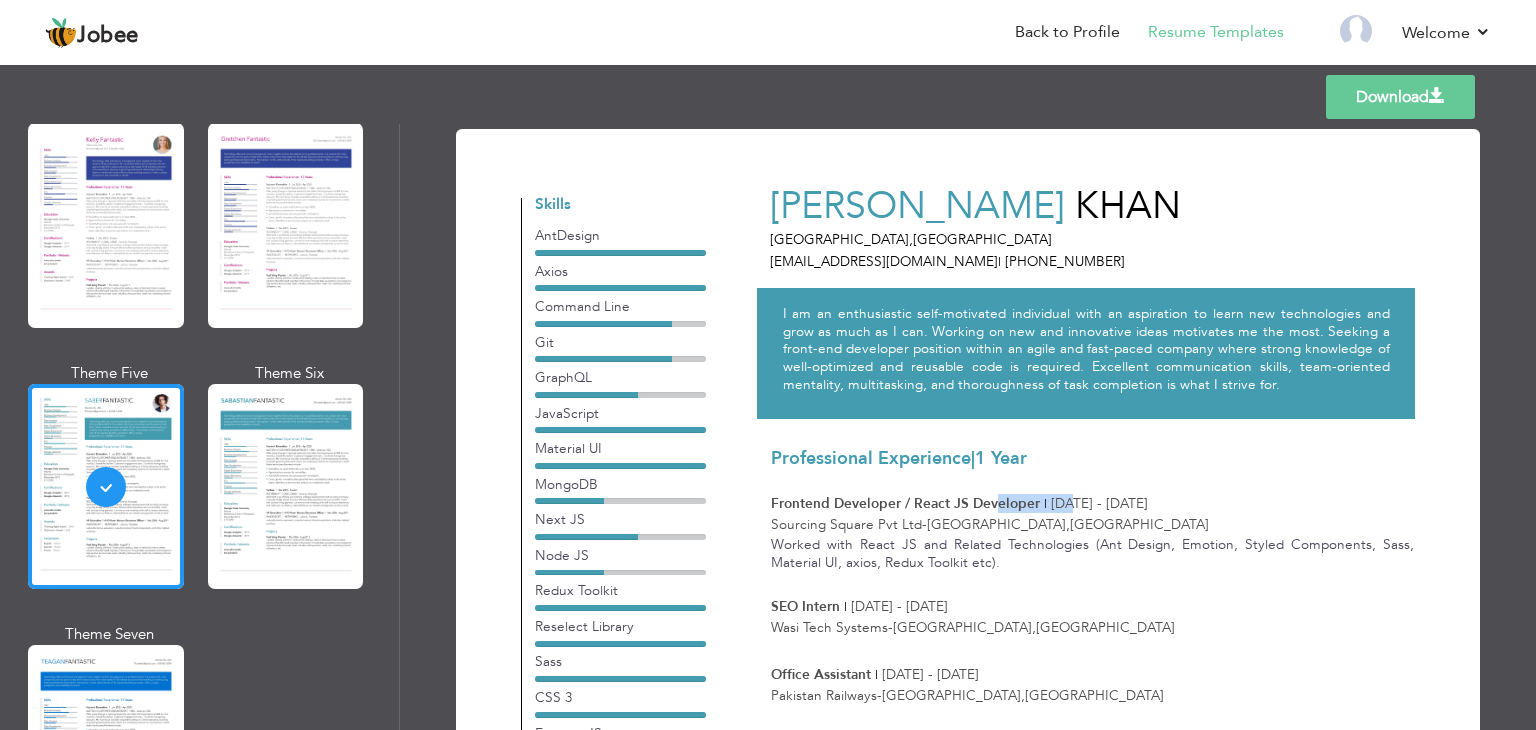 drag, startPoint x: 994, startPoint y: 506, endPoint x: 1068, endPoint y: 509, distance: 74.06078 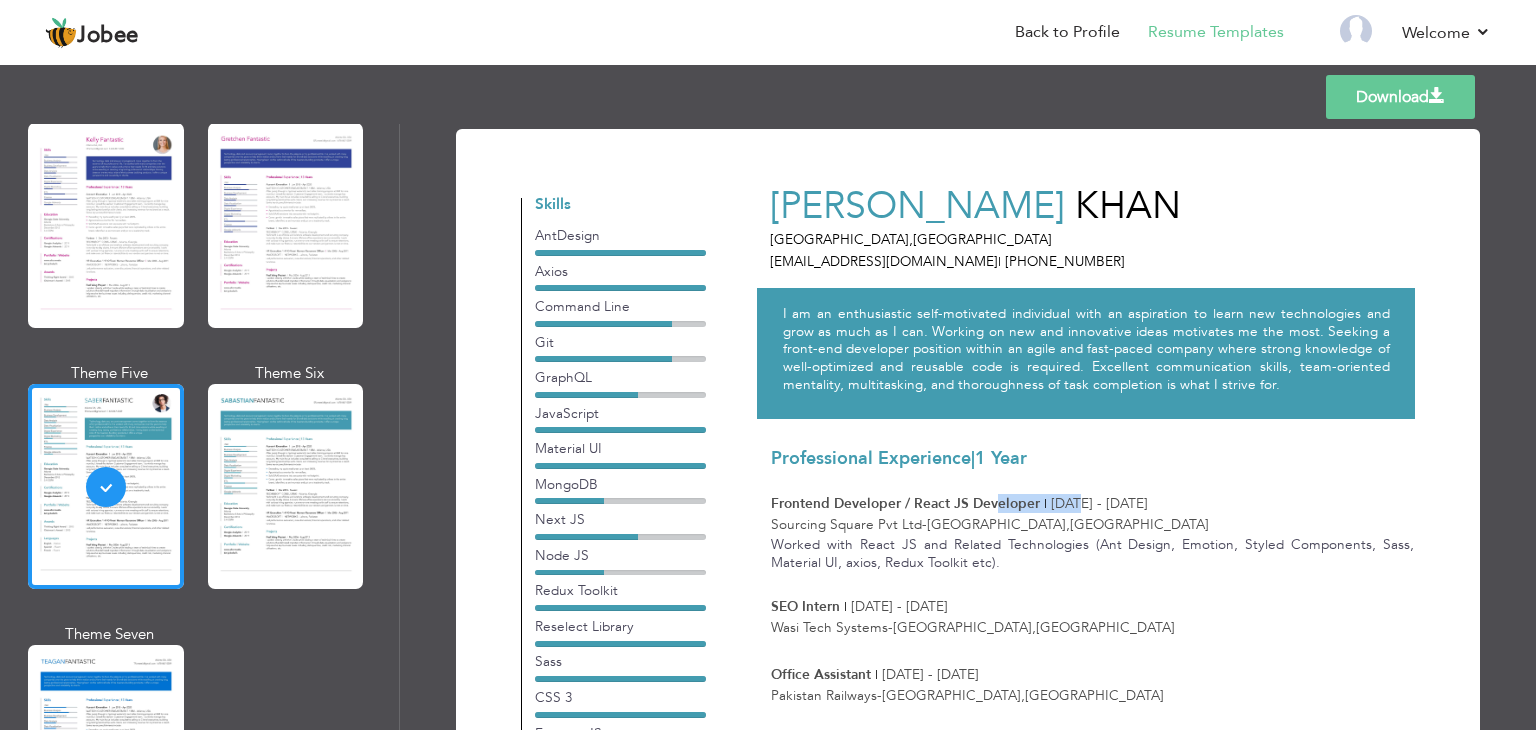 click on "Jun 2022 - Oct 2023" at bounding box center (1099, 503) 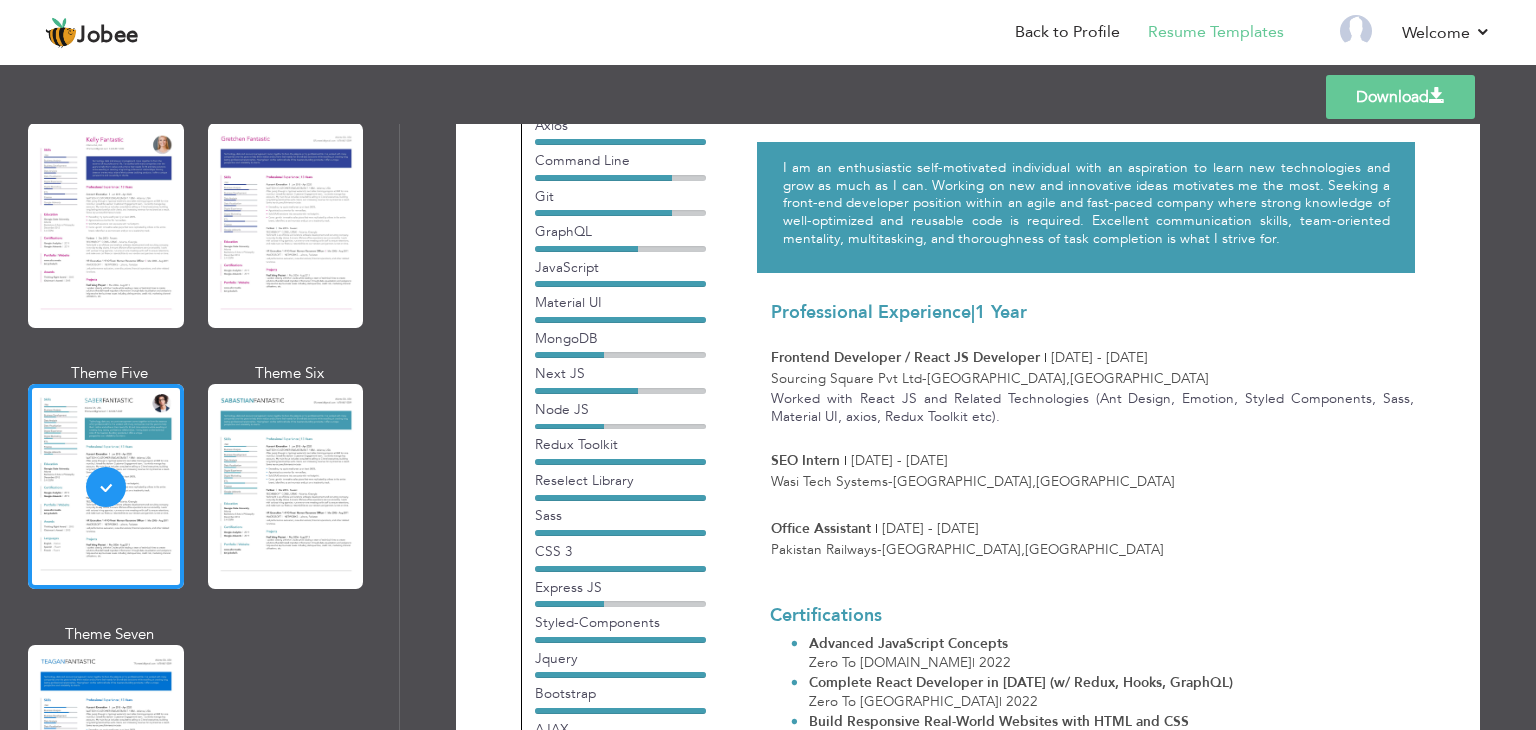 scroll, scrollTop: 0, scrollLeft: 0, axis: both 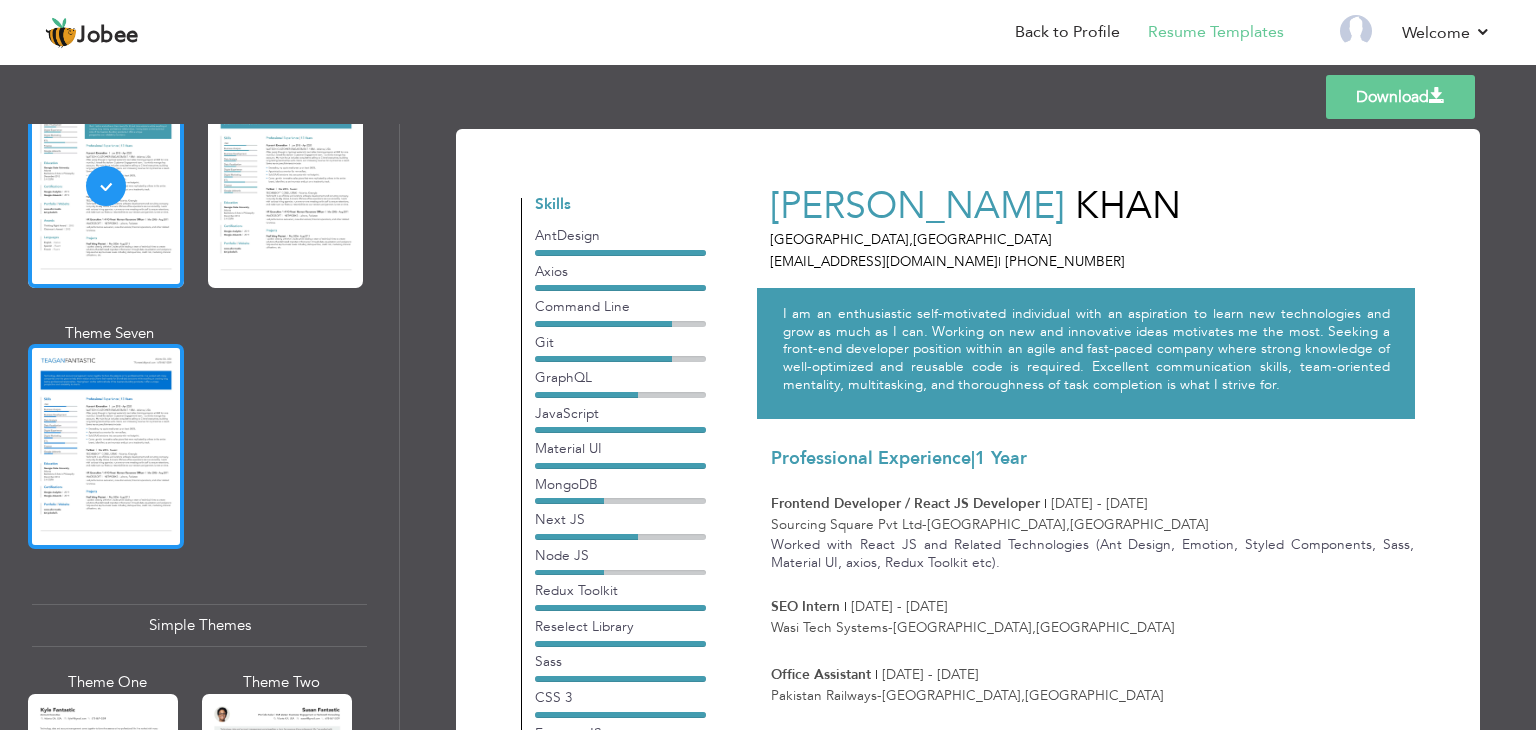 click at bounding box center [106, 446] 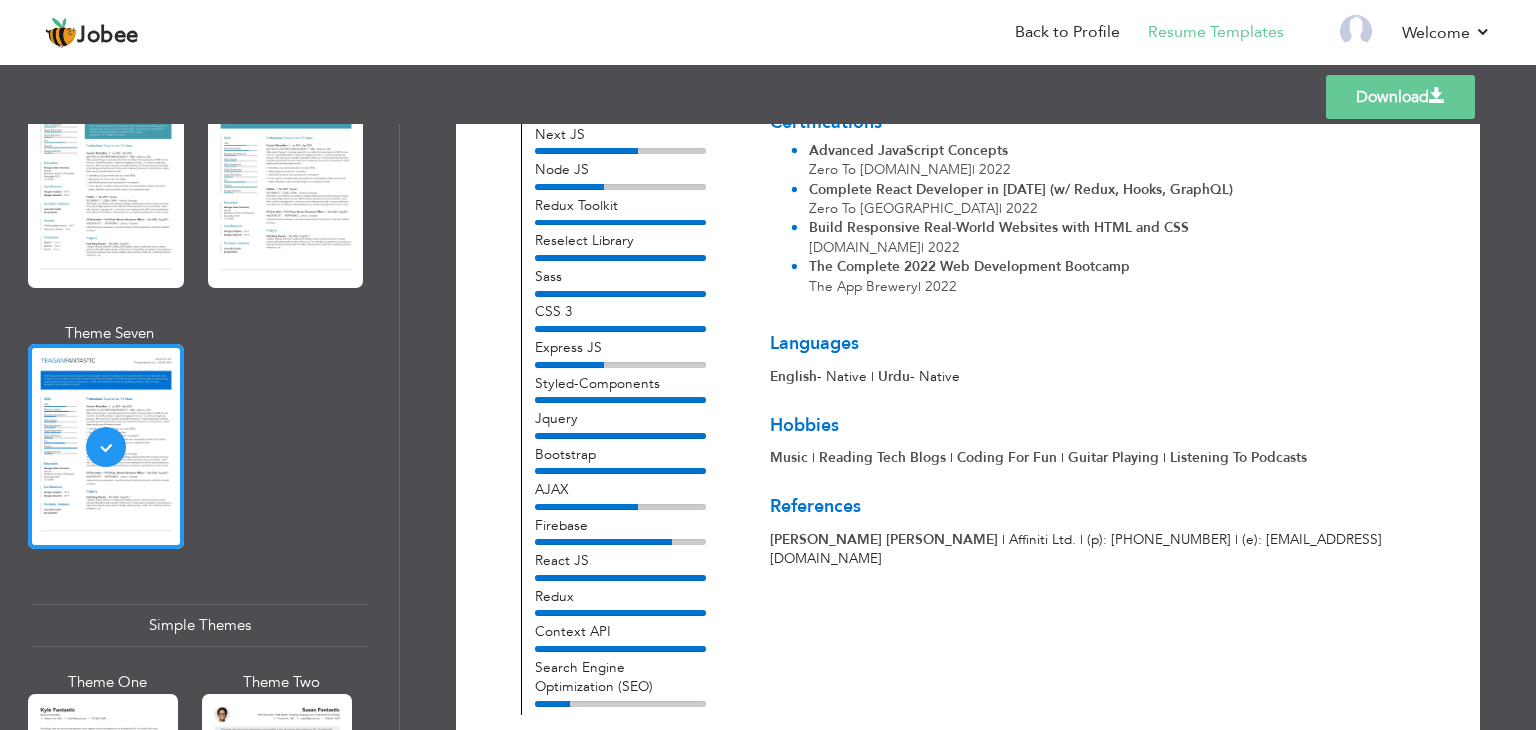 scroll, scrollTop: 988, scrollLeft: 0, axis: vertical 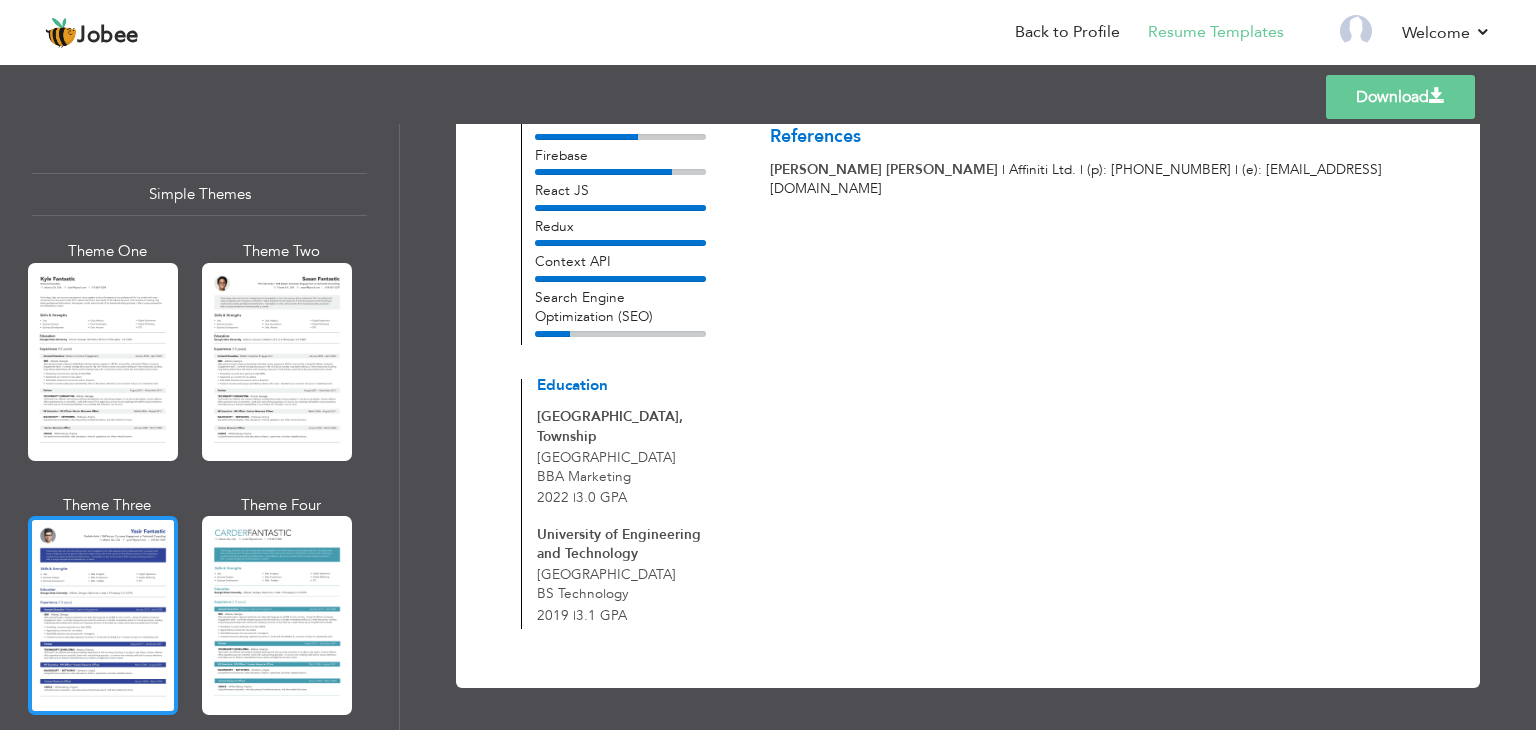 click at bounding box center (103, 615) 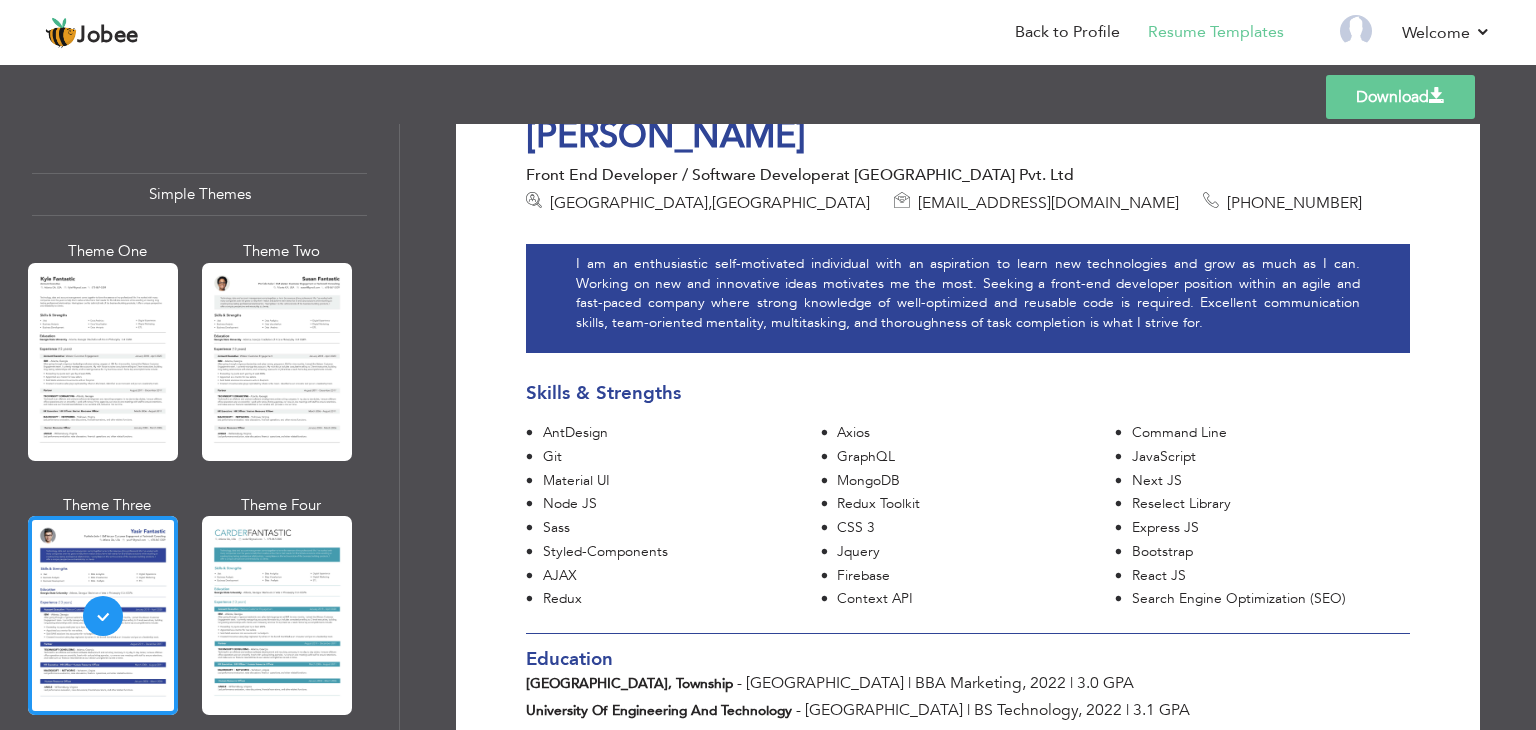 scroll, scrollTop: 0, scrollLeft: 0, axis: both 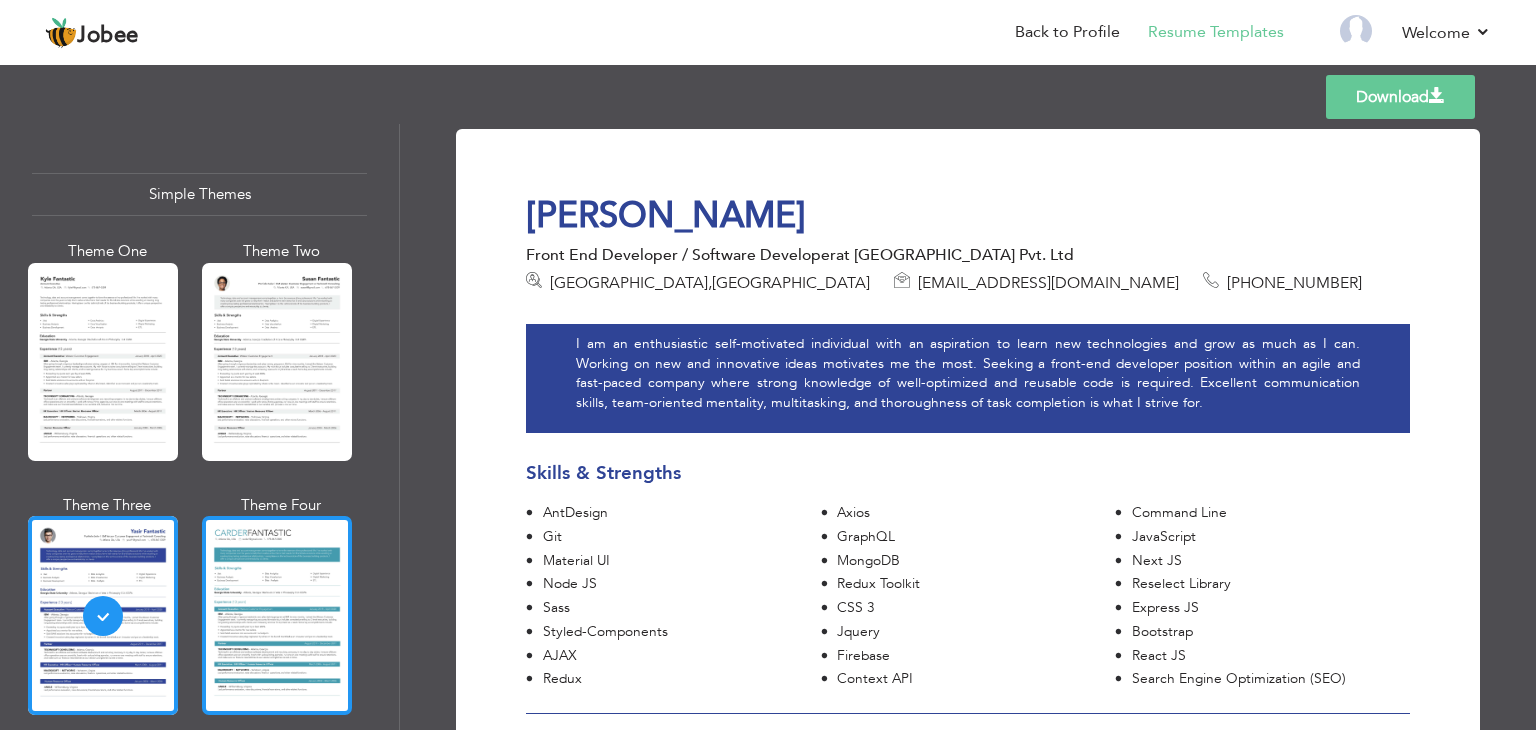click at bounding box center [277, 615] 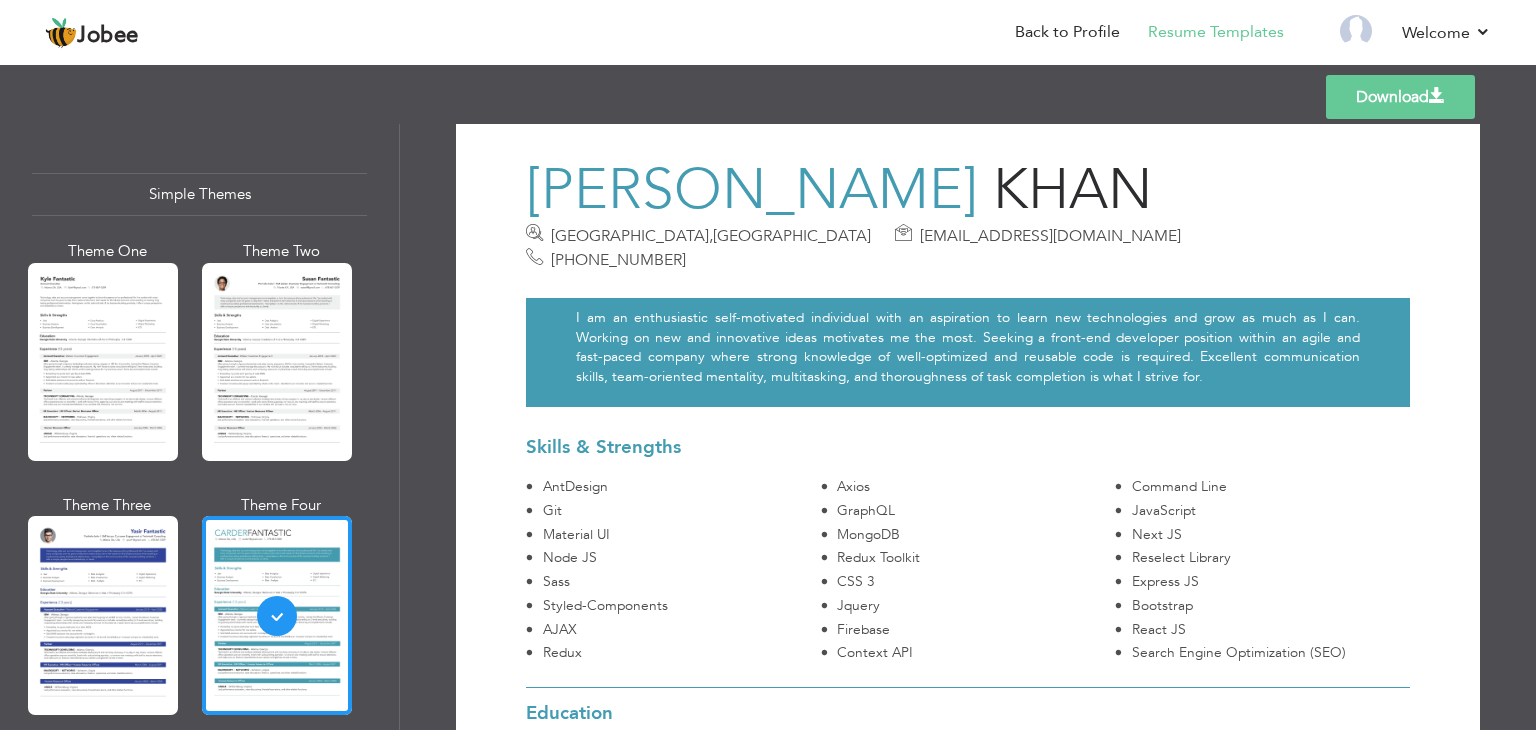 scroll, scrollTop: 0, scrollLeft: 0, axis: both 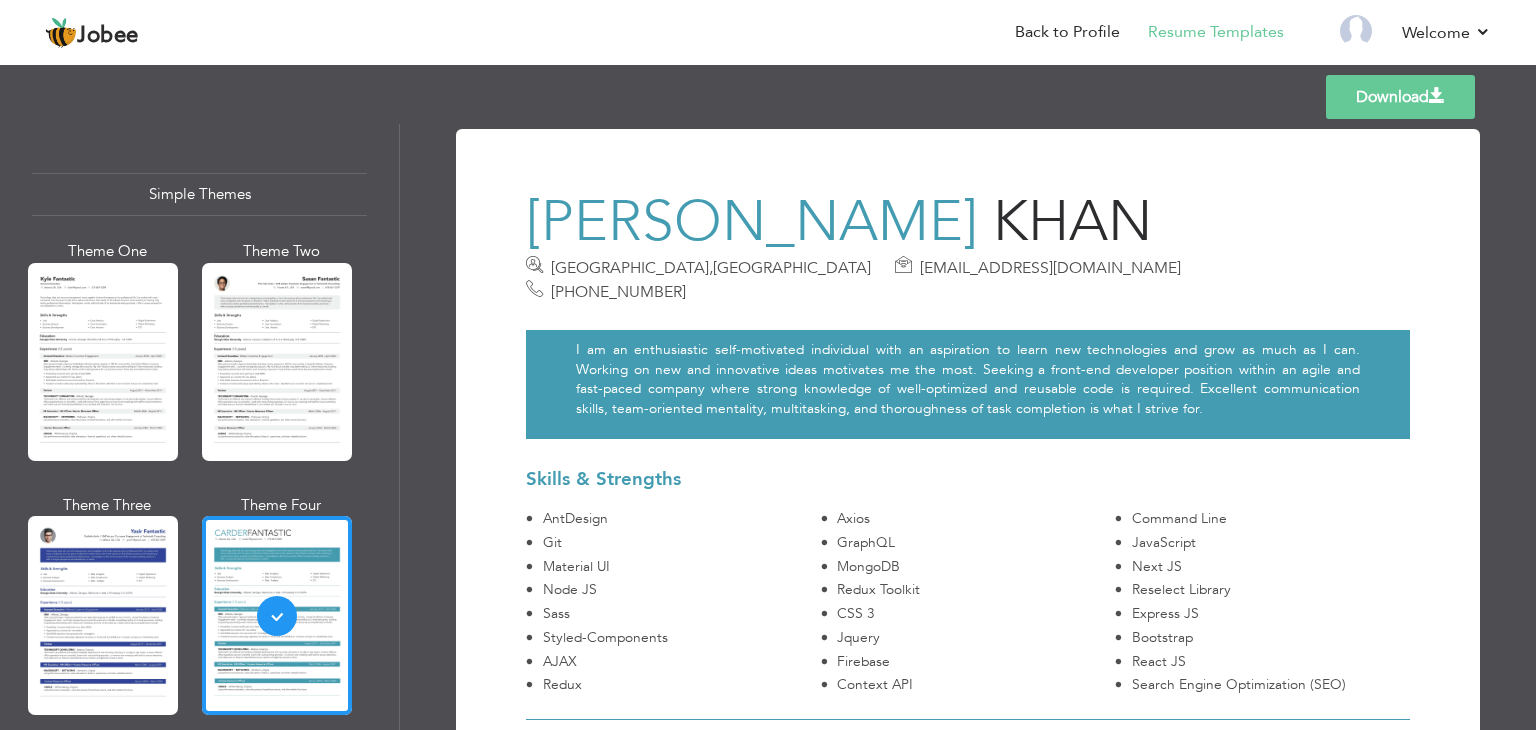 click on "[PERSON_NAME]" at bounding box center (752, 222) 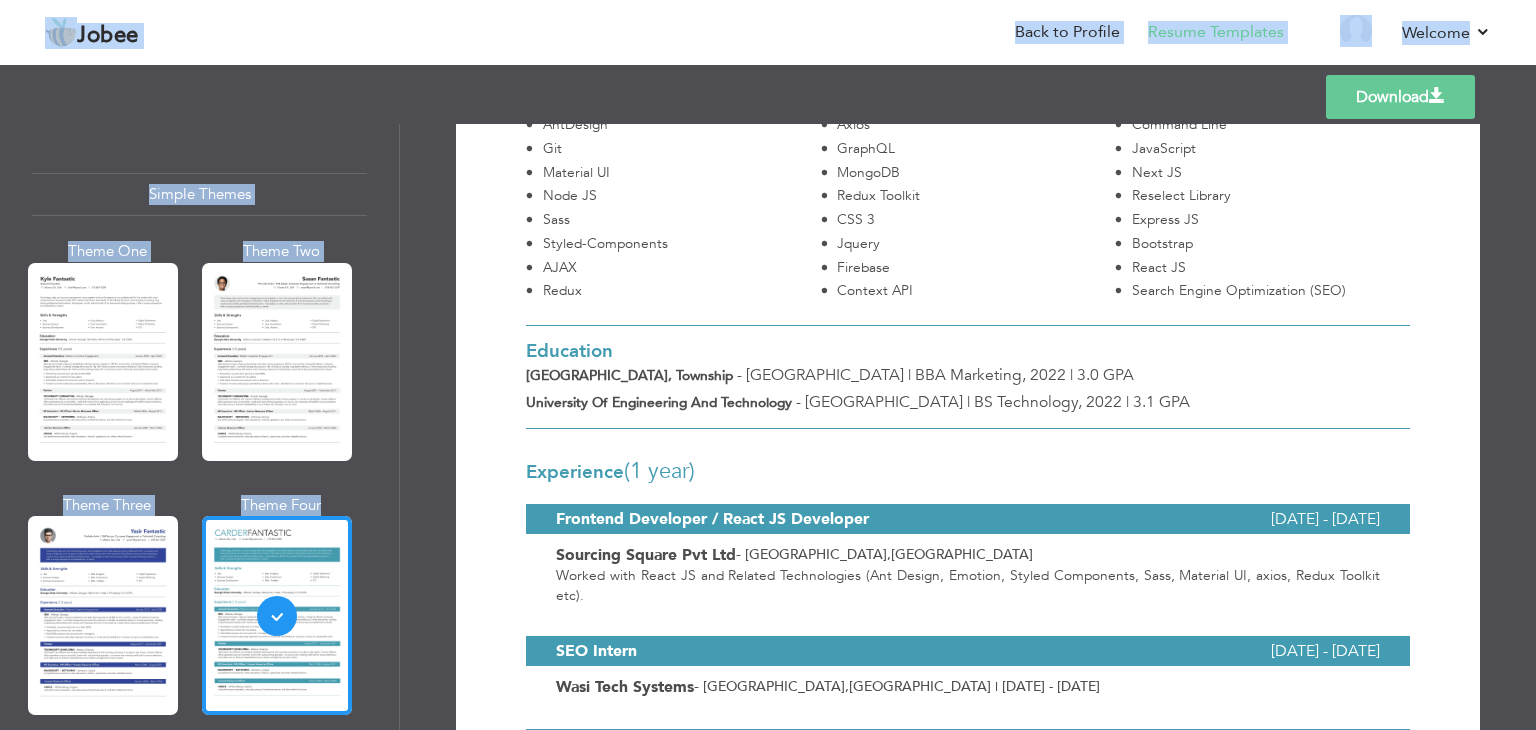 scroll, scrollTop: 1056, scrollLeft: 0, axis: vertical 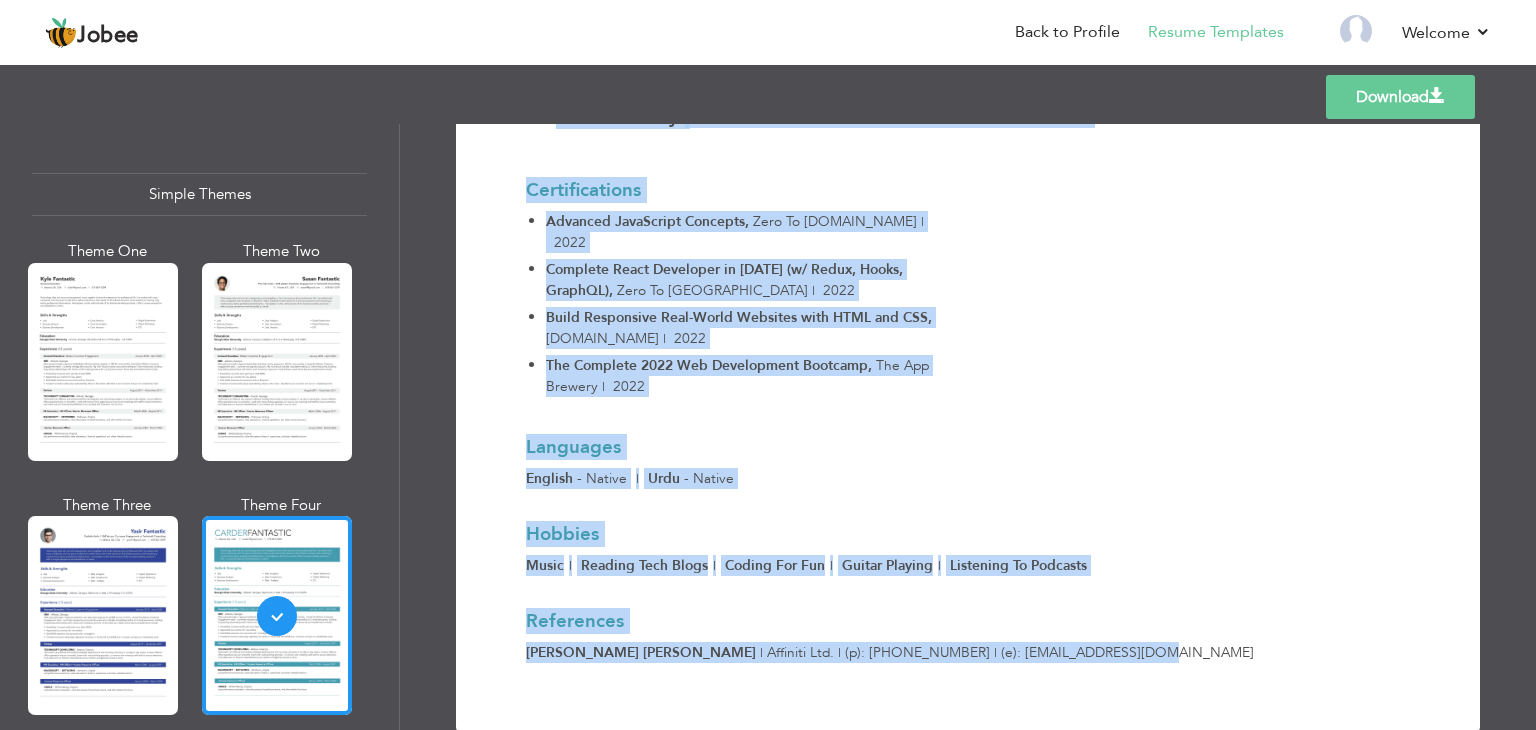 drag, startPoint x: 528, startPoint y: 200, endPoint x: 1087, endPoint y: 614, distance: 695.6127 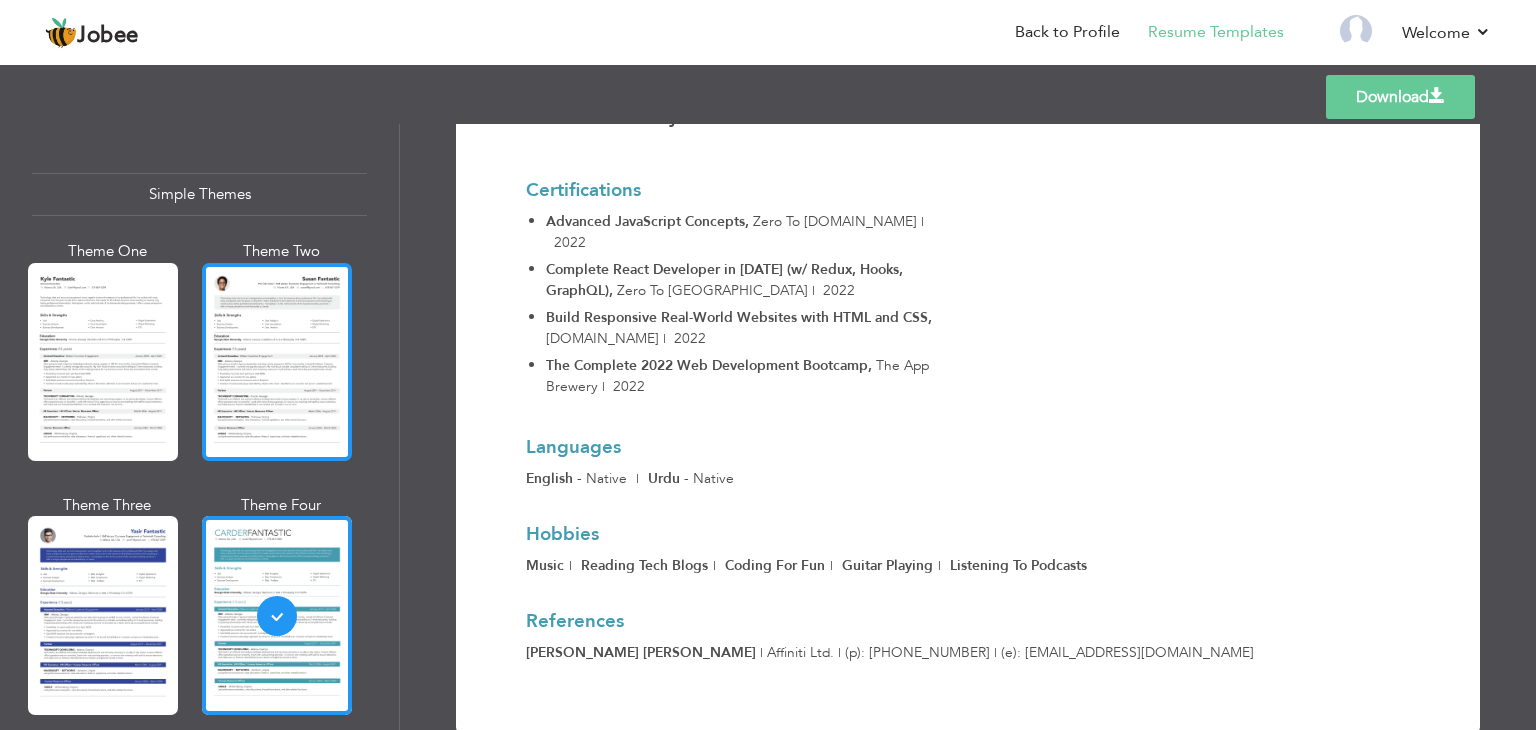 click at bounding box center [277, 362] 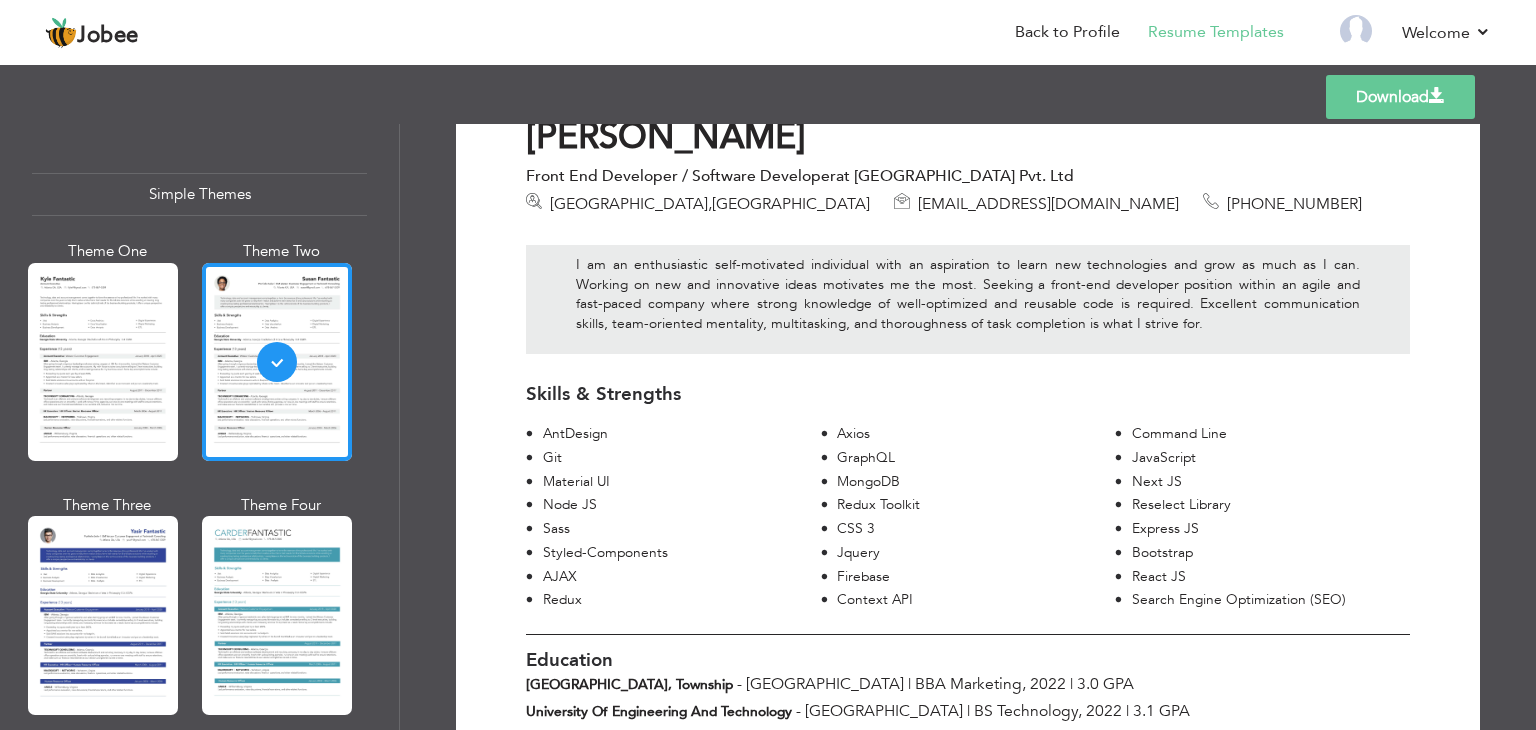 scroll, scrollTop: 0, scrollLeft: 0, axis: both 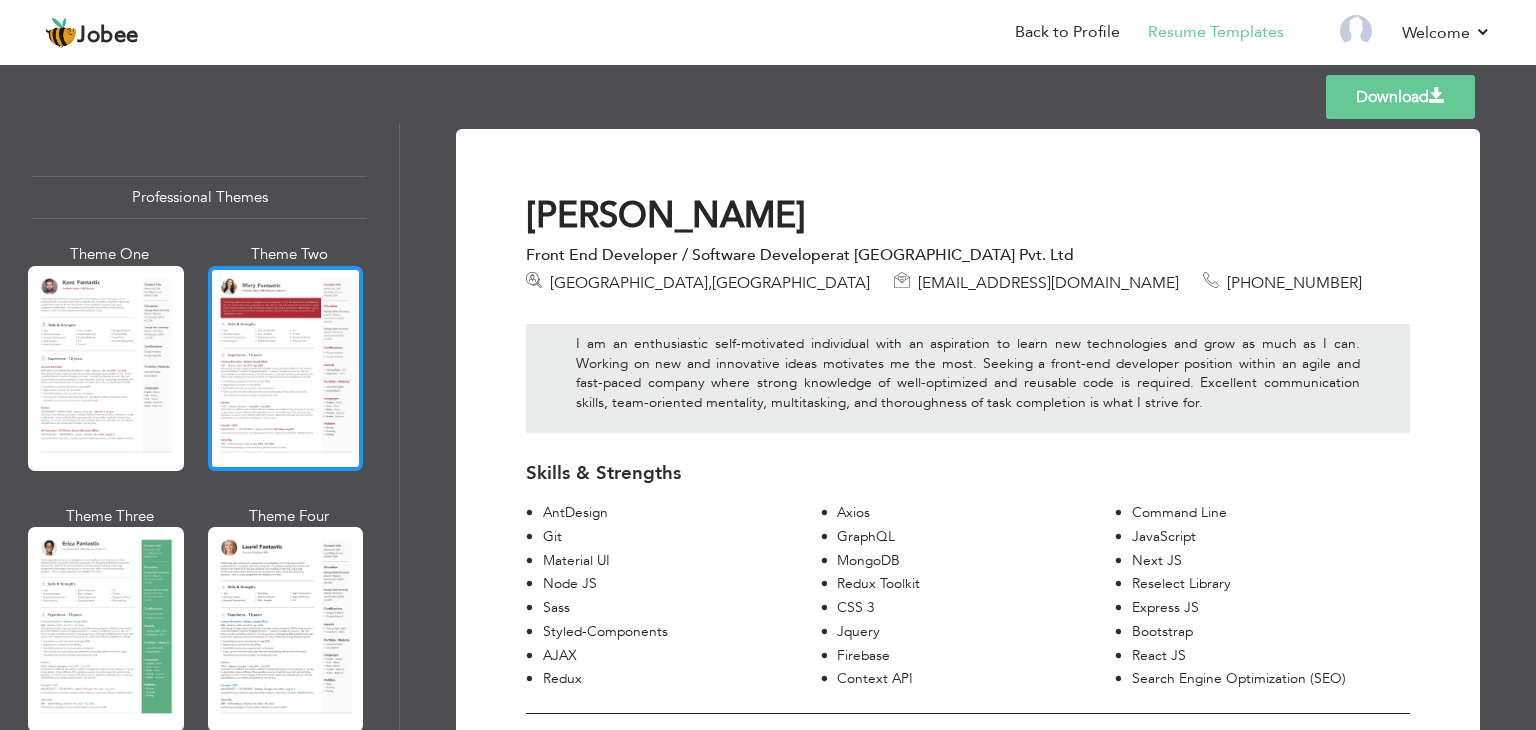 click at bounding box center (286, 368) 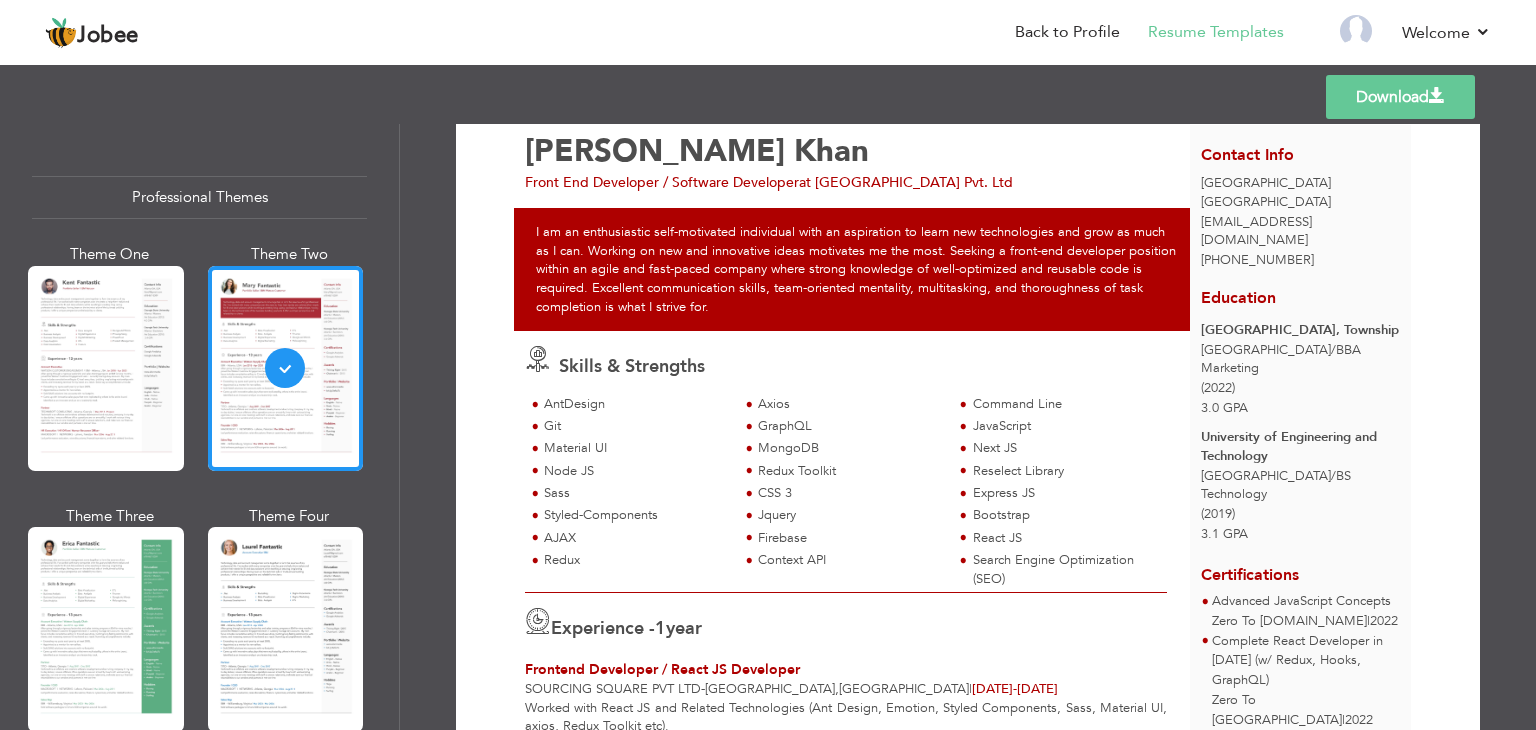 scroll, scrollTop: 0, scrollLeft: 0, axis: both 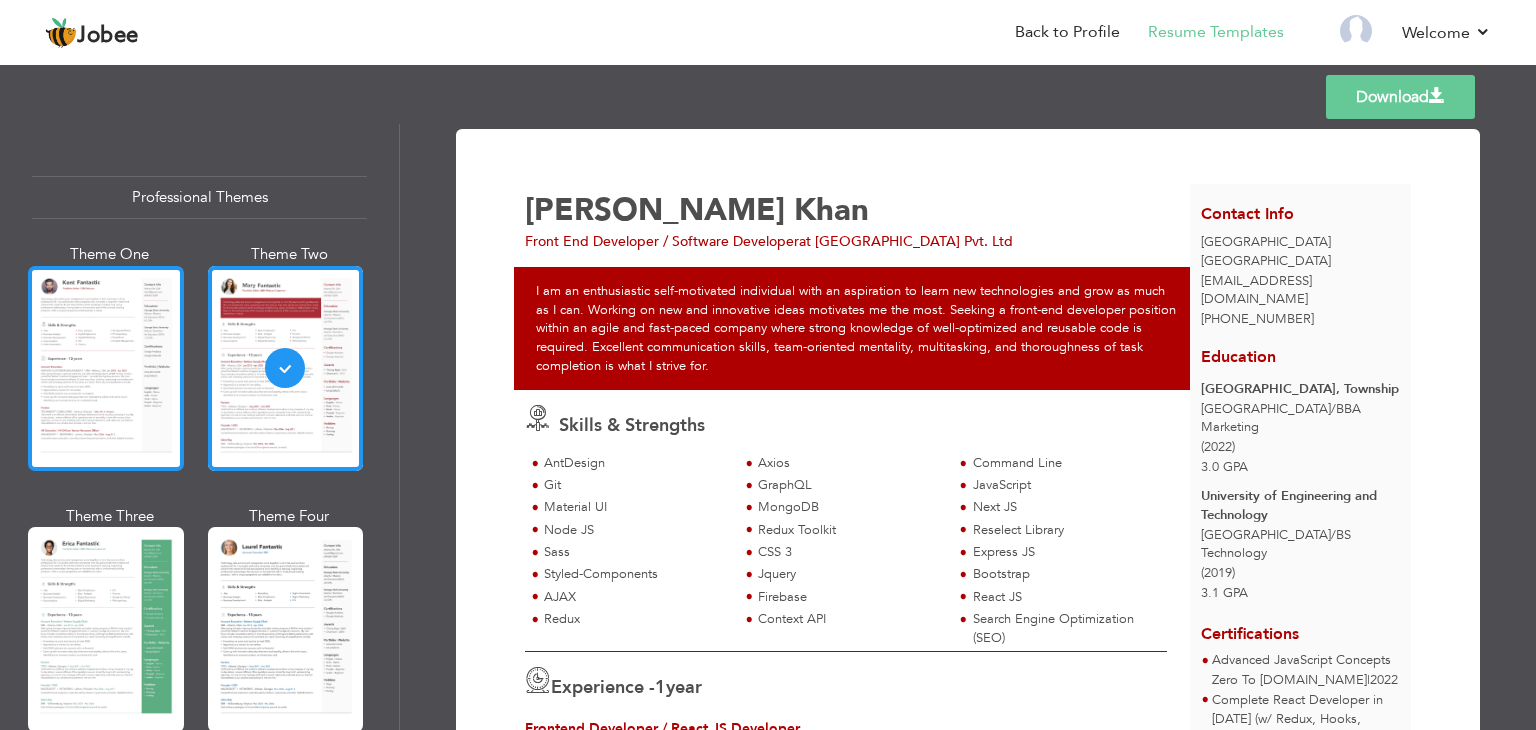 click at bounding box center [106, 368] 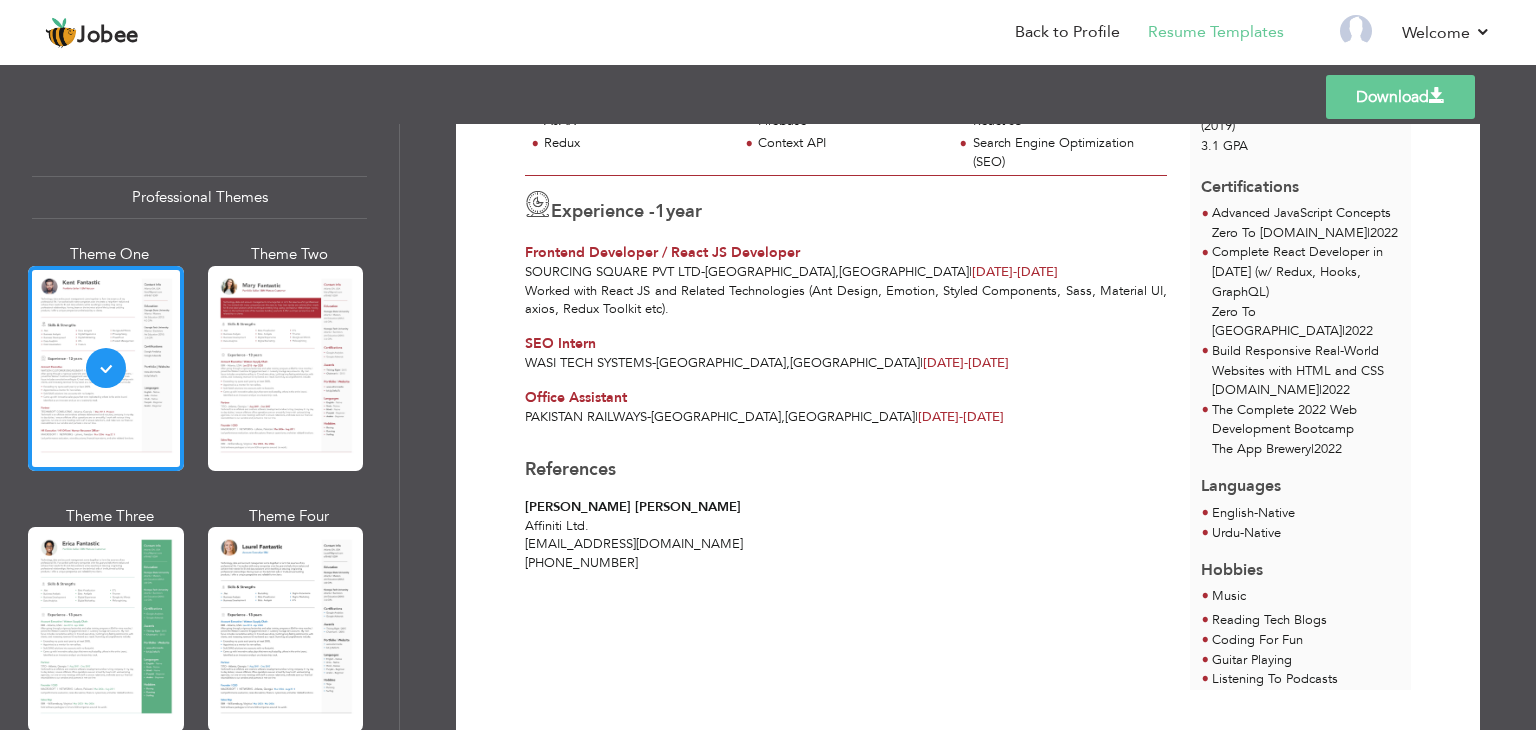 scroll, scrollTop: 0, scrollLeft: 0, axis: both 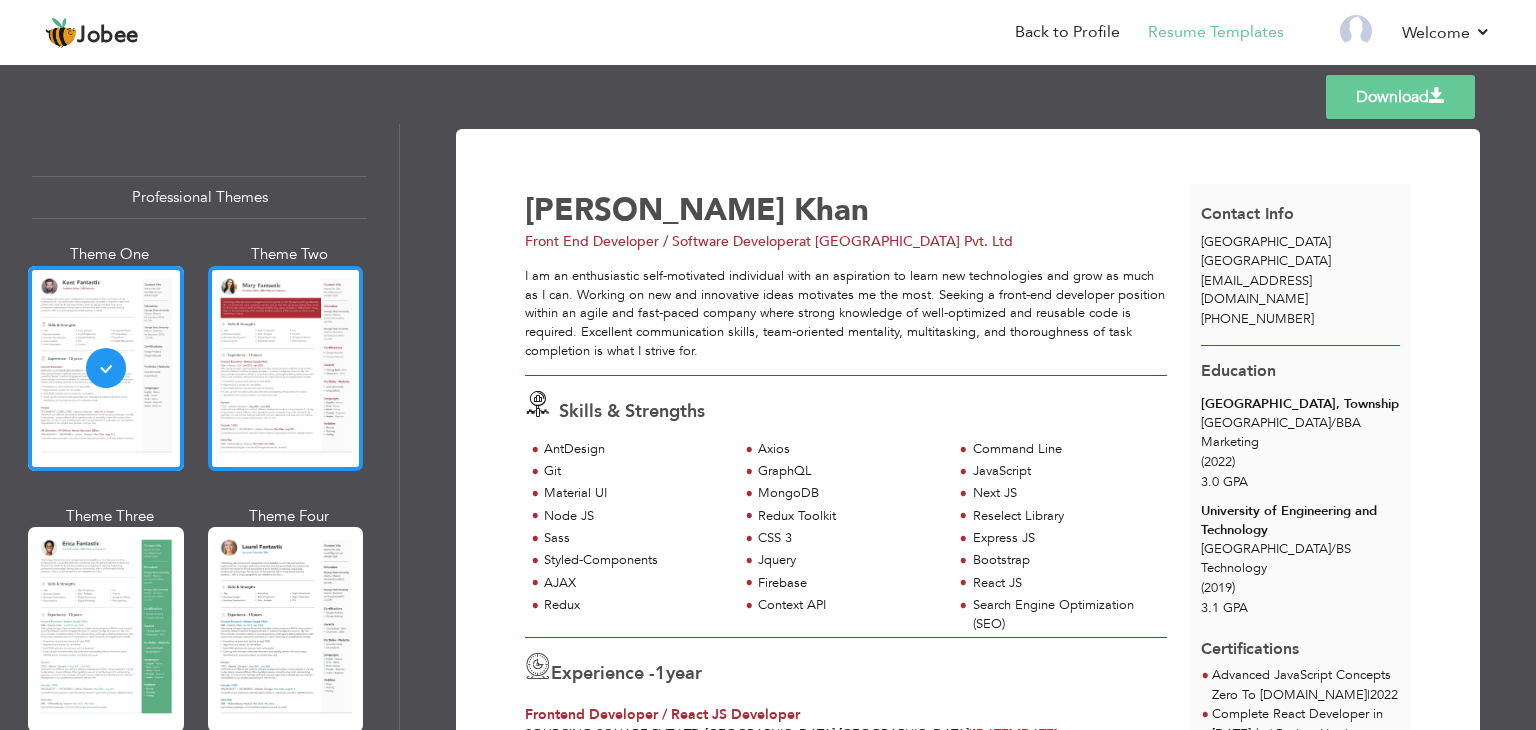 click at bounding box center [286, 368] 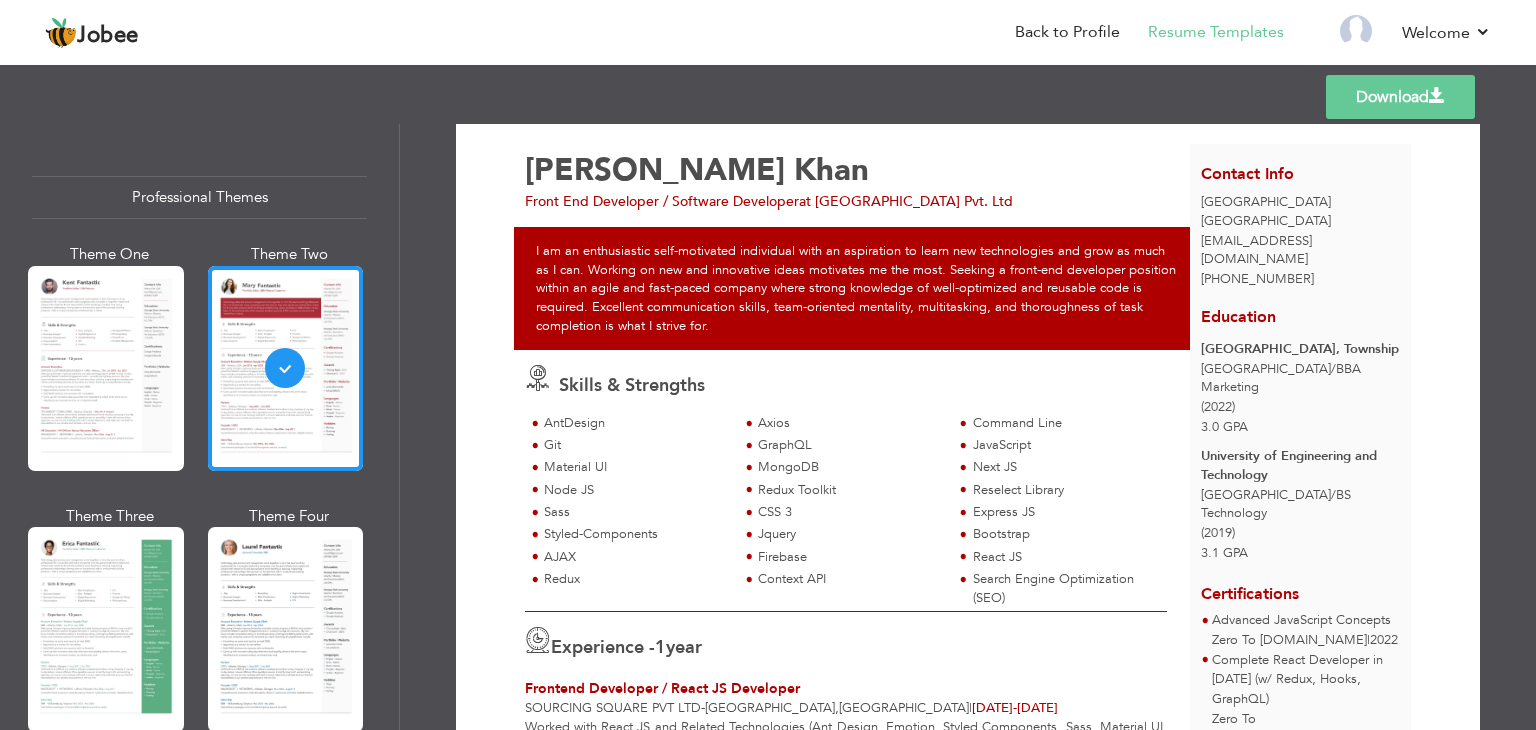scroll, scrollTop: 0, scrollLeft: 0, axis: both 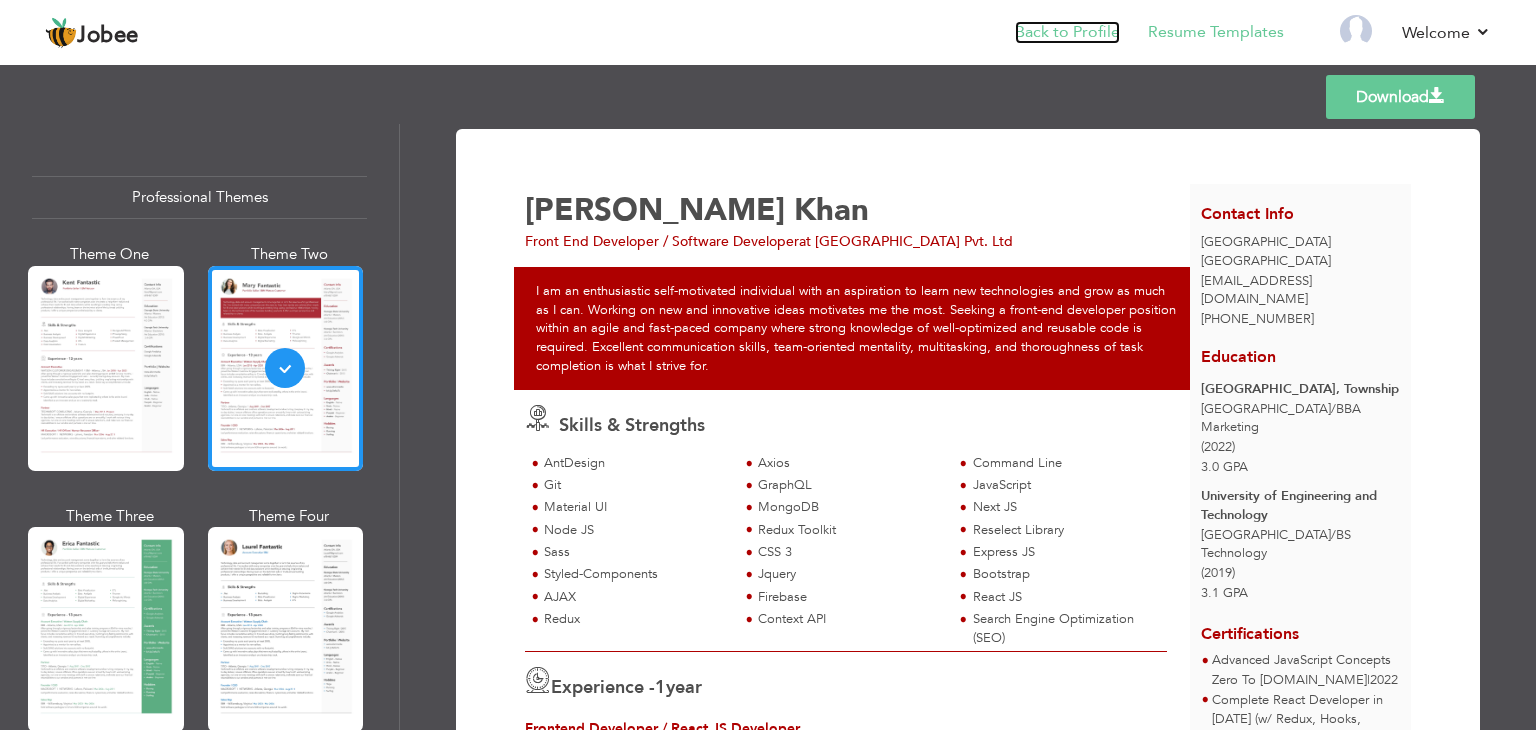 click on "Back to Profile" at bounding box center (1067, 32) 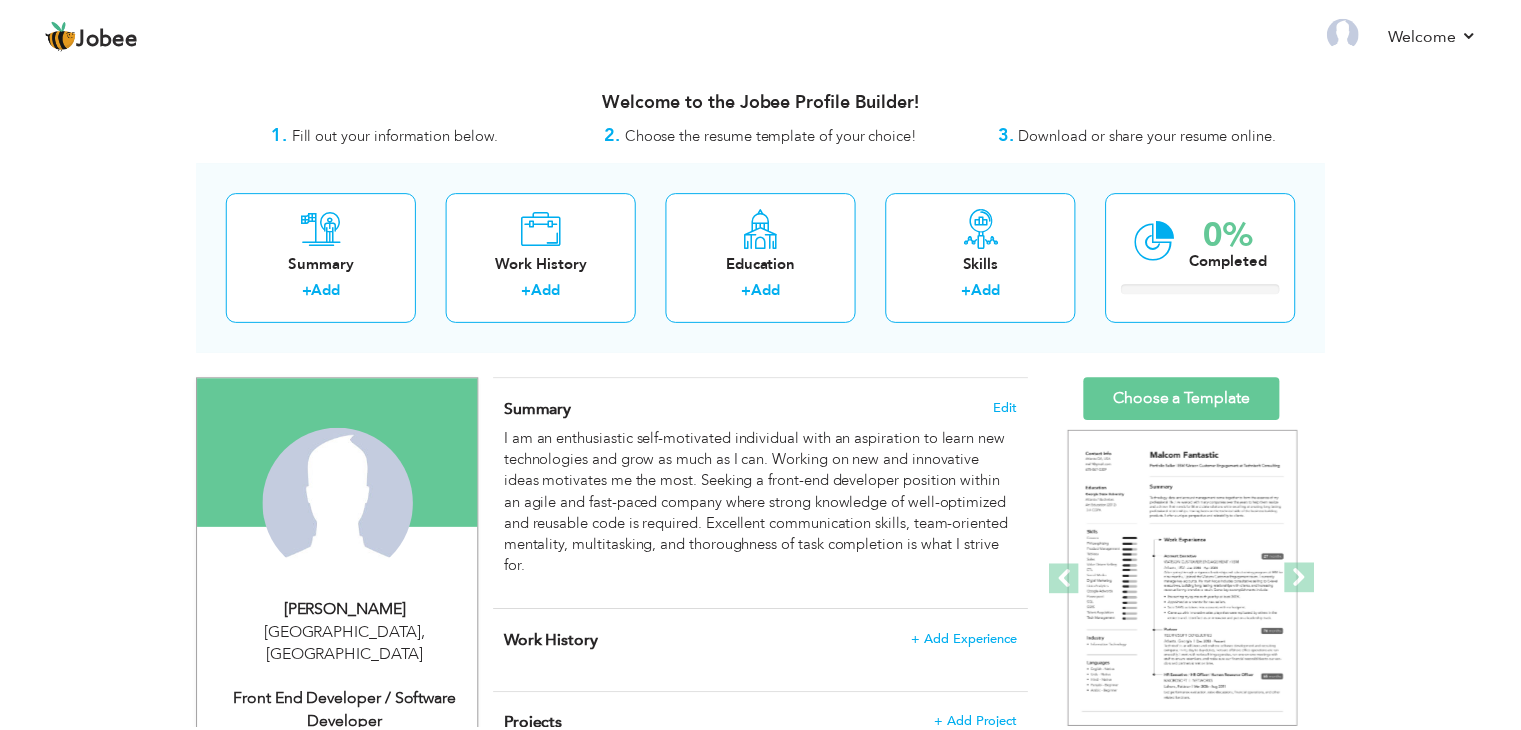 scroll, scrollTop: 0, scrollLeft: 0, axis: both 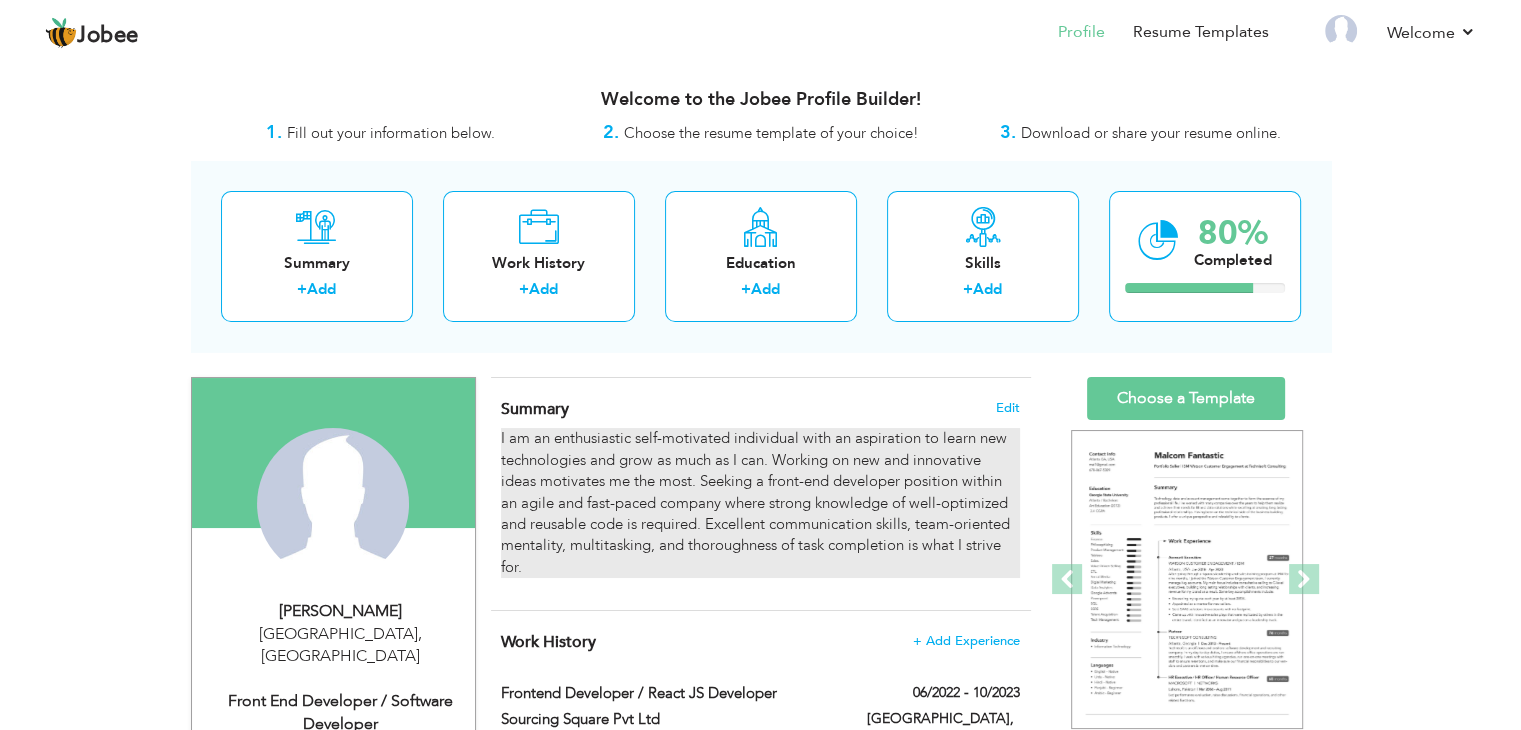 drag, startPoint x: 499, startPoint y: 432, endPoint x: 528, endPoint y: 570, distance: 141.01419 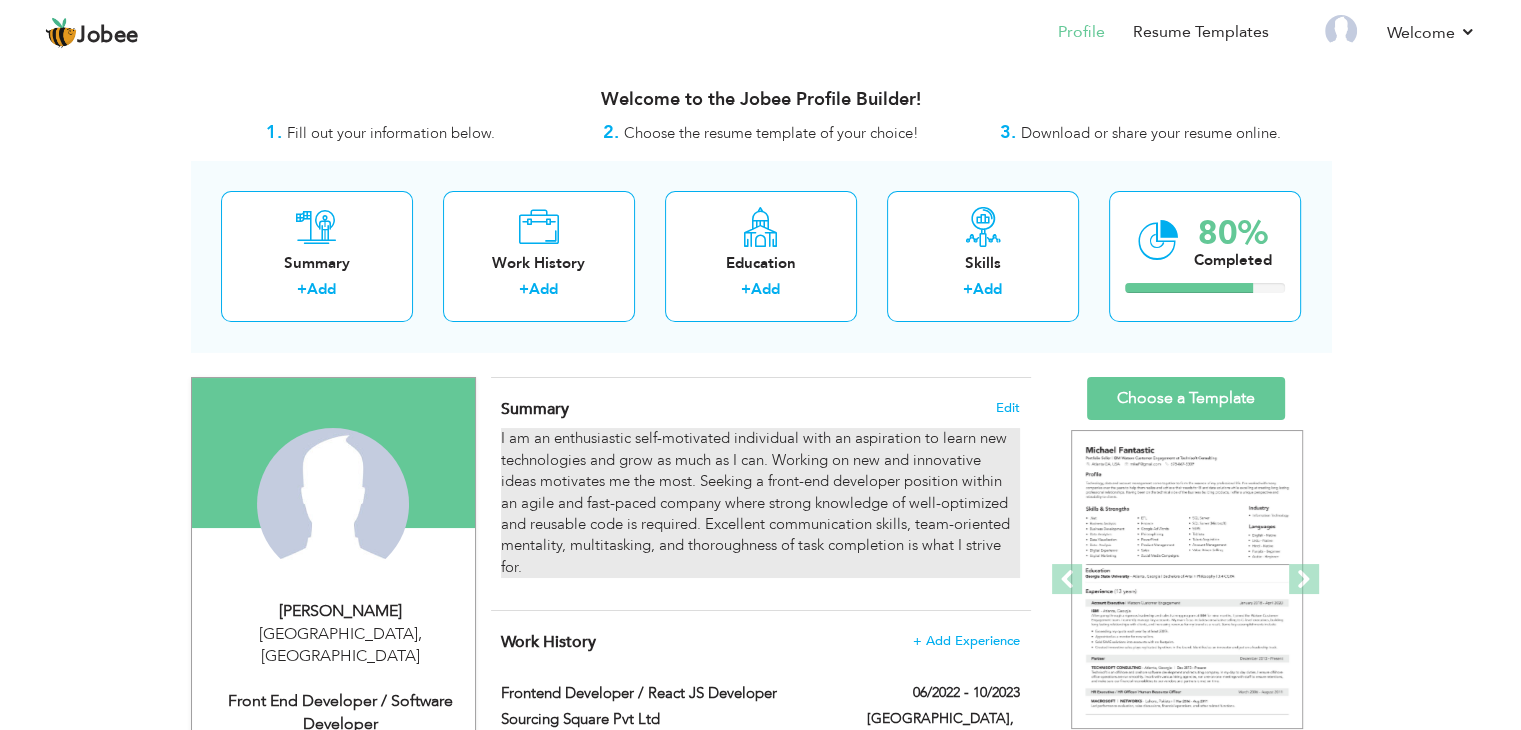 drag, startPoint x: 528, startPoint y: 570, endPoint x: 505, endPoint y: 446, distance: 126.11503 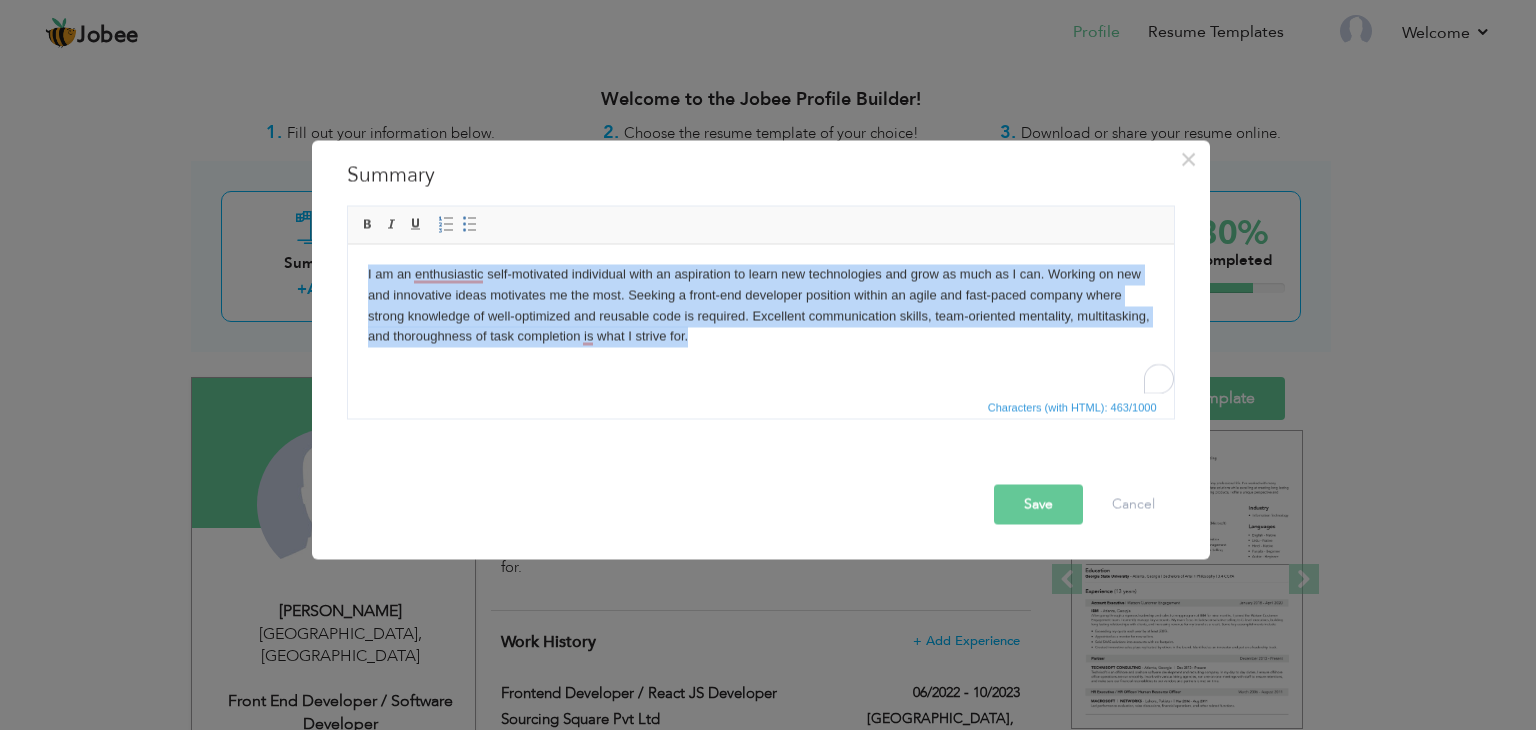 drag, startPoint x: 729, startPoint y: 327, endPoint x: 356, endPoint y: 249, distance: 381.06824 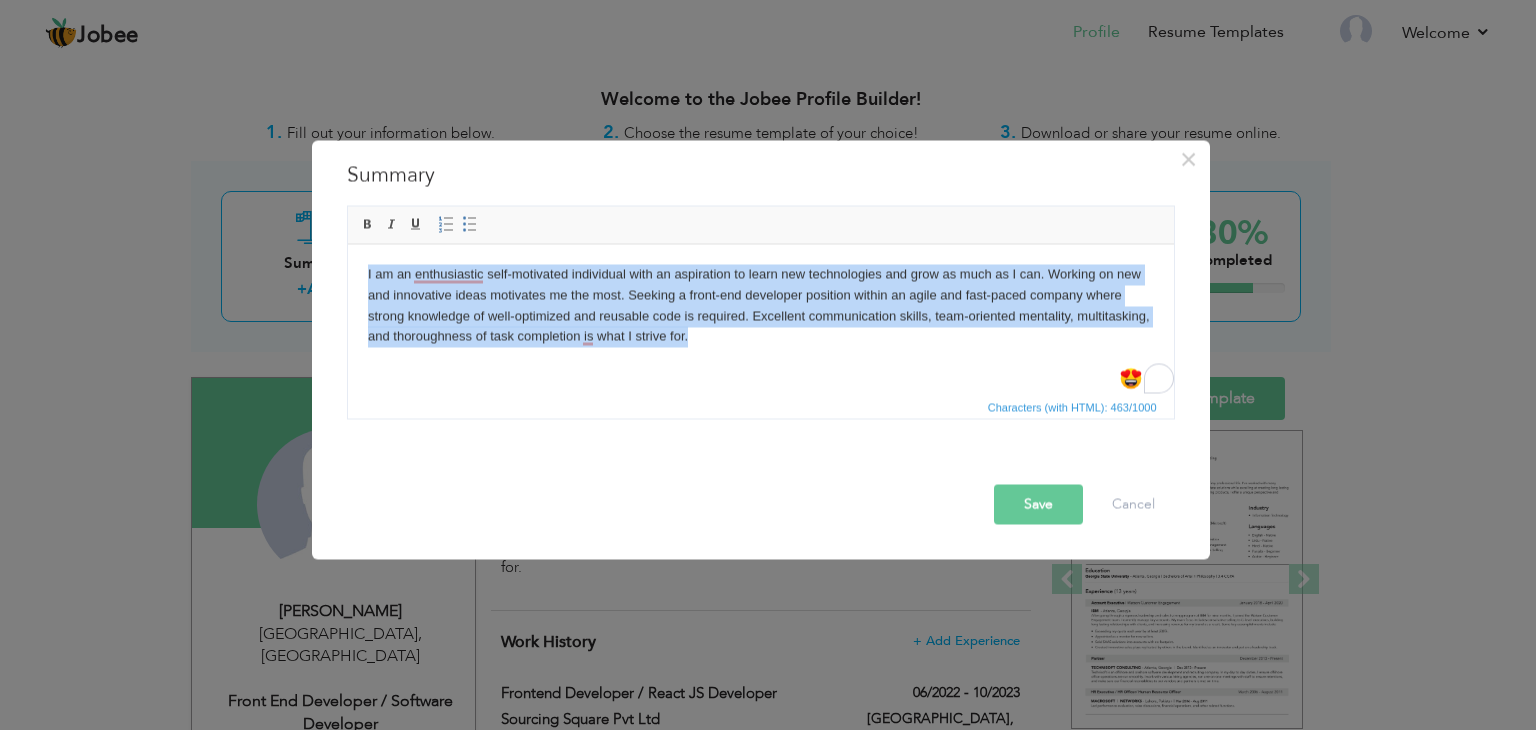 copy on "I am an enthusiastic self-motivated individual with an aspiration to learn new technologies and grow as much as I can. Working on new and innovative ideas motivates me the most. Seeking a front-end developer position within an agile and fast-paced company where strong knowledge of well-optimized and reusable code is required. Excellent communication skills, team-oriented mentality, multitasking, and thoroughness of task completion is what I strive for." 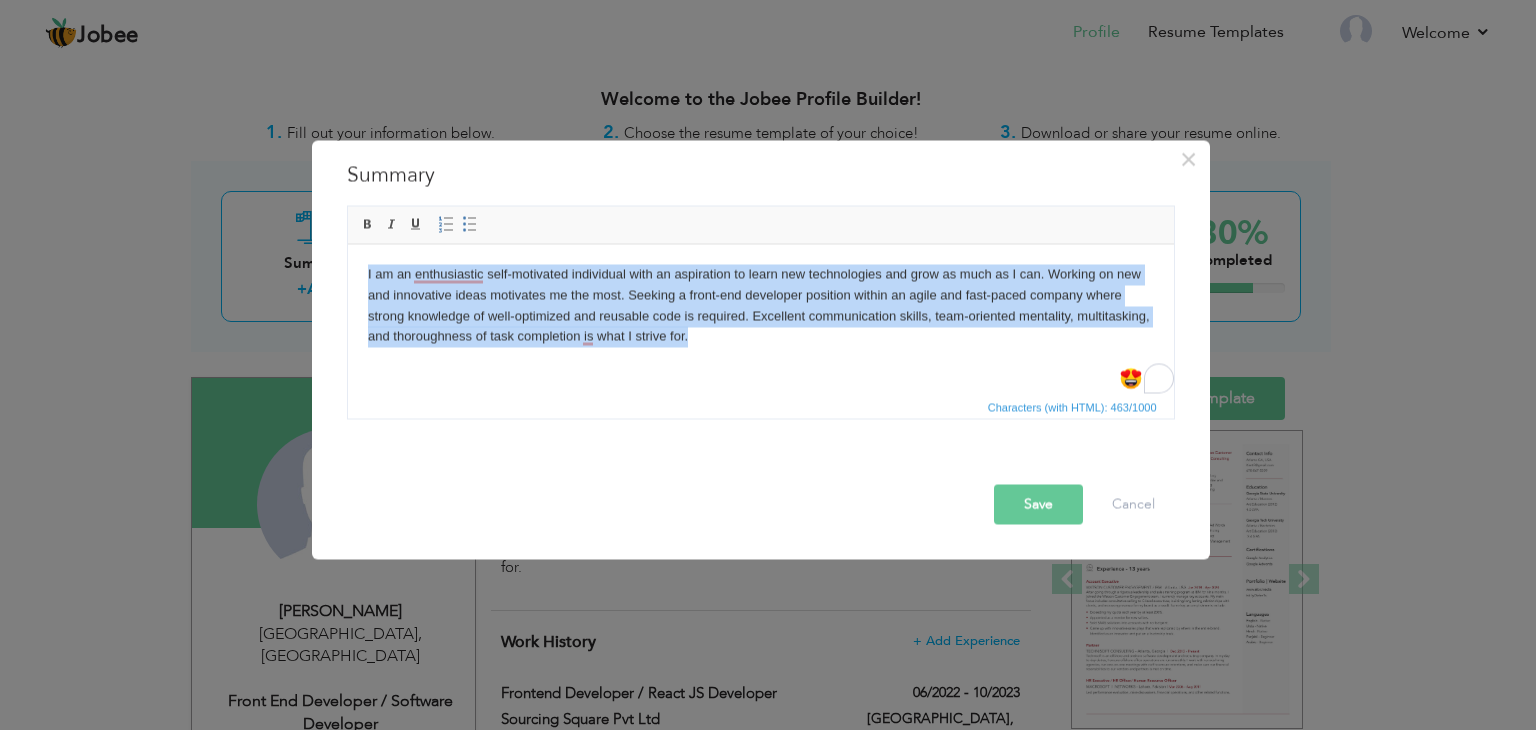 click on "I am an enthusiastic self-motivated individual with an aspiration to learn new technologies and grow as much as I can. Working on new and innovative ideas motivates me the most. Seeking a front-end developer position within an agile and fast-paced company where strong knowledge of well-optimized and reusable code is required. Excellent communication skills, team-oriented mentality, multitasking, and thoroughness of task completion is what I strive for." at bounding box center (760, 305) 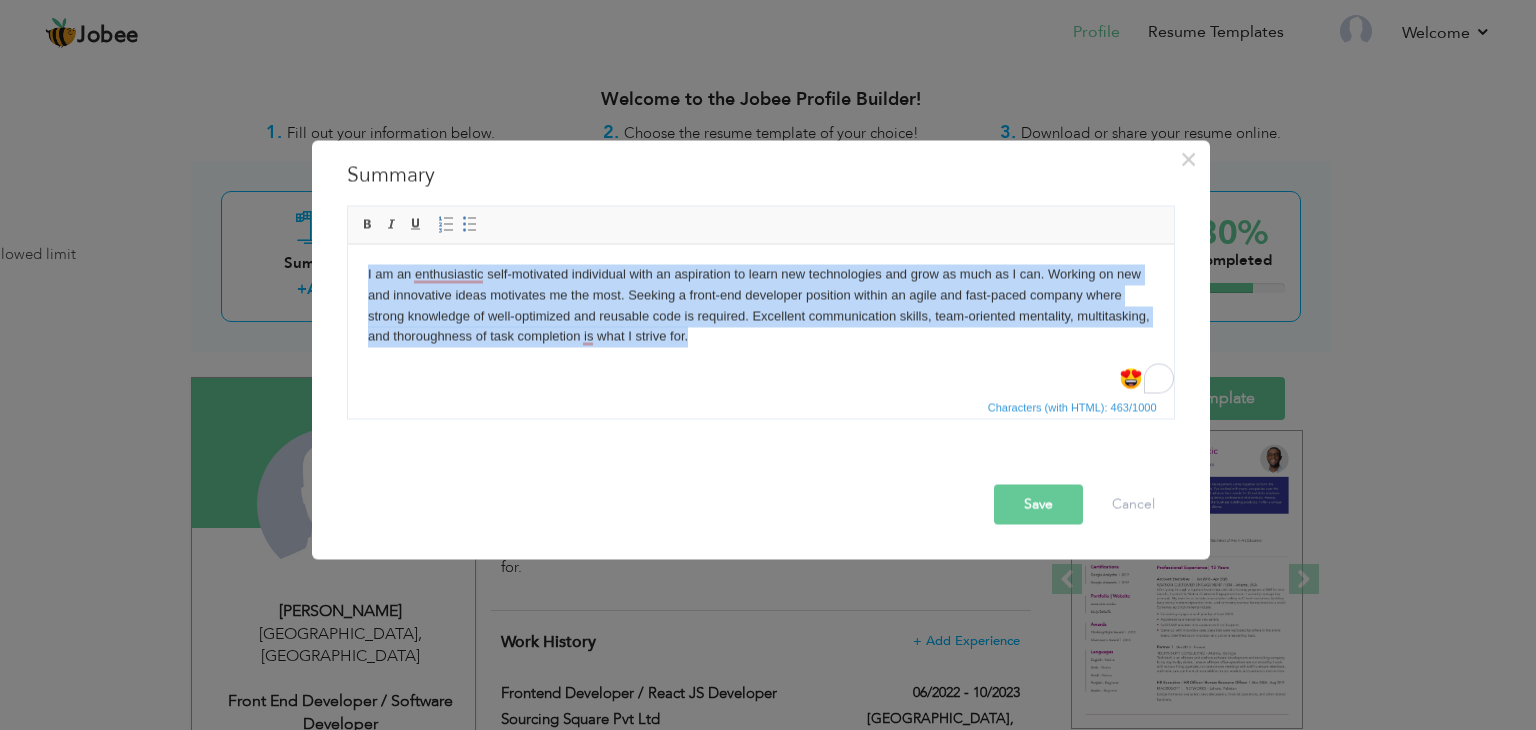 click on "I am an enthusiastic self-motivated individual with an aspiration to learn new technologies and grow as much as I can. Working on new and innovative ideas motivates me the most. Seeking a front-end developer position within an agile and fast-paced company where strong knowledge of well-optimized and reusable code is required. Excellent communication skills, team-oriented mentality, multitasking, and thoroughness of task completion is what I strive for." at bounding box center [760, 305] 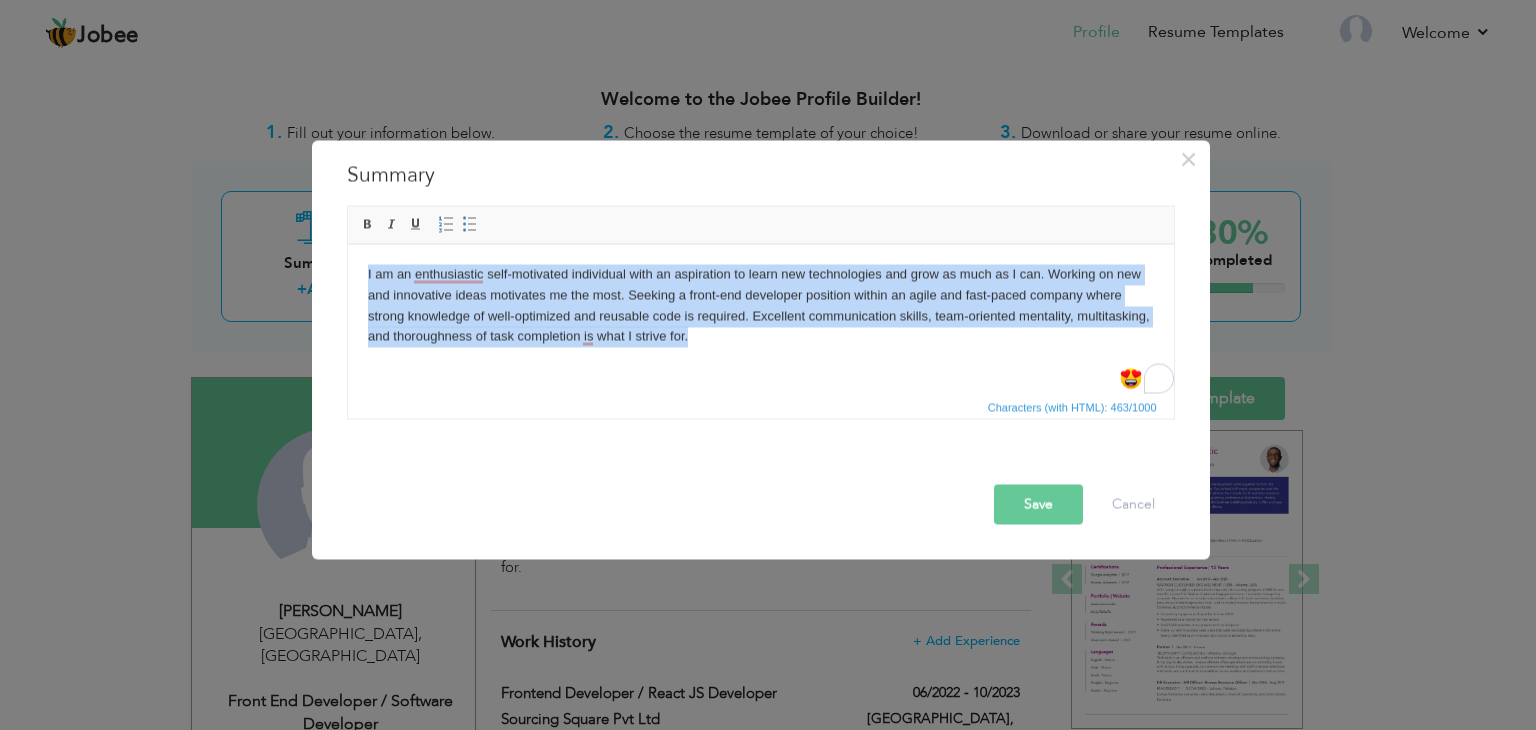 drag, startPoint x: 706, startPoint y: 343, endPoint x: 367, endPoint y: 271, distance: 346.56168 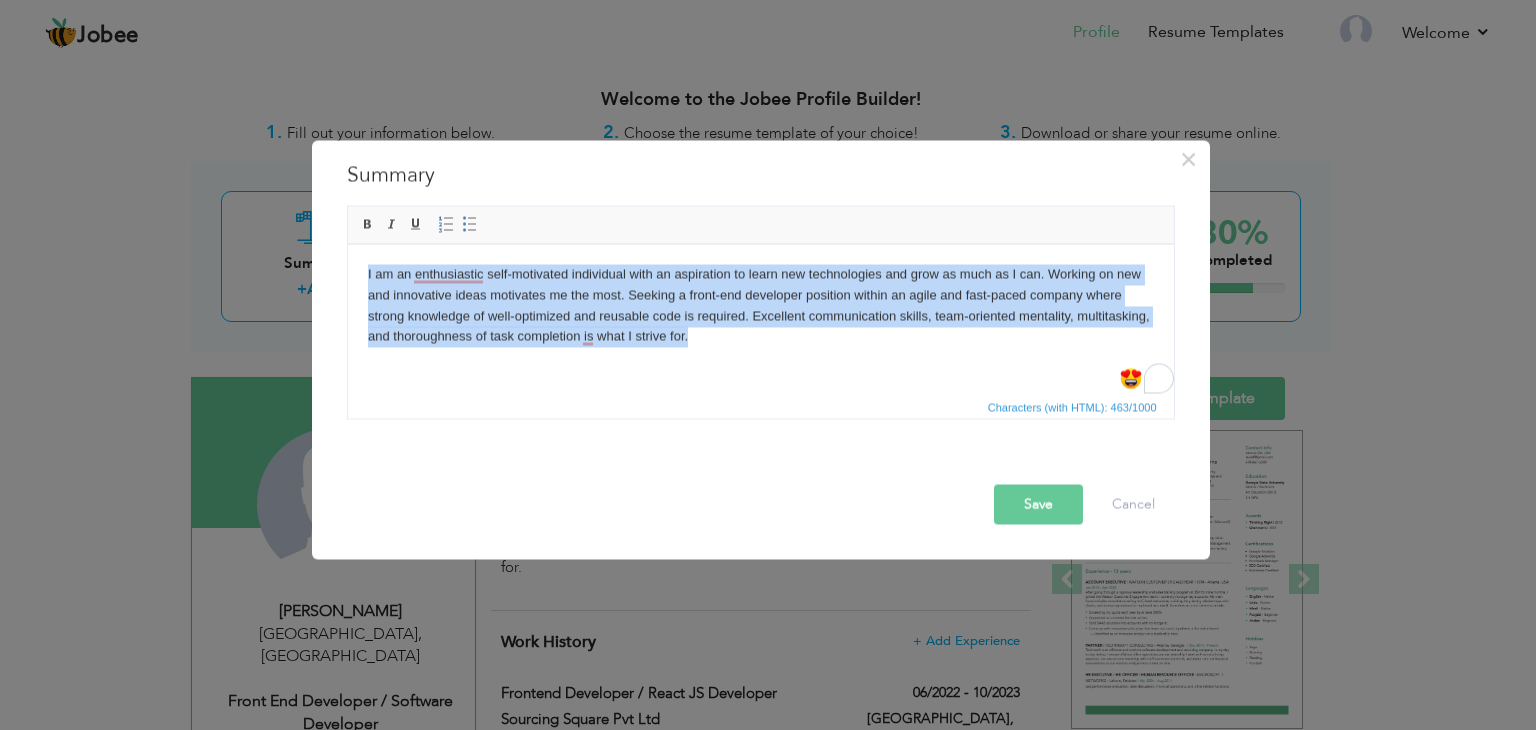 type 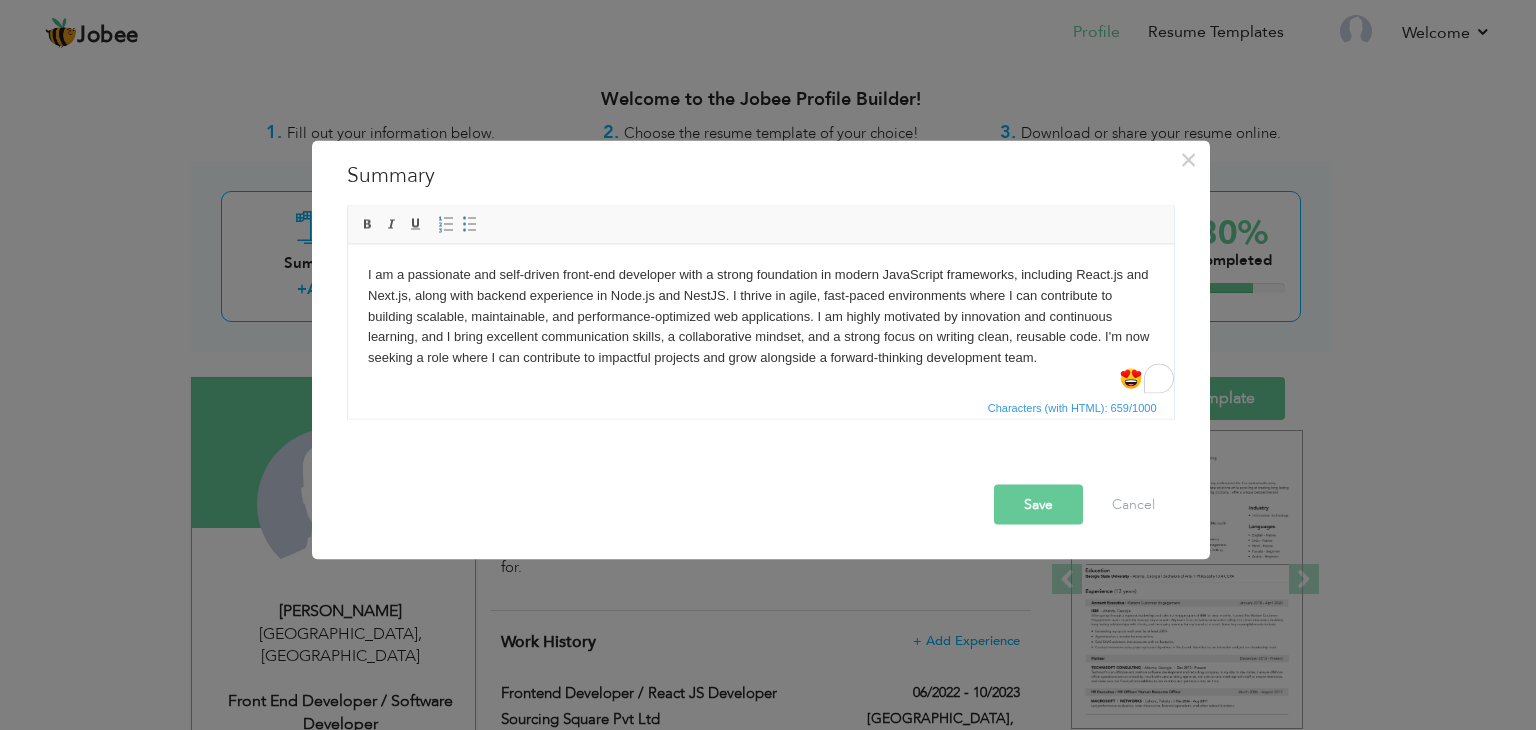 click on "I am a passionate and self-driven front-end developer with a strong foundation in modern JavaScript frameworks, including React.js and Next.js, along with backend experience in Node.js and NestJS. I thrive in agile, fast-paced environments where I can contribute to building scalable, maintainable, and performance-optimized web applications. I am highly motivated by innovation and continuous learning, and I bring excellent communication skills, a collaborative mindset, and a strong focus on writing clean, reusable code. I'm now seeking a role where I can contribute to impactful projects and grow alongside a forward-thinking development team." at bounding box center (760, 316) 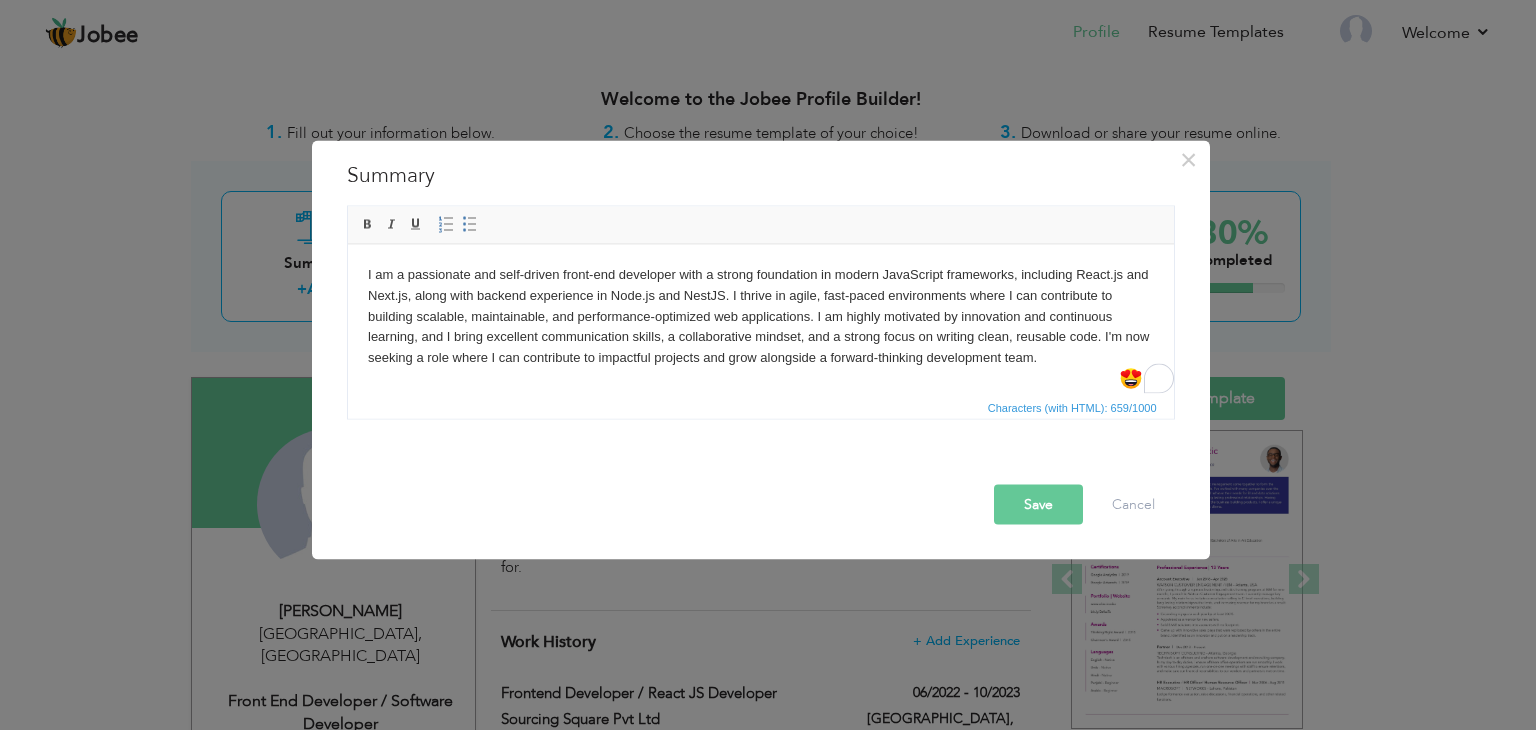 click on "Save" at bounding box center (1038, 505) 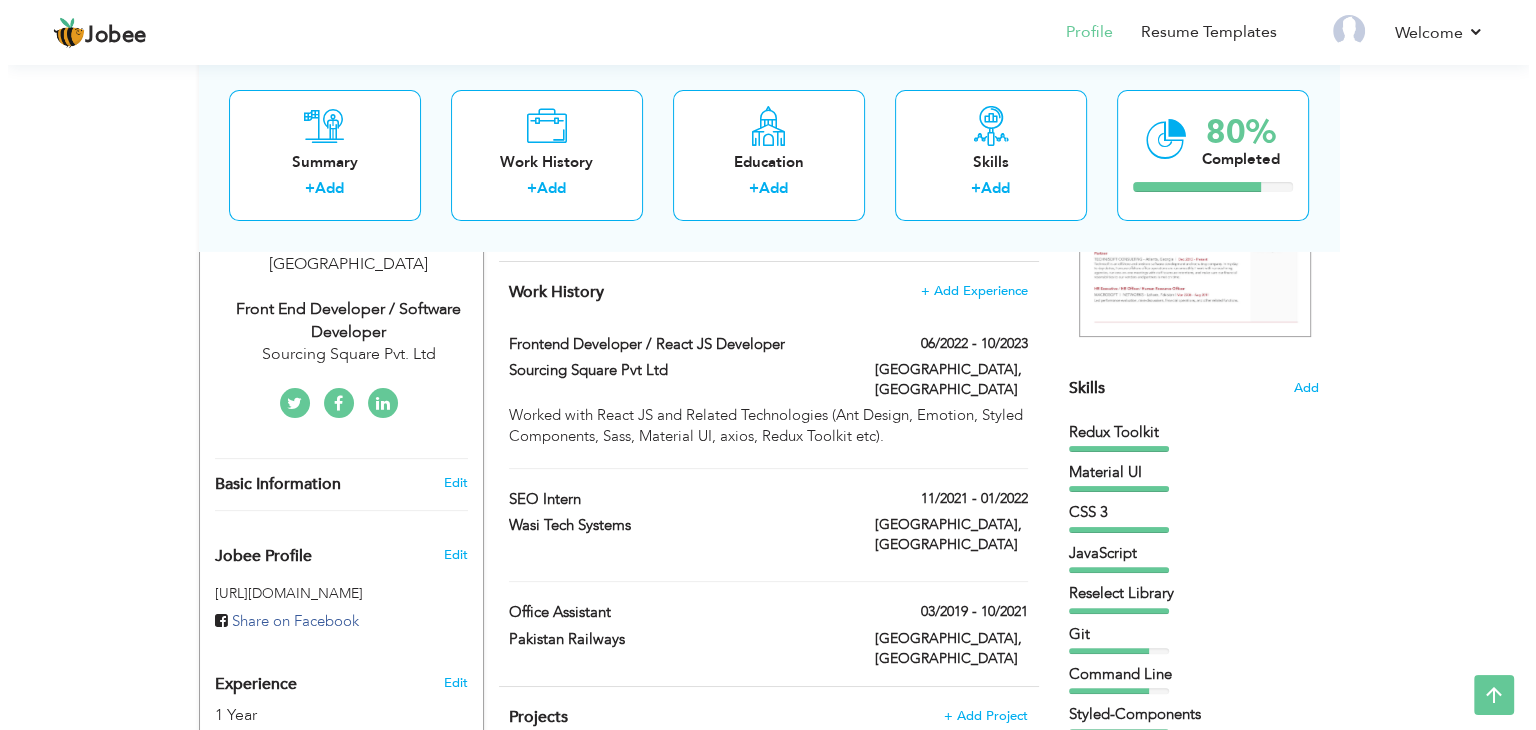 scroll, scrollTop: 391, scrollLeft: 0, axis: vertical 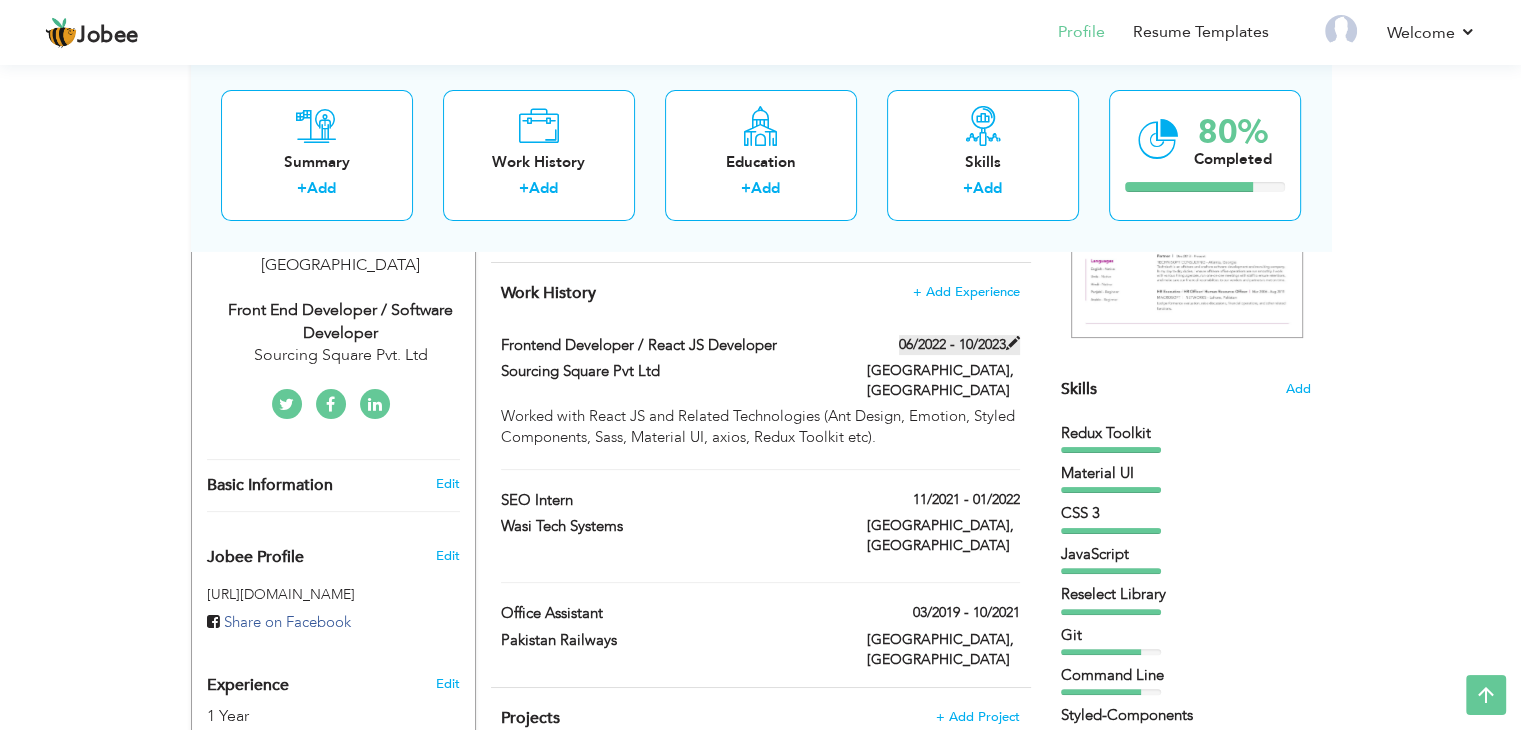 click at bounding box center (1013, 343) 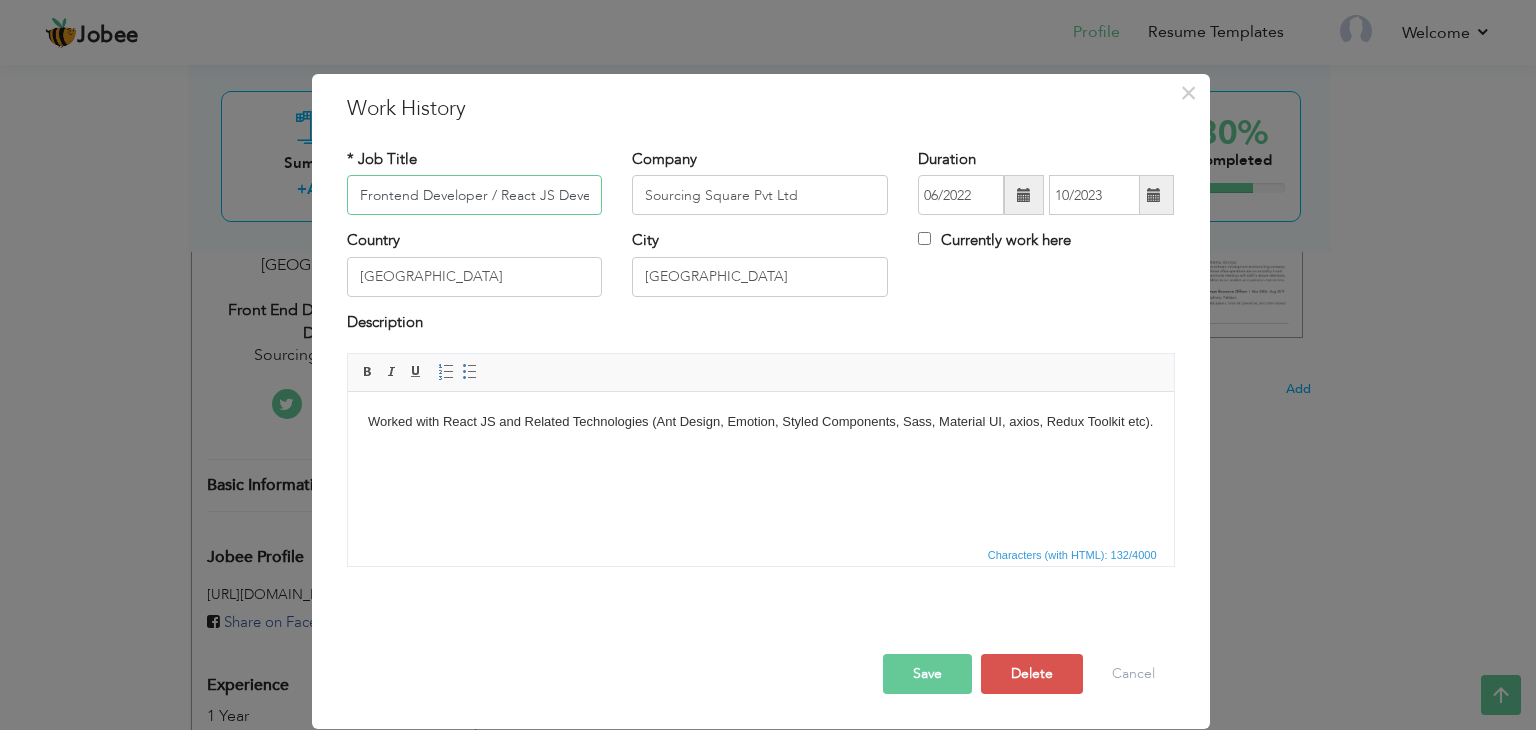 scroll, scrollTop: 0, scrollLeft: 29, axis: horizontal 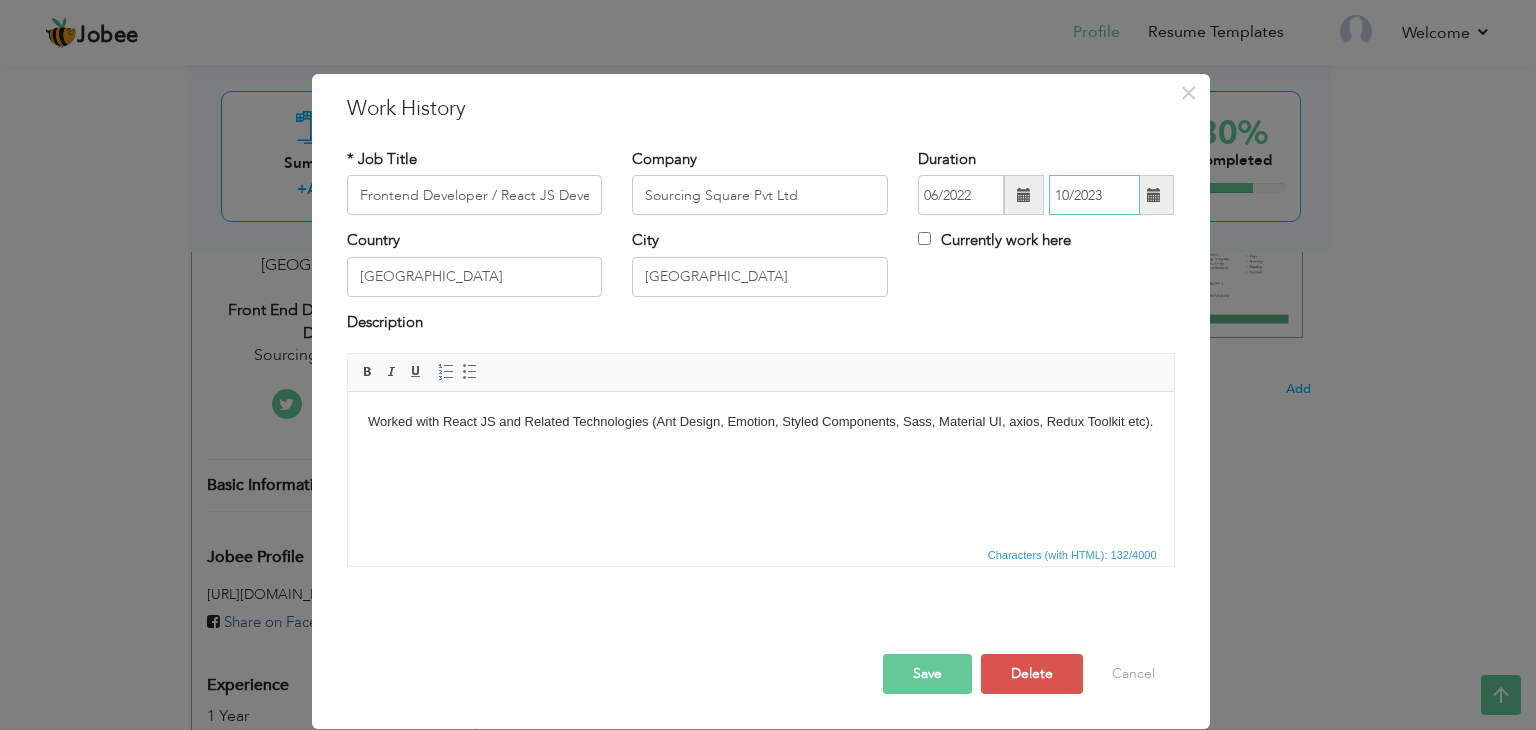 click on "10/2023" at bounding box center (1094, 195) 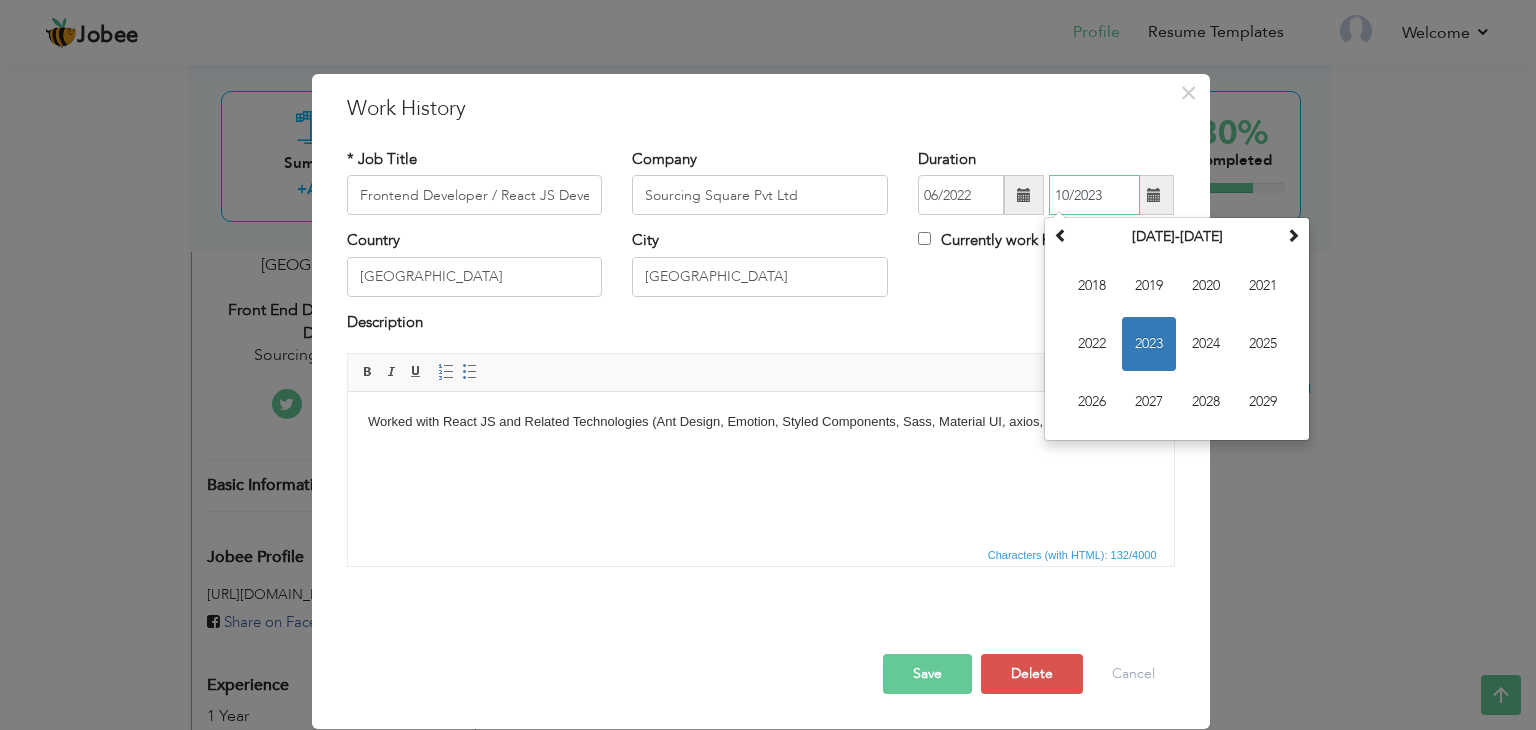 click on "10/2023" at bounding box center (1094, 195) 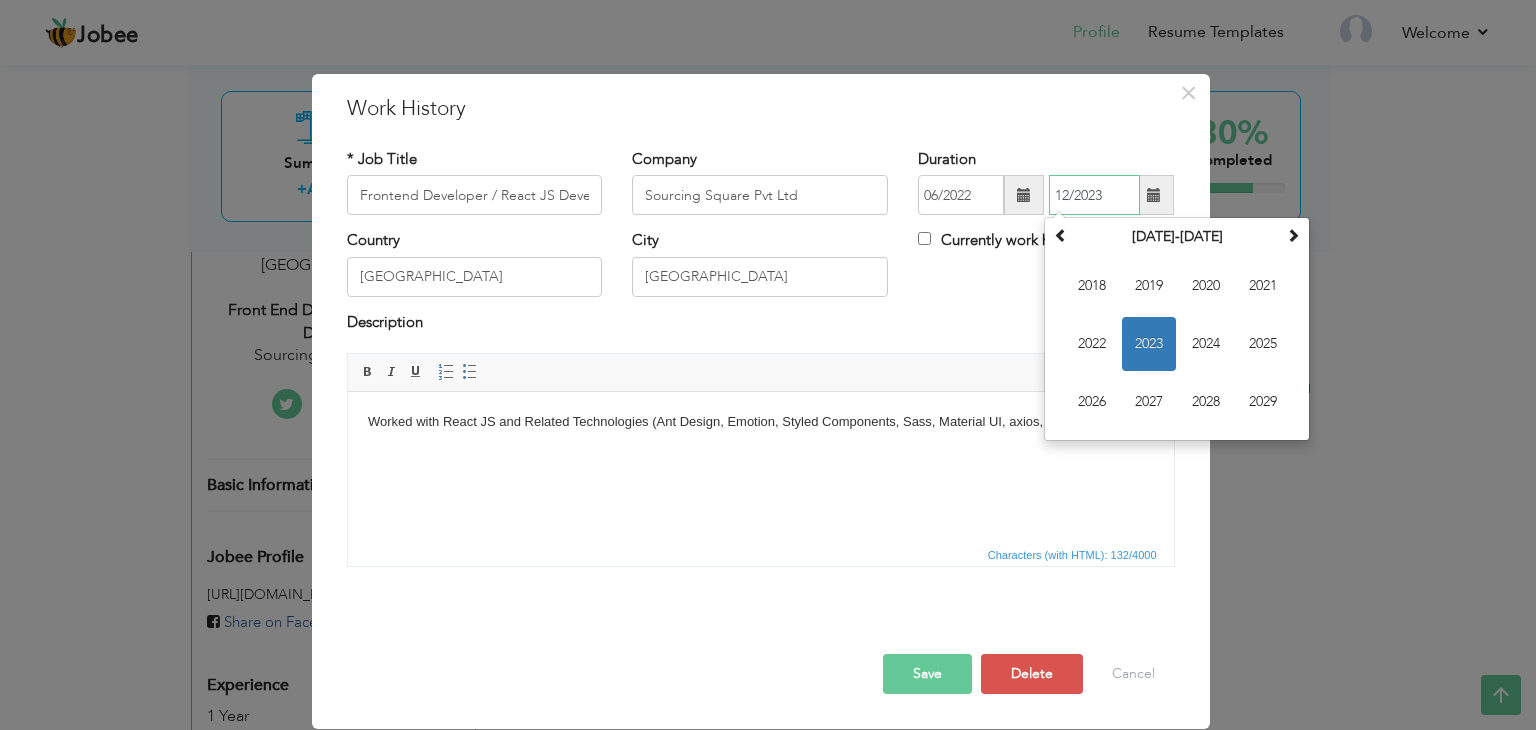 type on "12/2023" 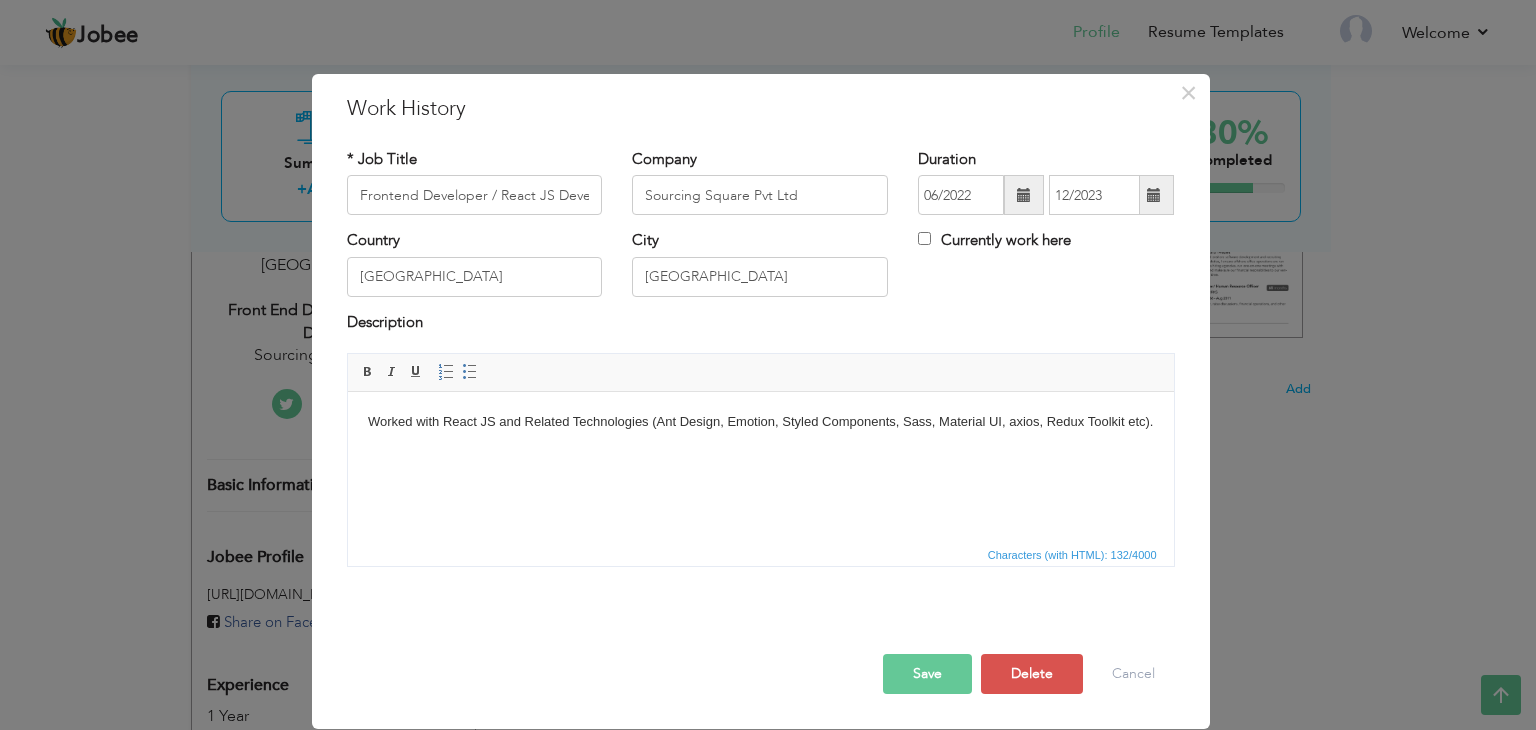 click on "Country
Pakistan
City
Lahore
Currently work here" at bounding box center (761, 270) 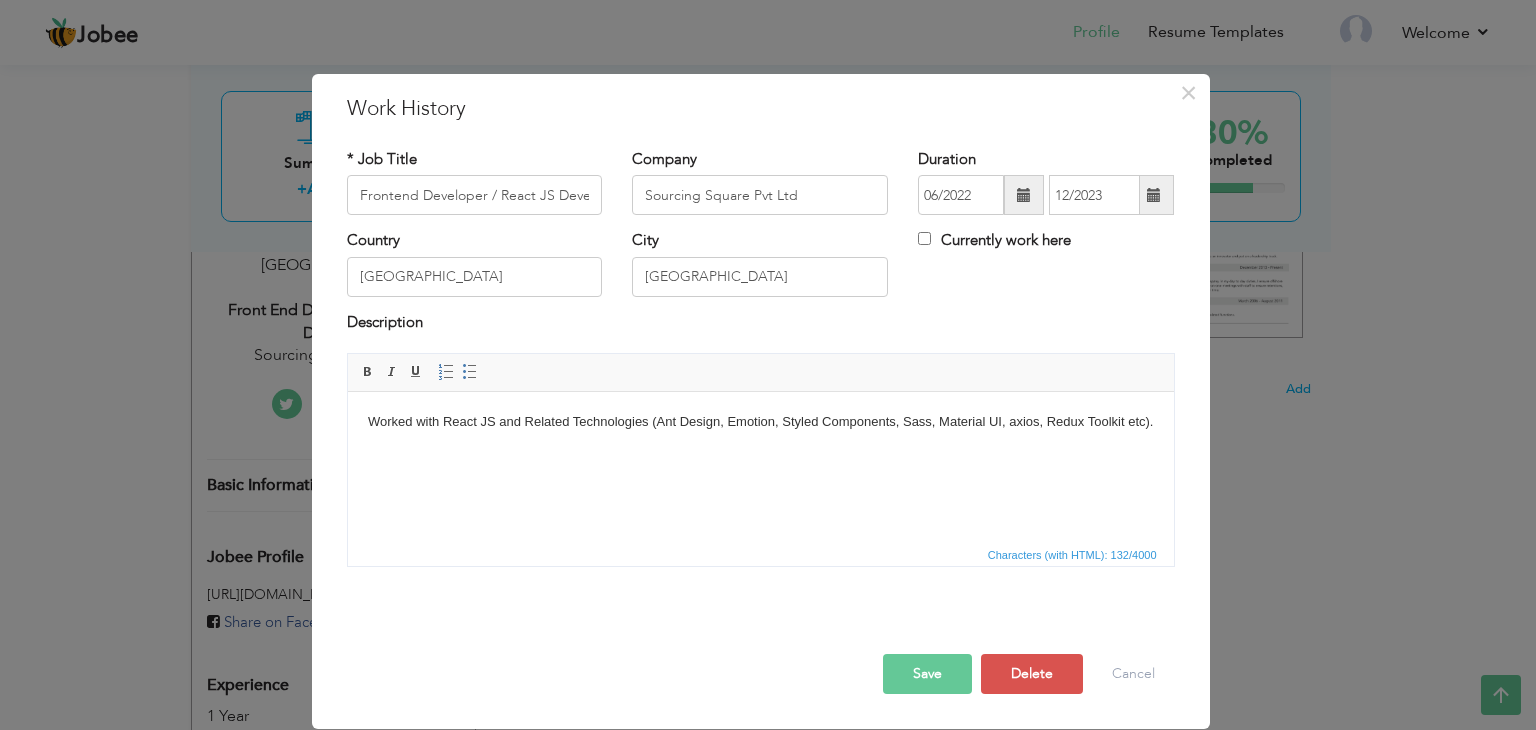 click on "Save" at bounding box center (927, 674) 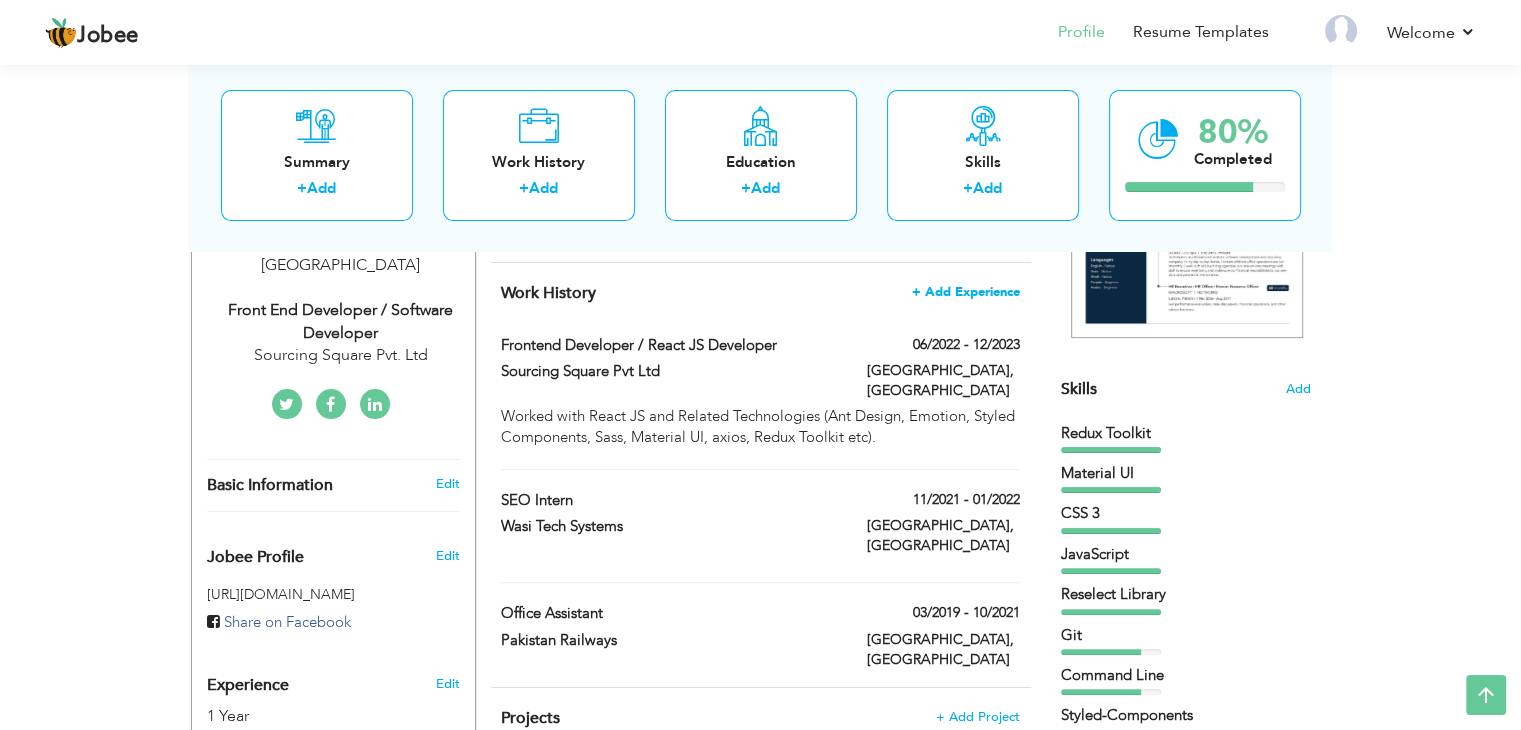 click on "+ Add Experience" at bounding box center (966, 292) 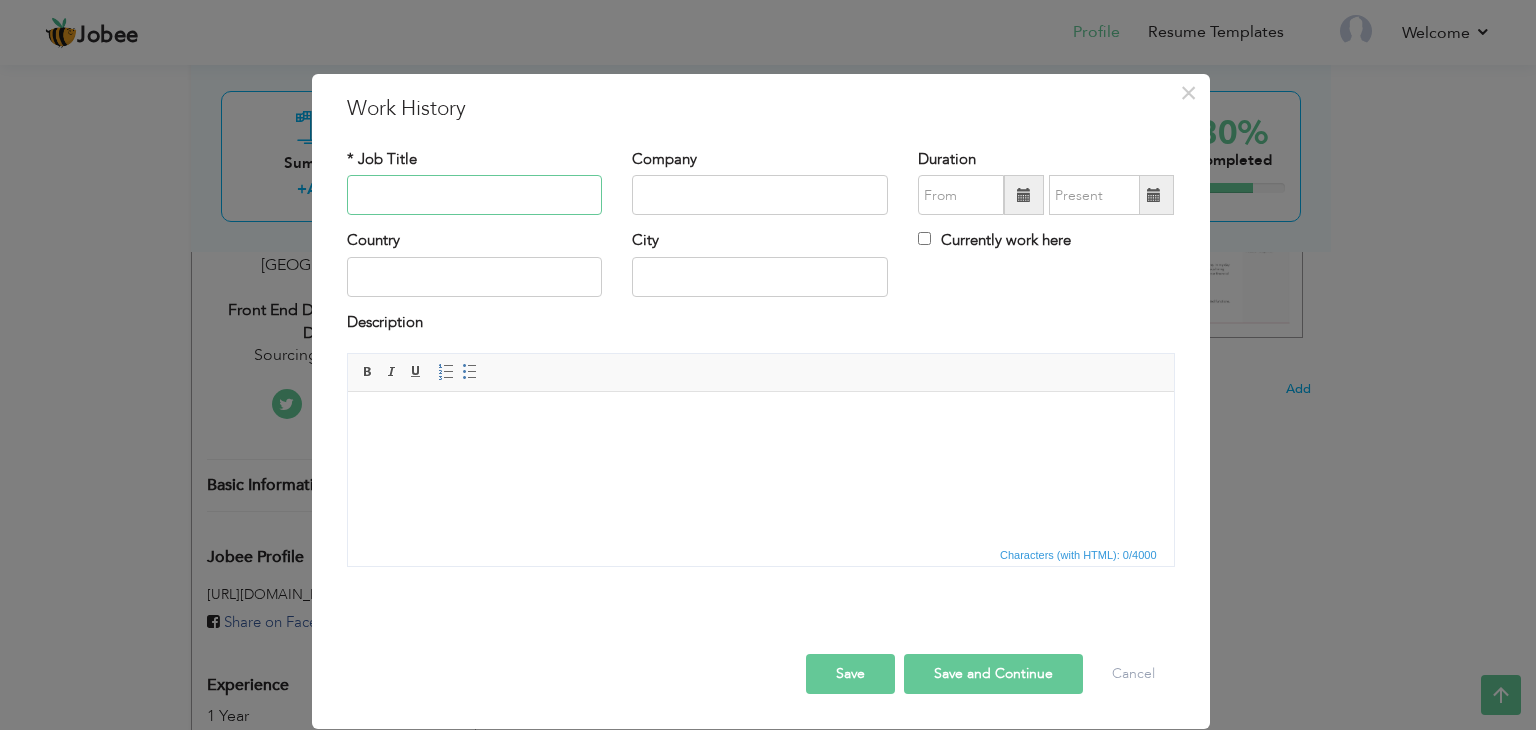 click at bounding box center (475, 195) 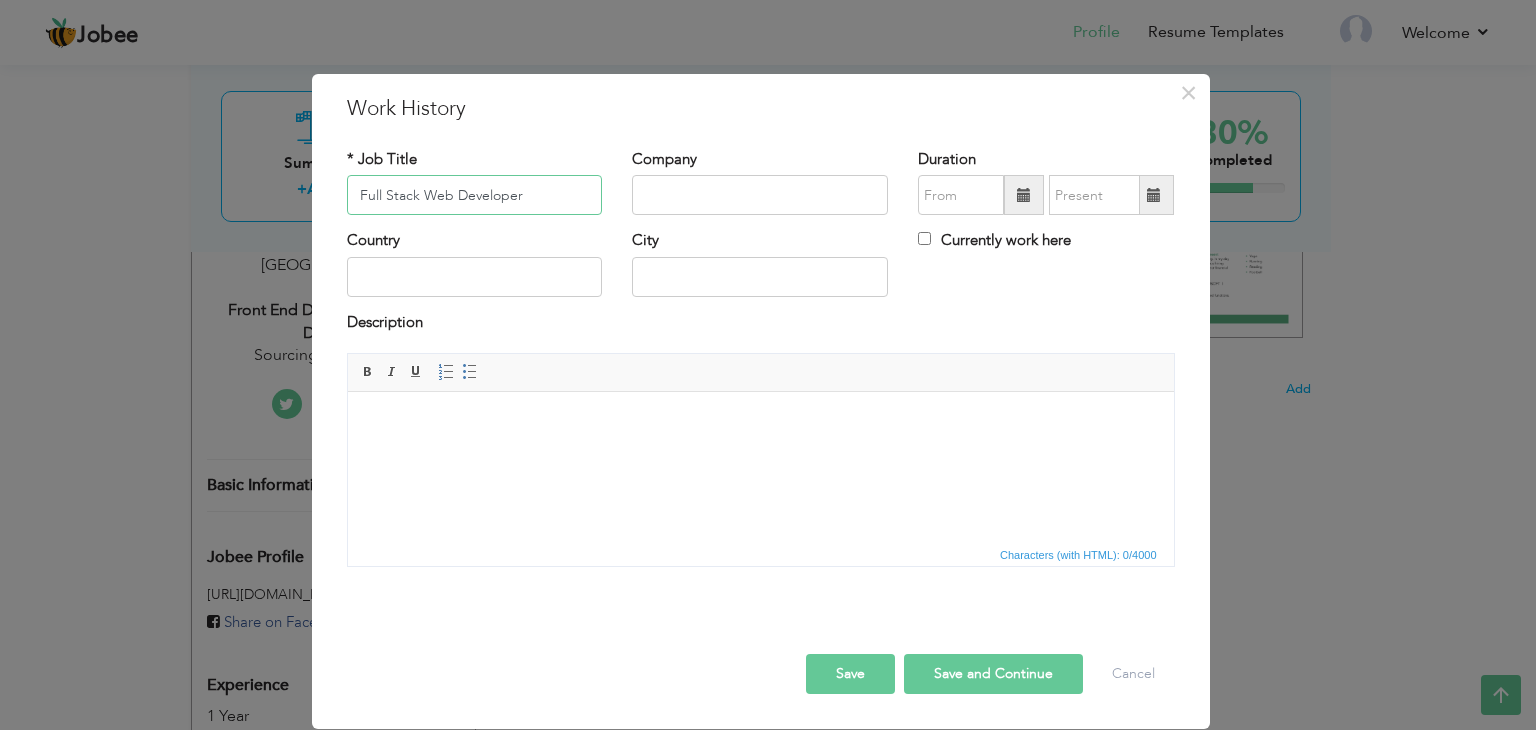 type on "Full Stack Web Developer" 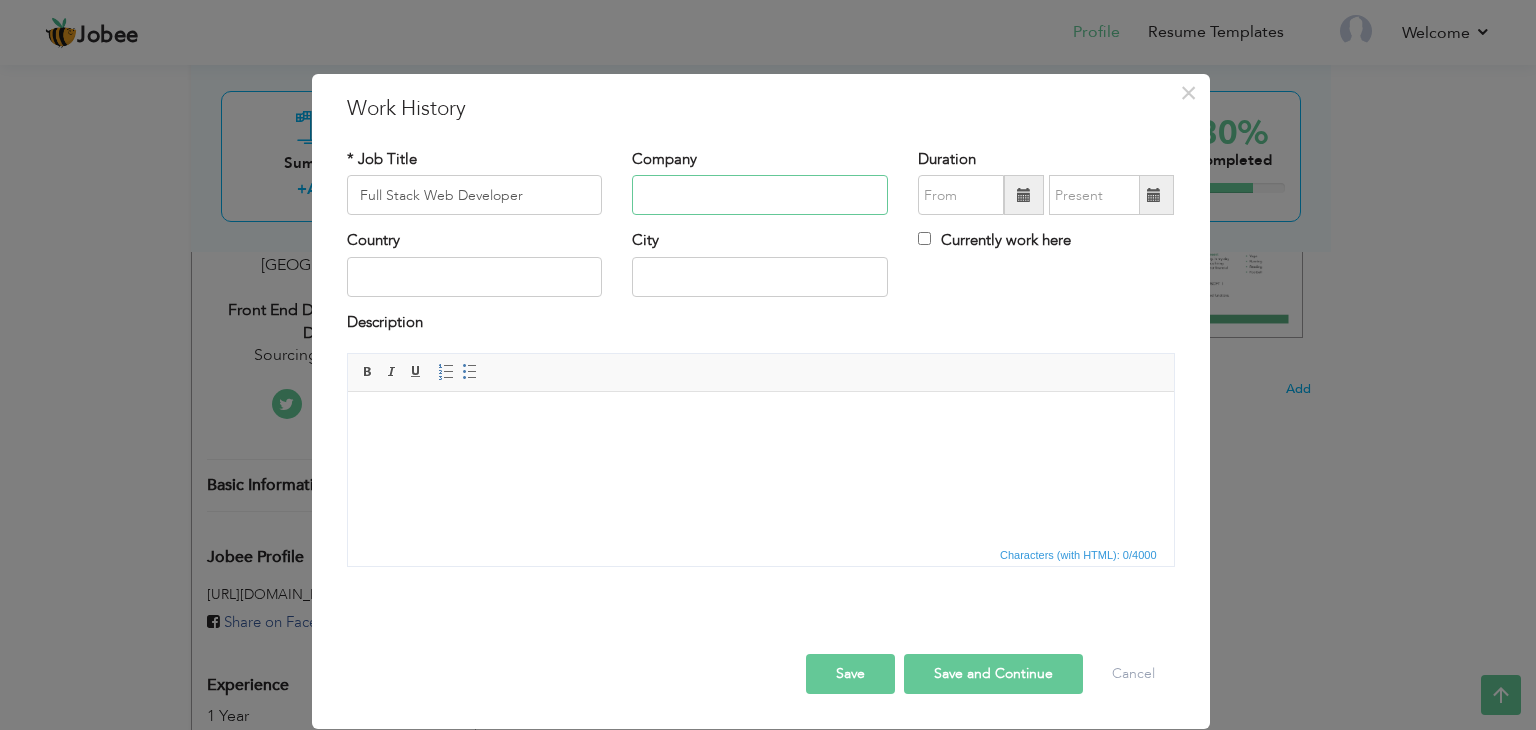 click at bounding box center (760, 195) 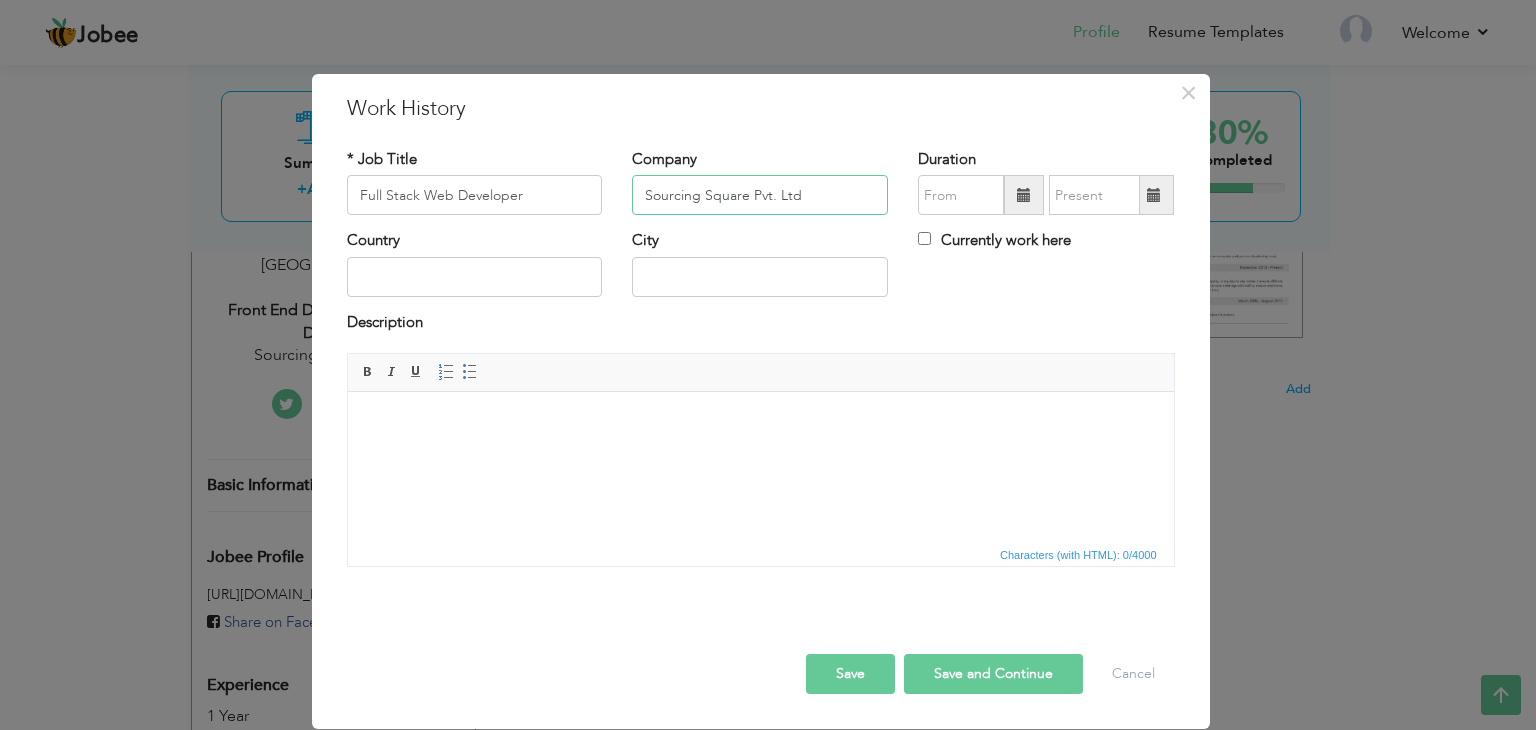 type on "Sourcing Square Pvt. Ltd" 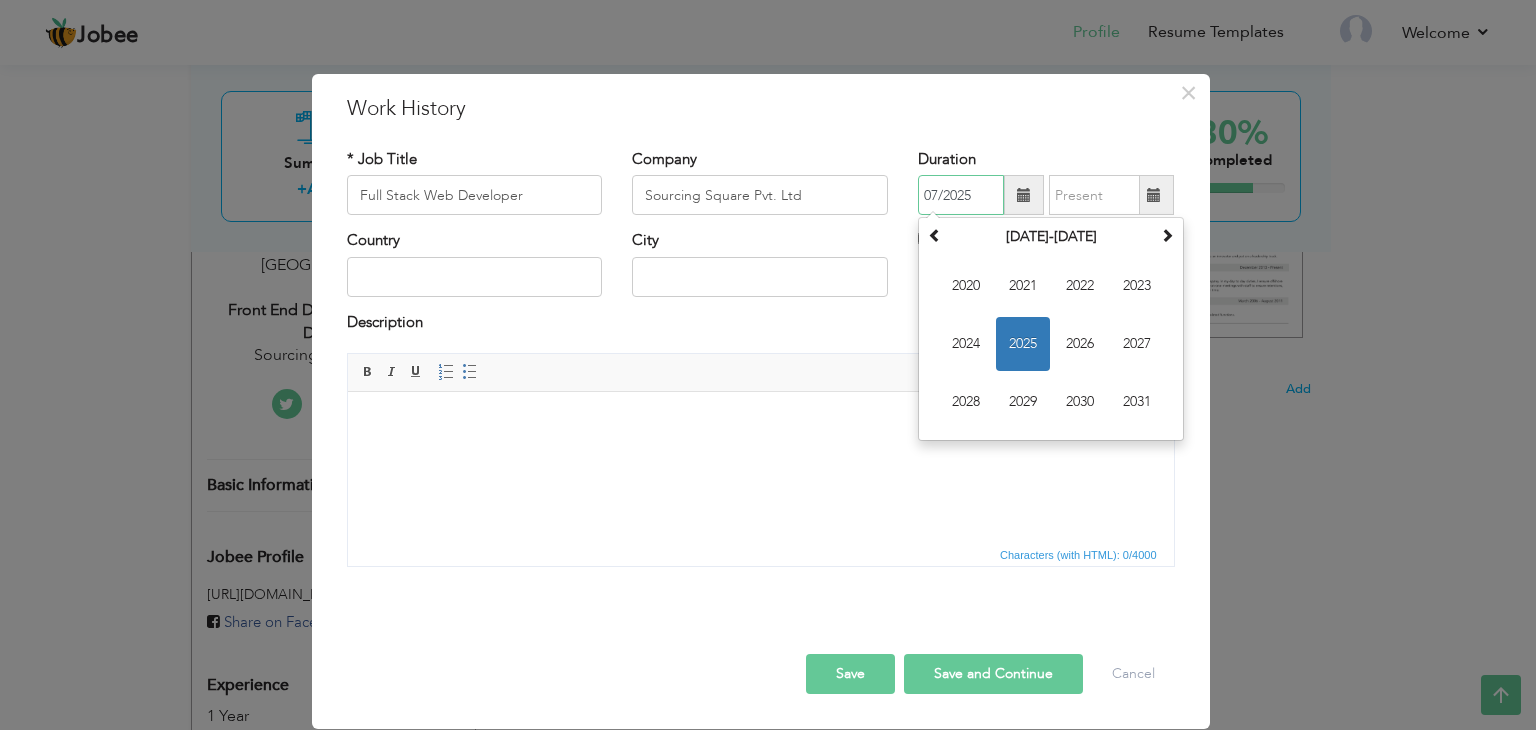 click on "07/2025" at bounding box center (961, 195) 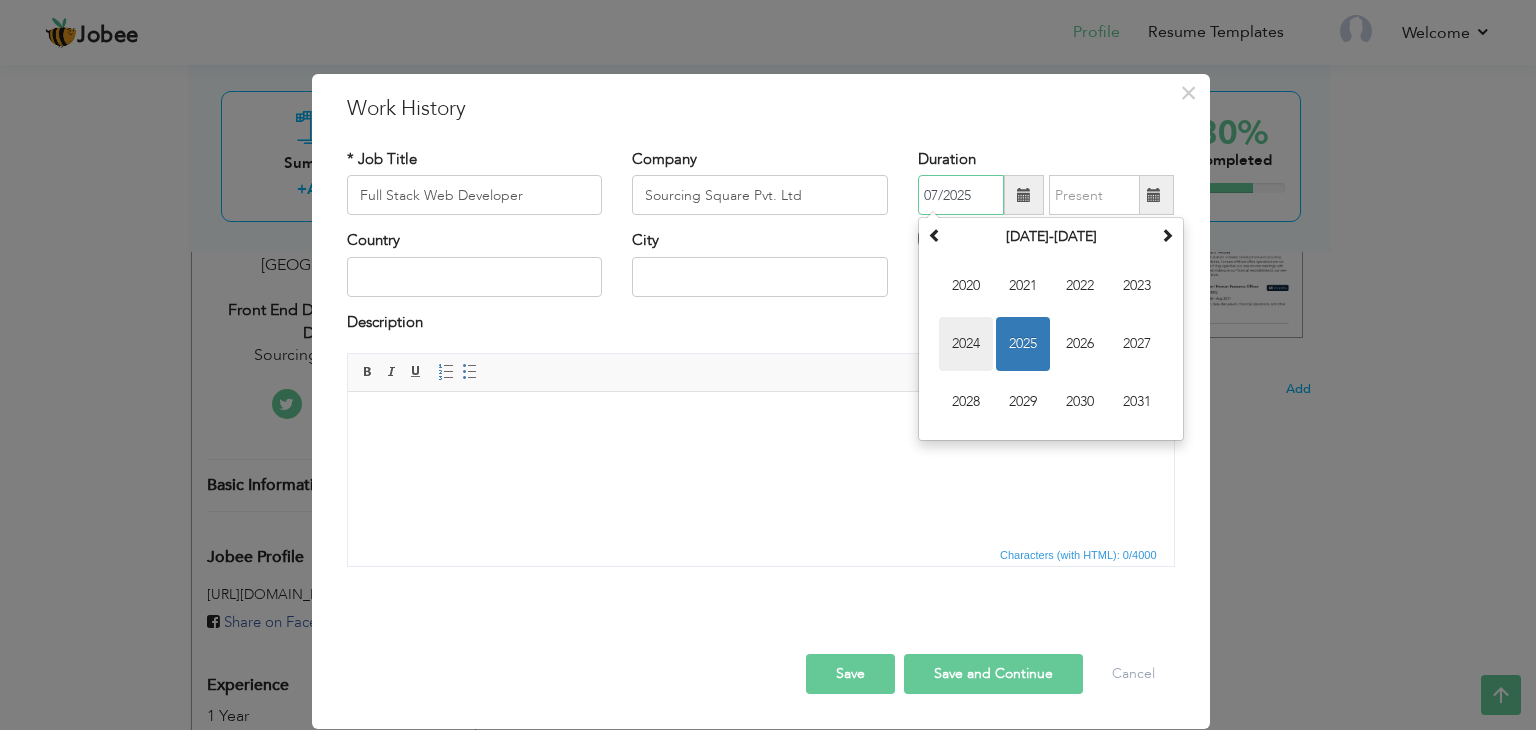 click on "2024" at bounding box center (966, 344) 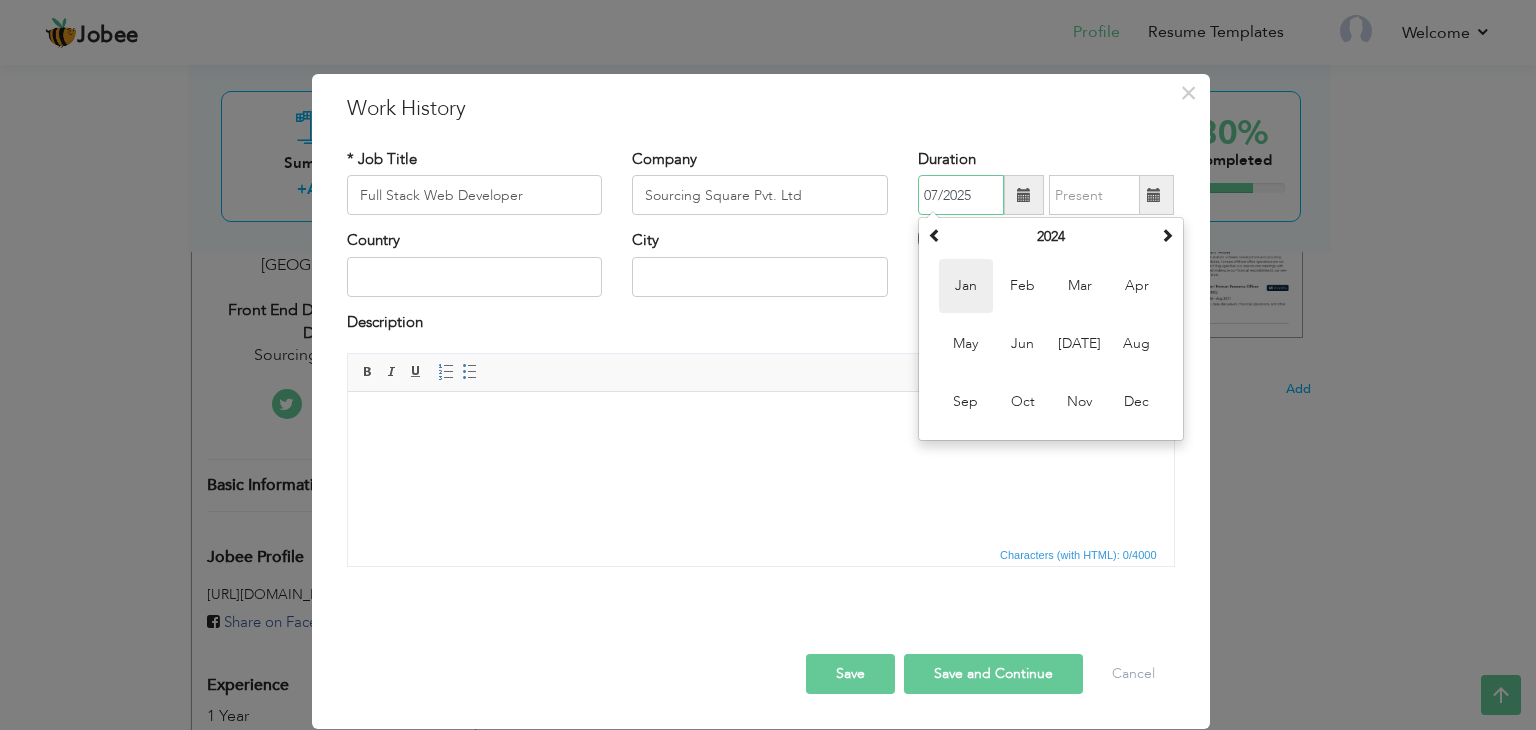 click on "Jan" at bounding box center (966, 286) 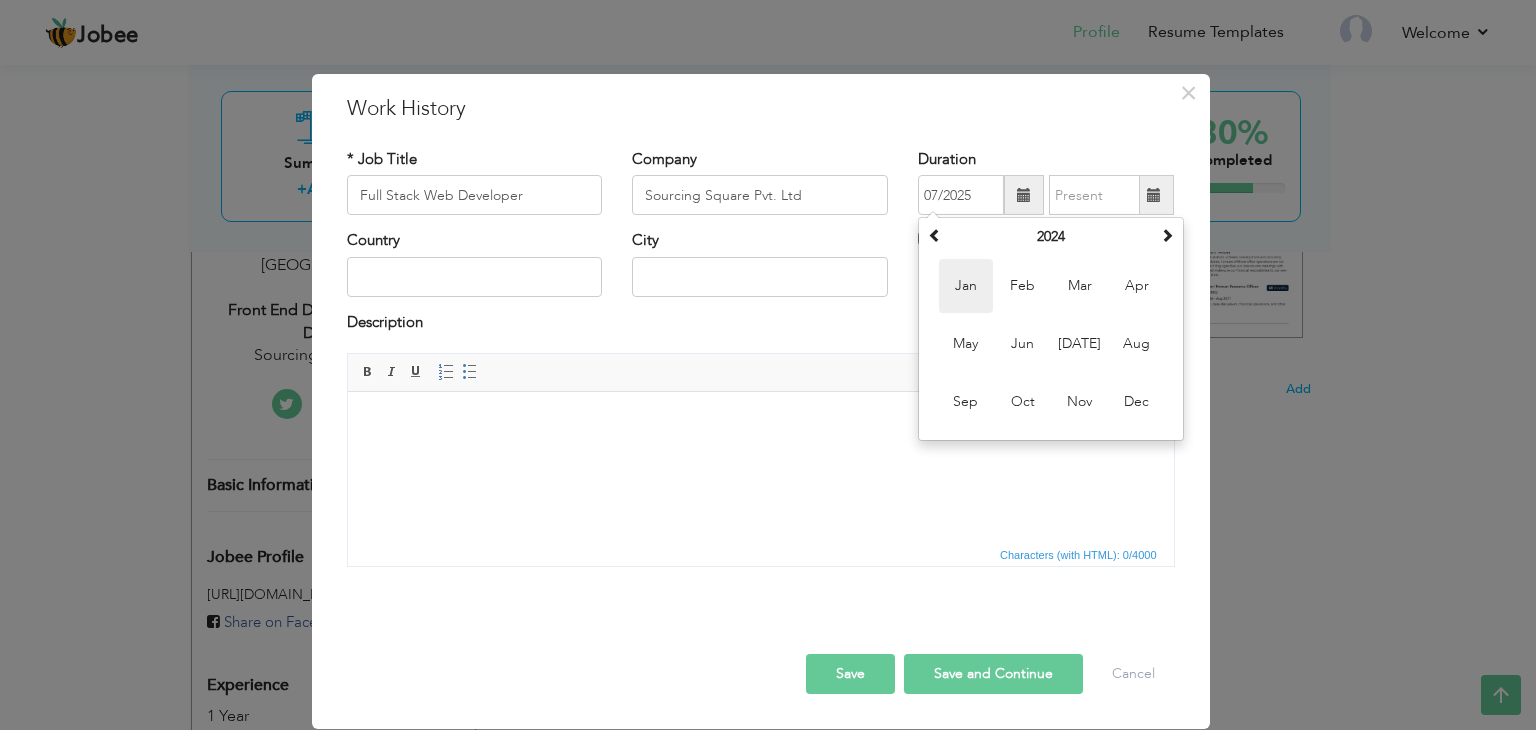 type on "01/2024" 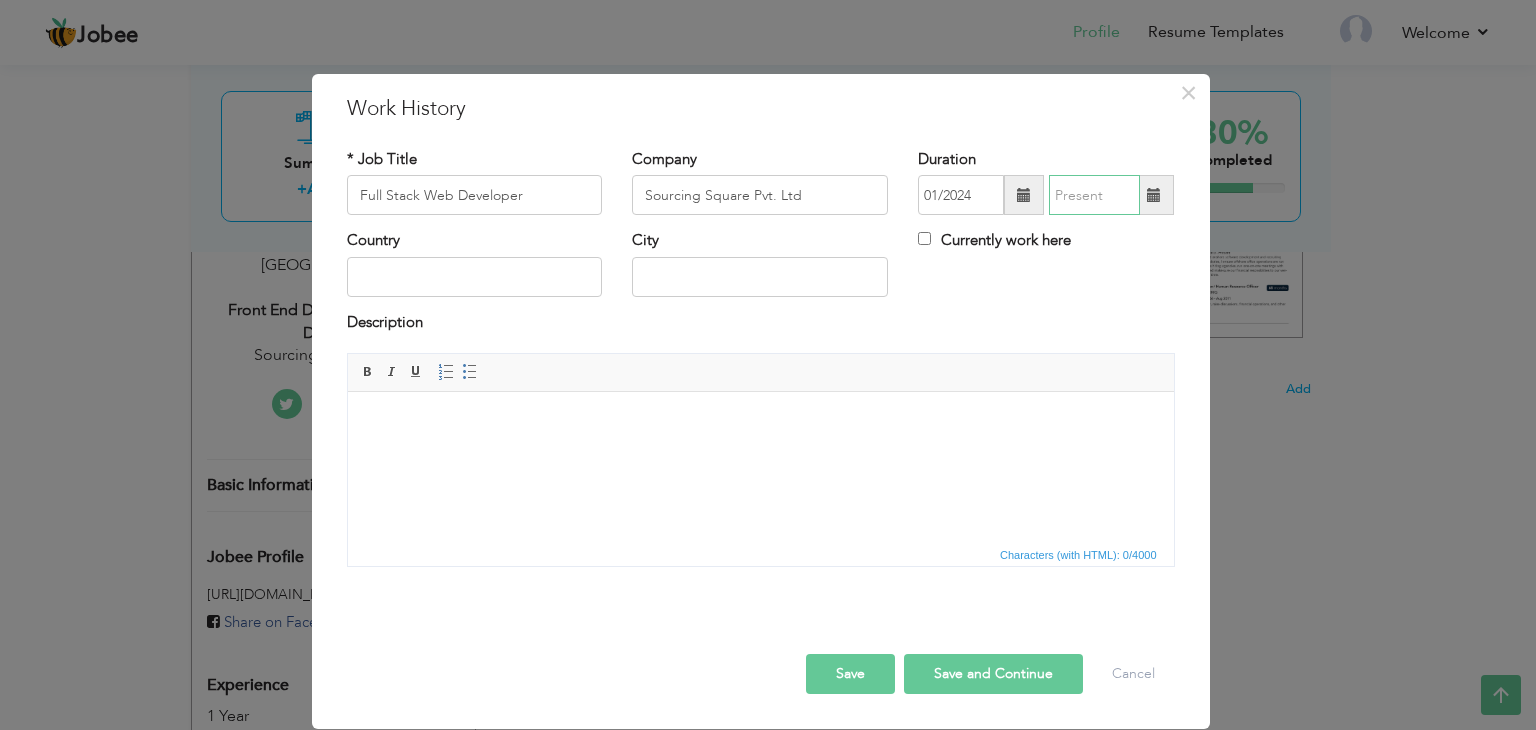 click at bounding box center [1094, 195] 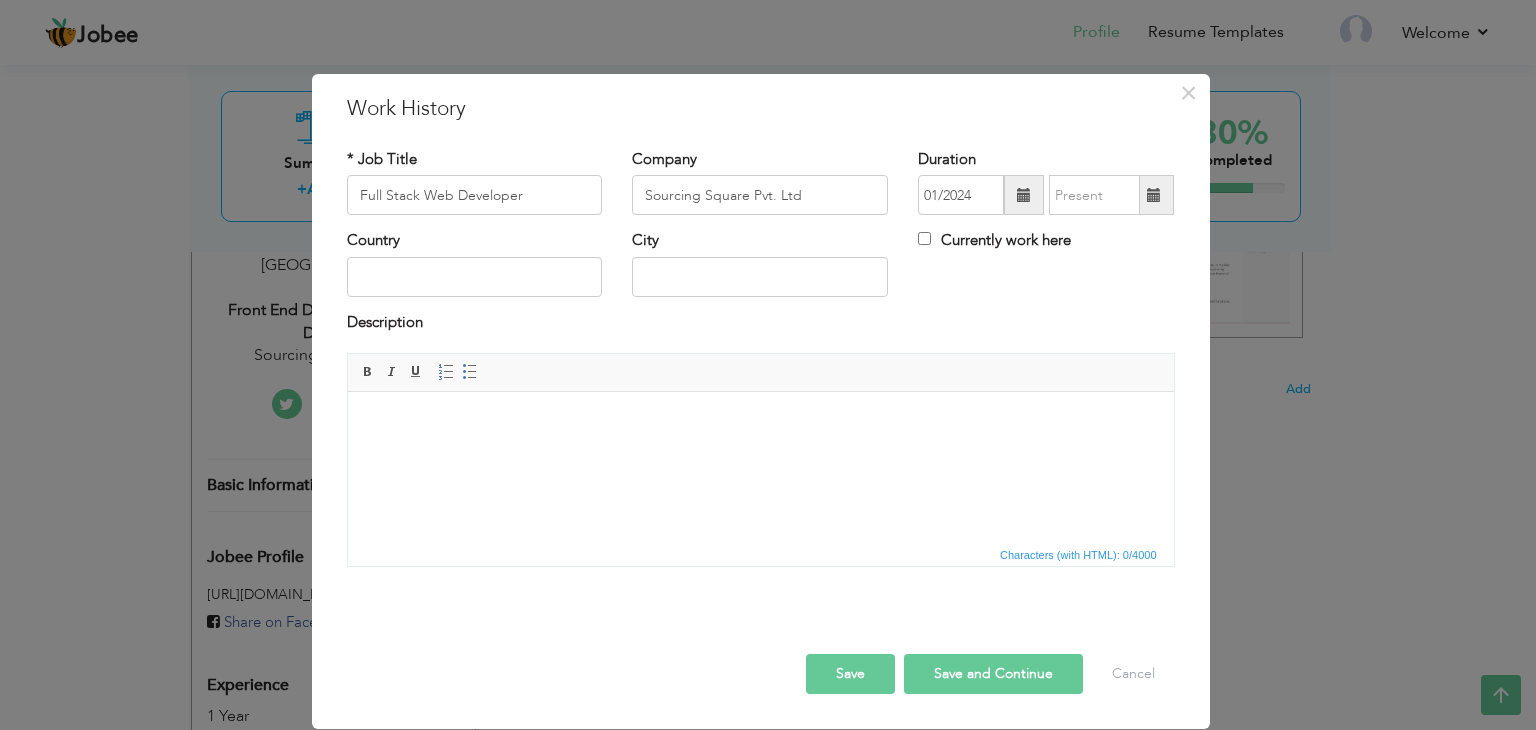 click on "* Job Title
Full Stack Web Developer
Company
Sourcing Square Pvt. Ltd
Duration
01/2024 Currently work here Country City" at bounding box center [761, 365] 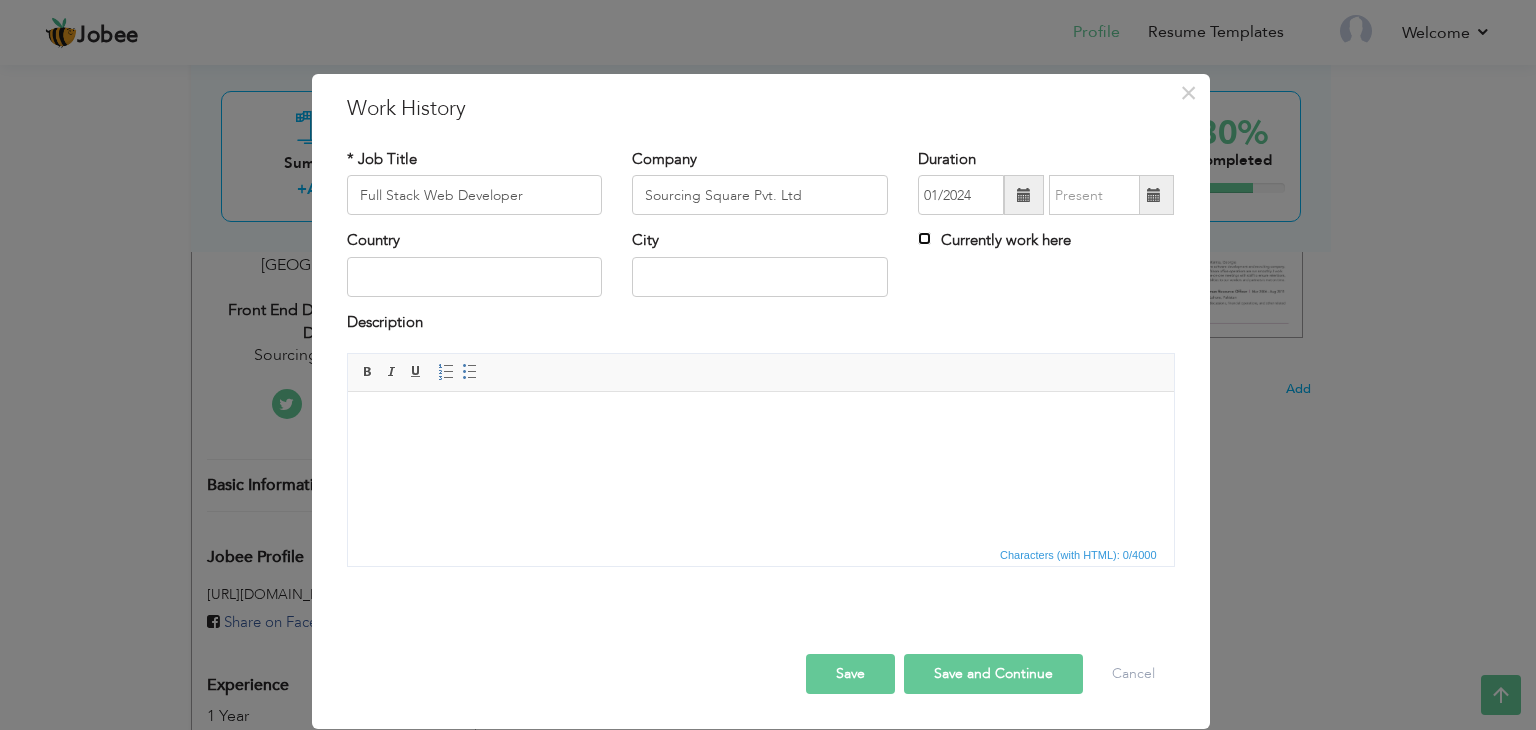 click on "Currently work here" at bounding box center [924, 238] 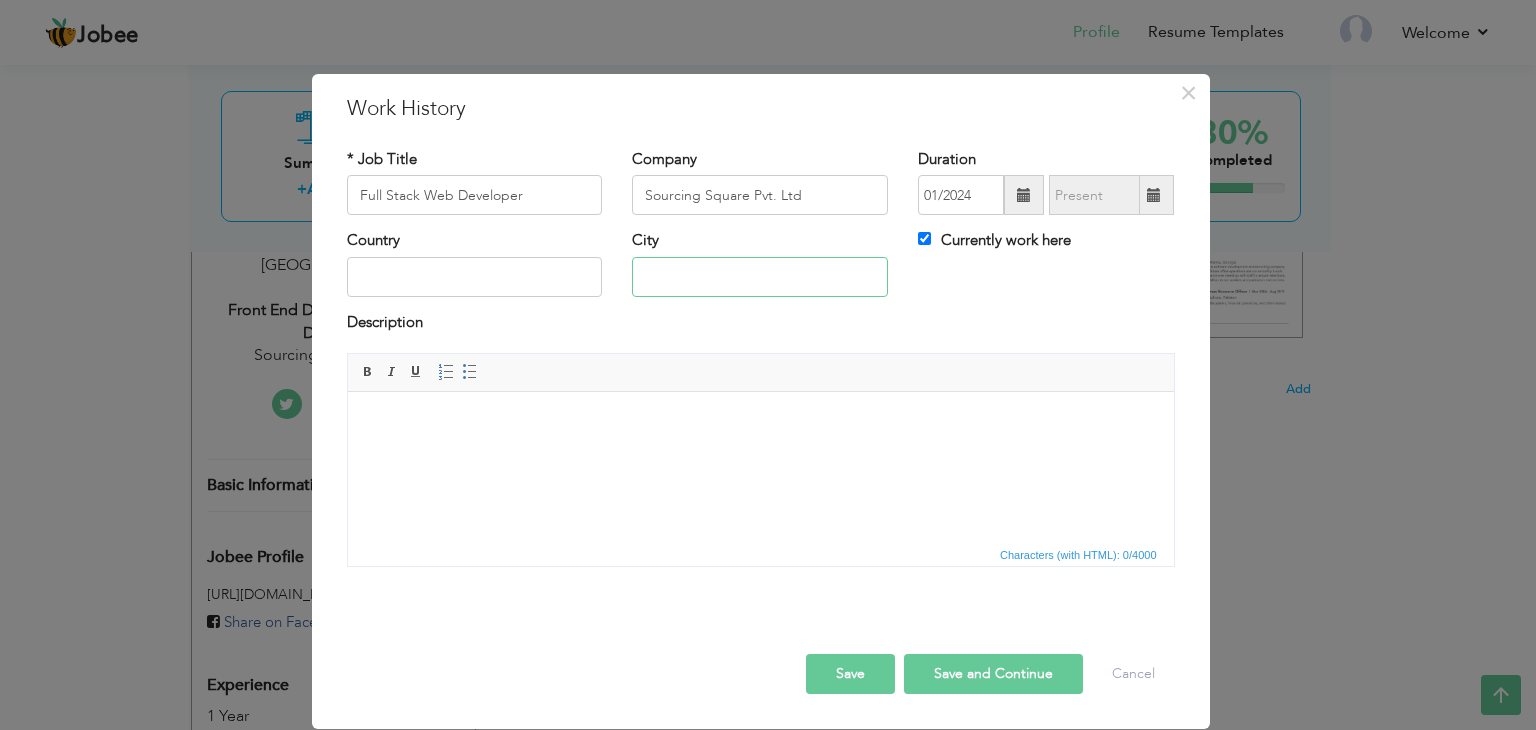 click at bounding box center [760, 277] 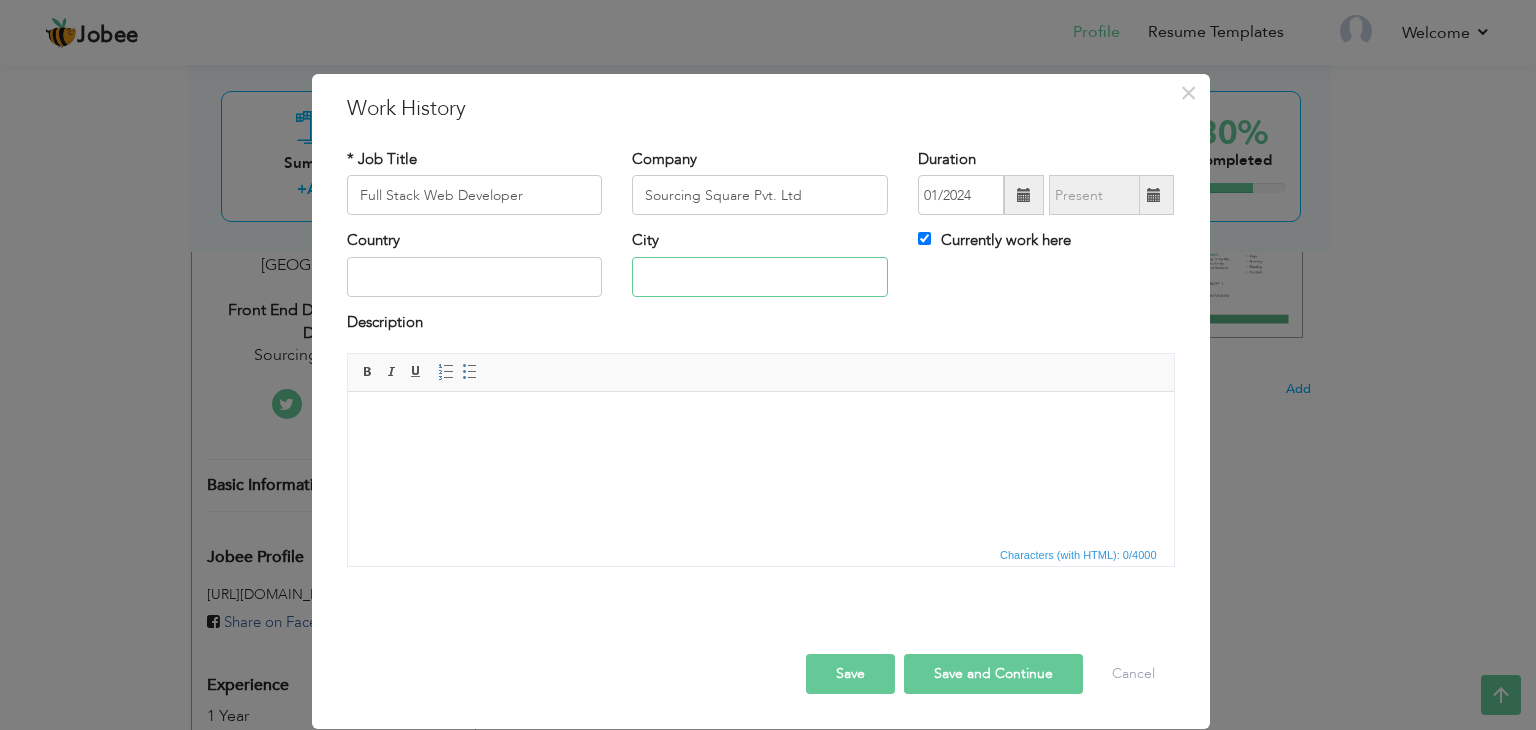 type on "[GEOGRAPHIC_DATA]" 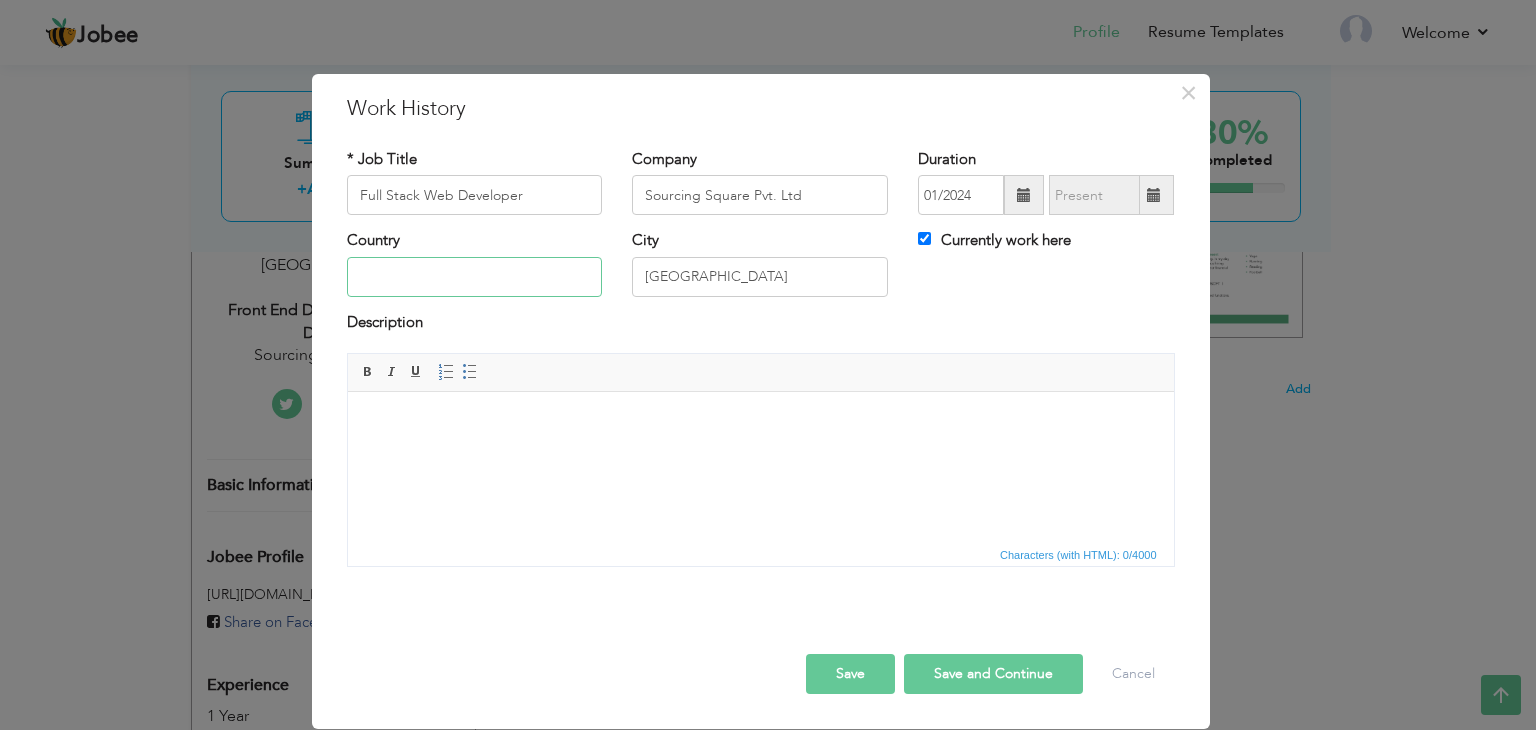 type on "[GEOGRAPHIC_DATA]" 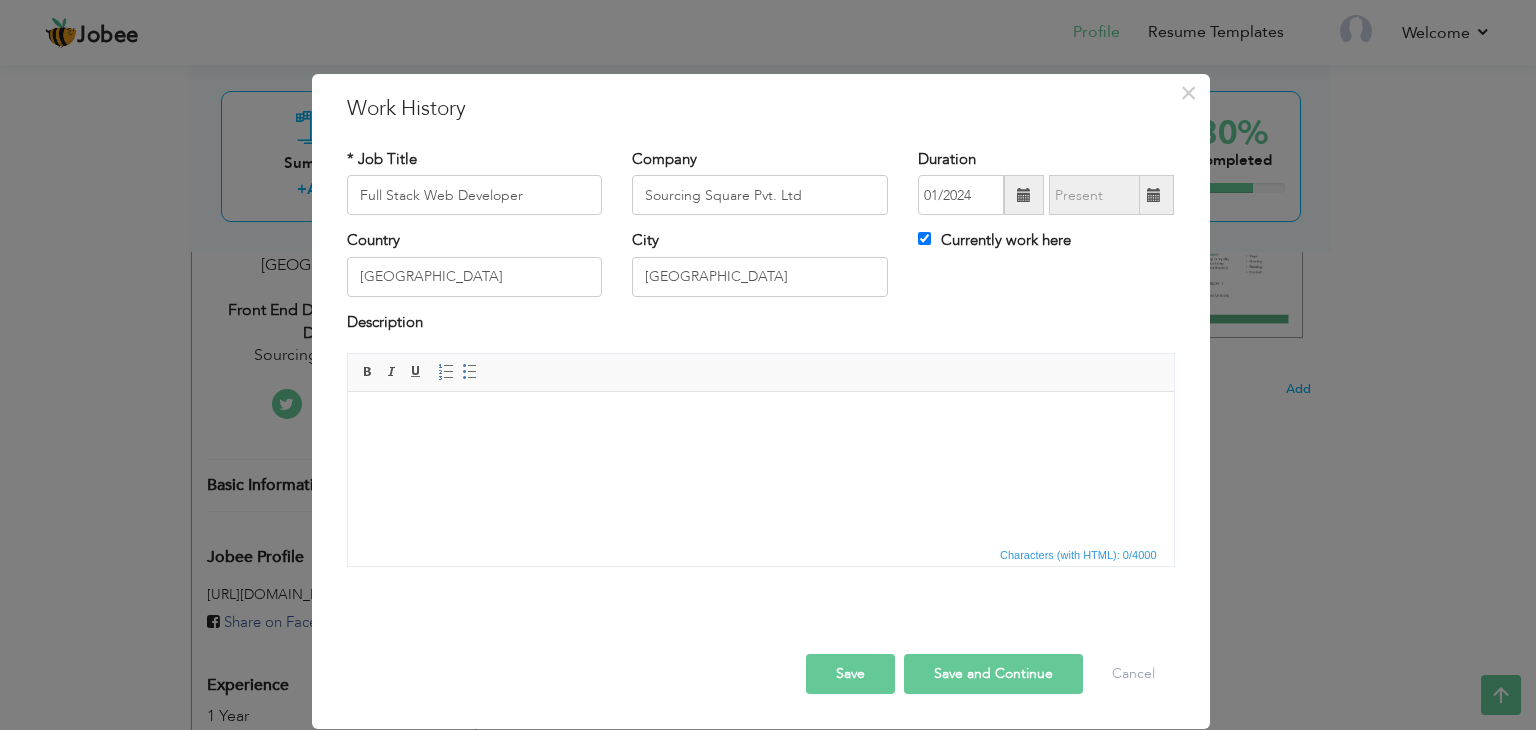 click at bounding box center (760, 422) 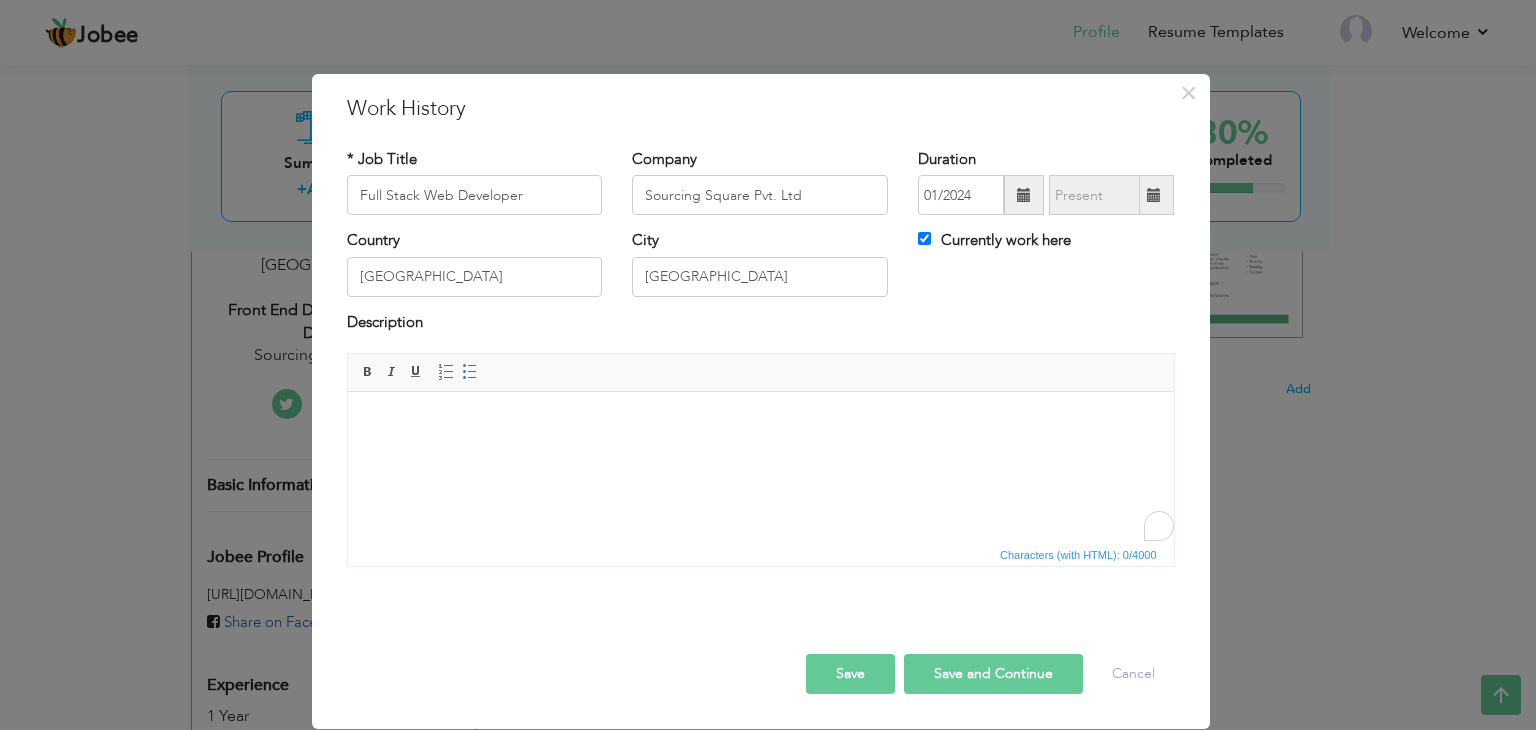 type 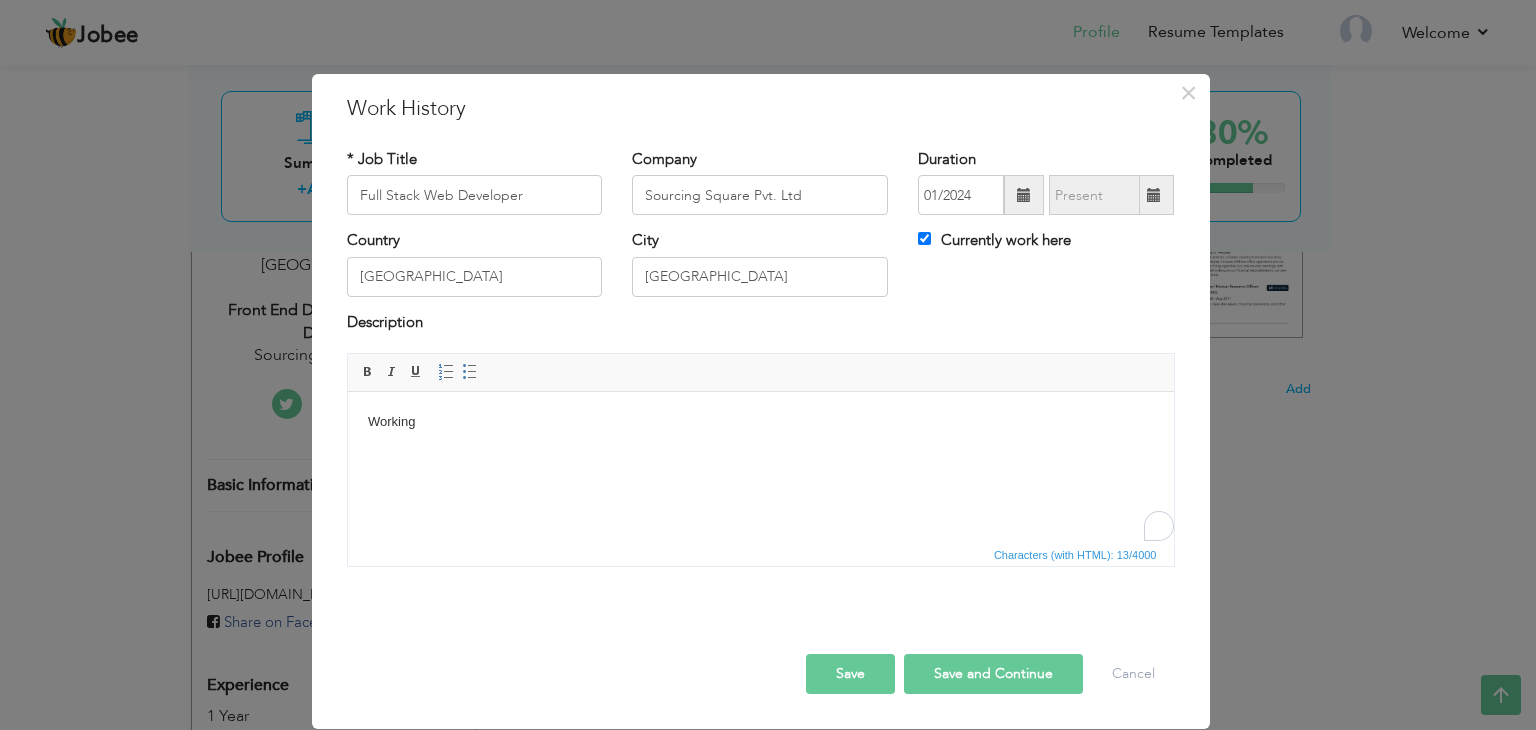 drag, startPoint x: 535, startPoint y: 488, endPoint x: 402, endPoint y: 440, distance: 141.3966 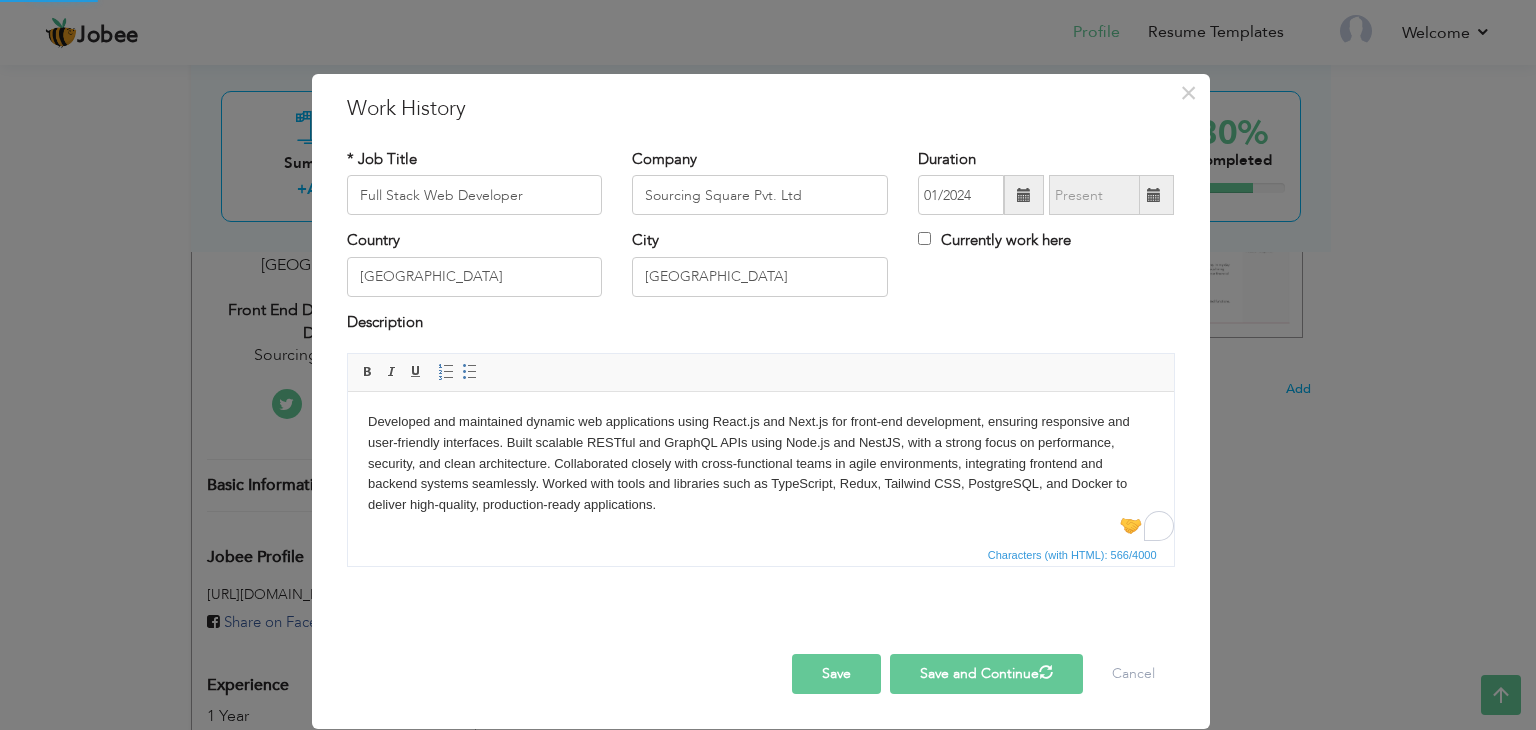 type 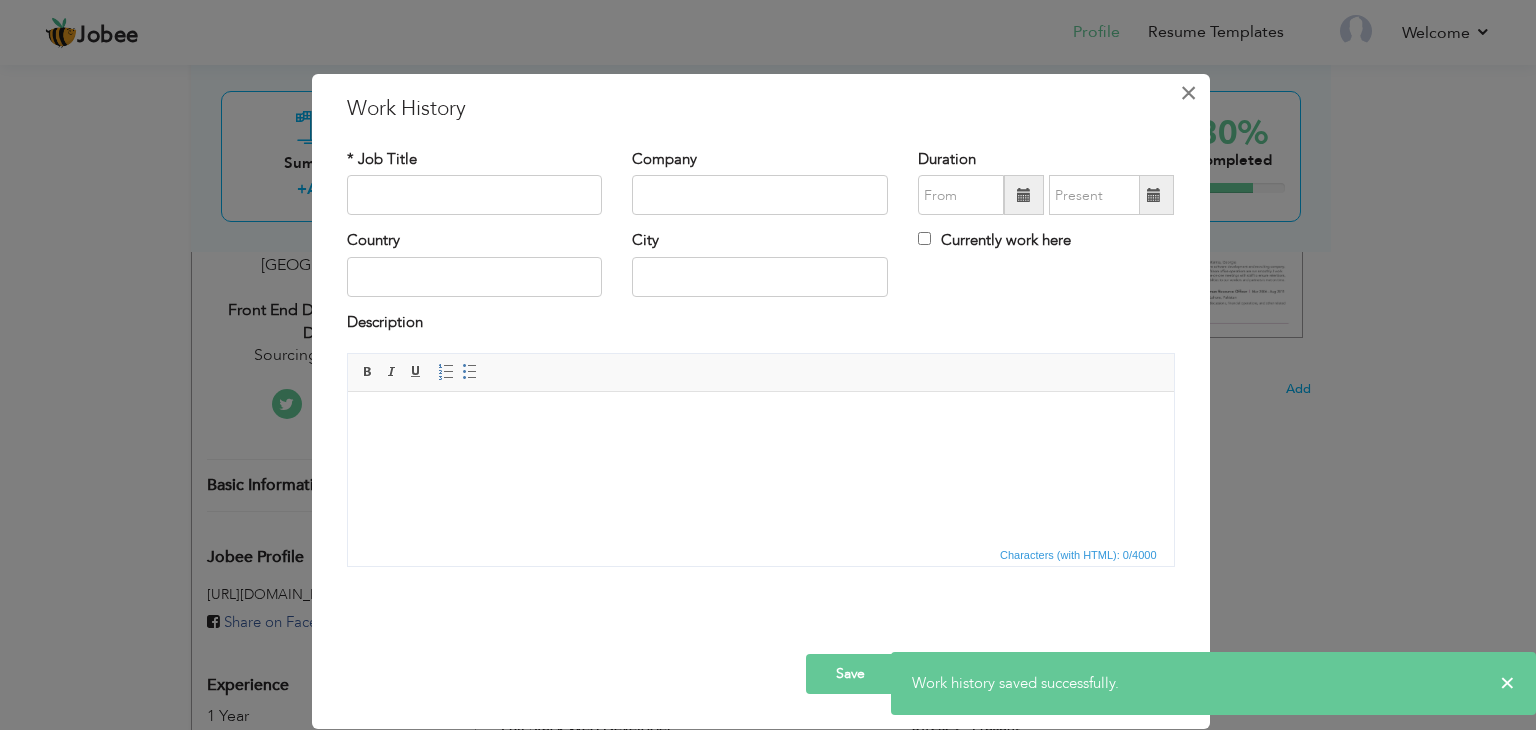 click on "×" at bounding box center [1188, 93] 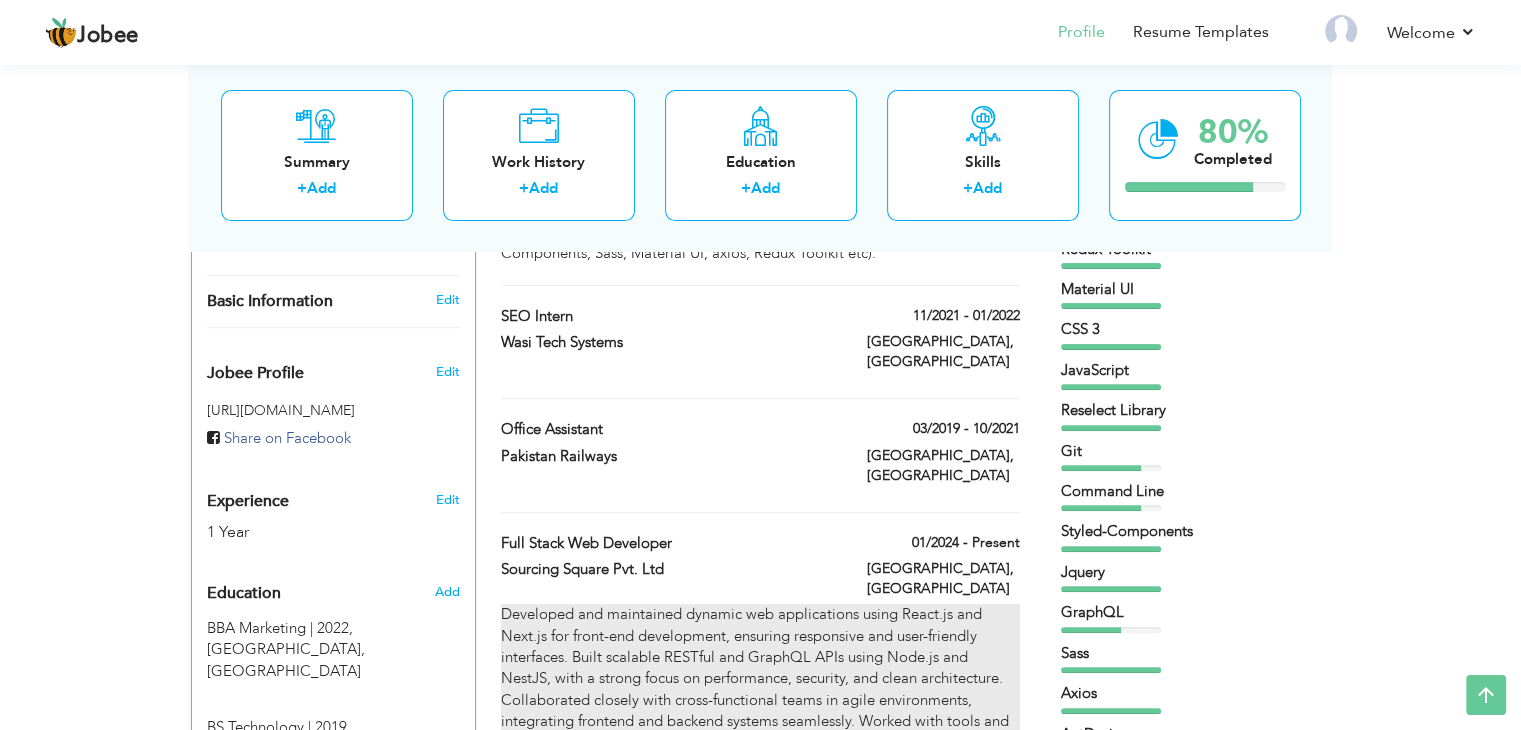 scroll, scrollTop: 576, scrollLeft: 0, axis: vertical 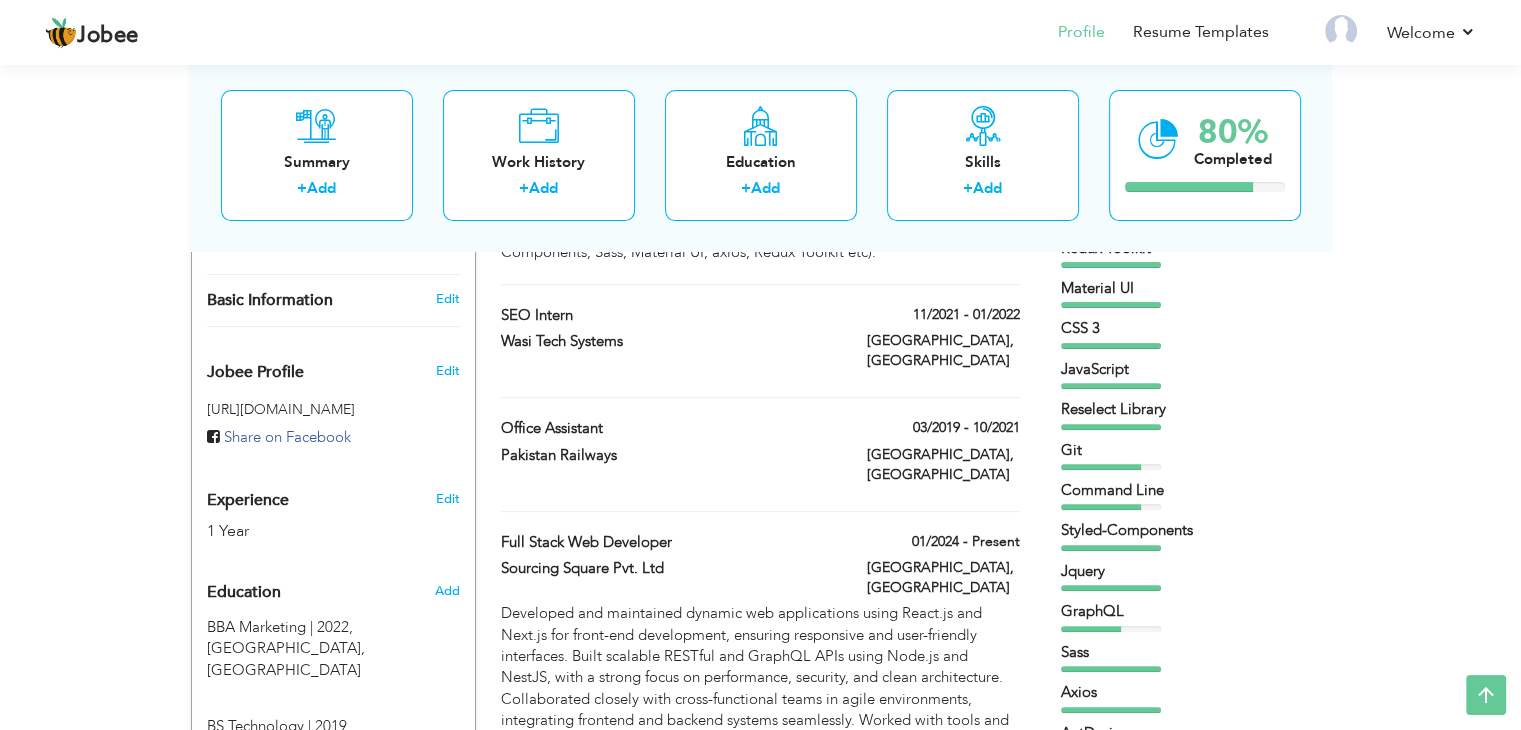 drag, startPoint x: 828, startPoint y: 547, endPoint x: 837, endPoint y: 458, distance: 89.453896 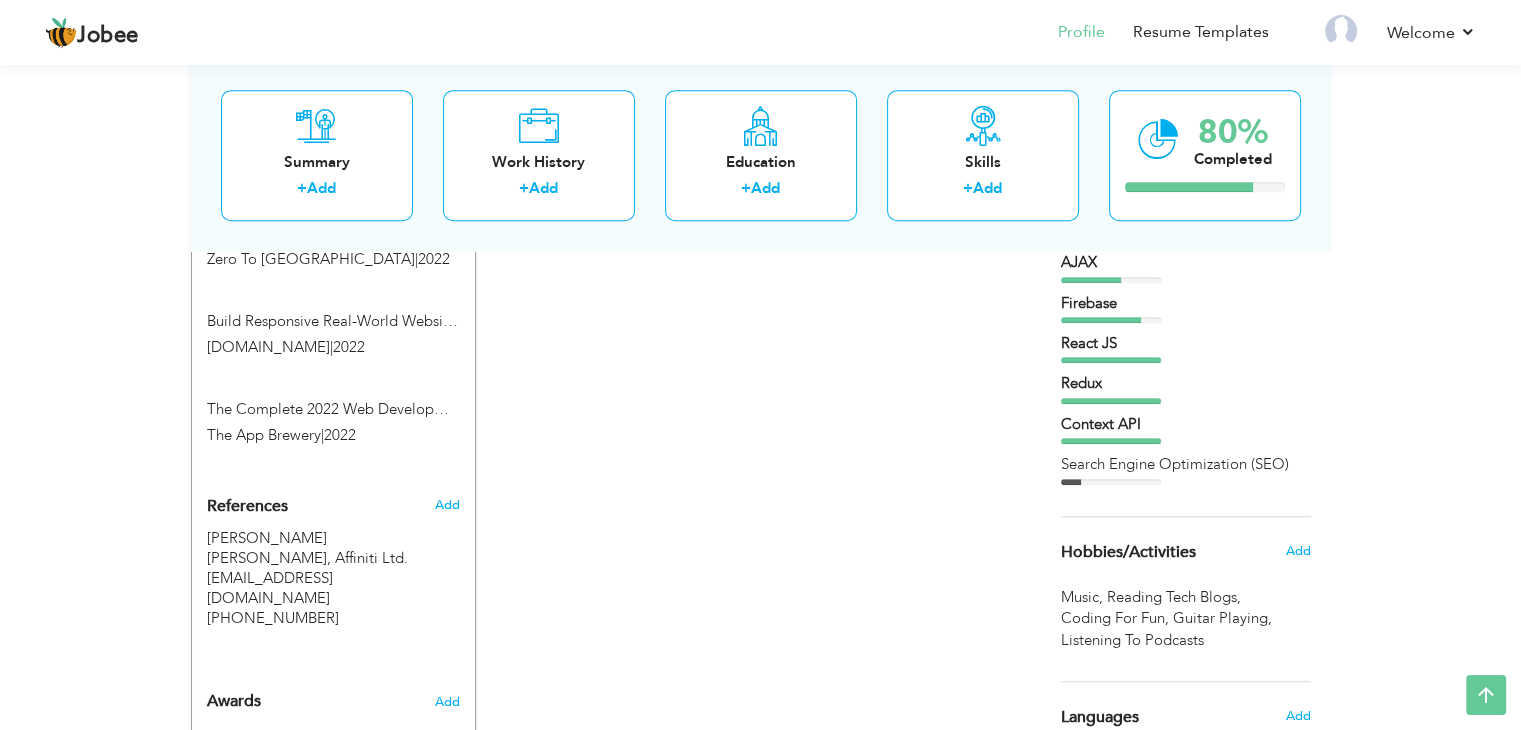 scroll, scrollTop: 1293, scrollLeft: 0, axis: vertical 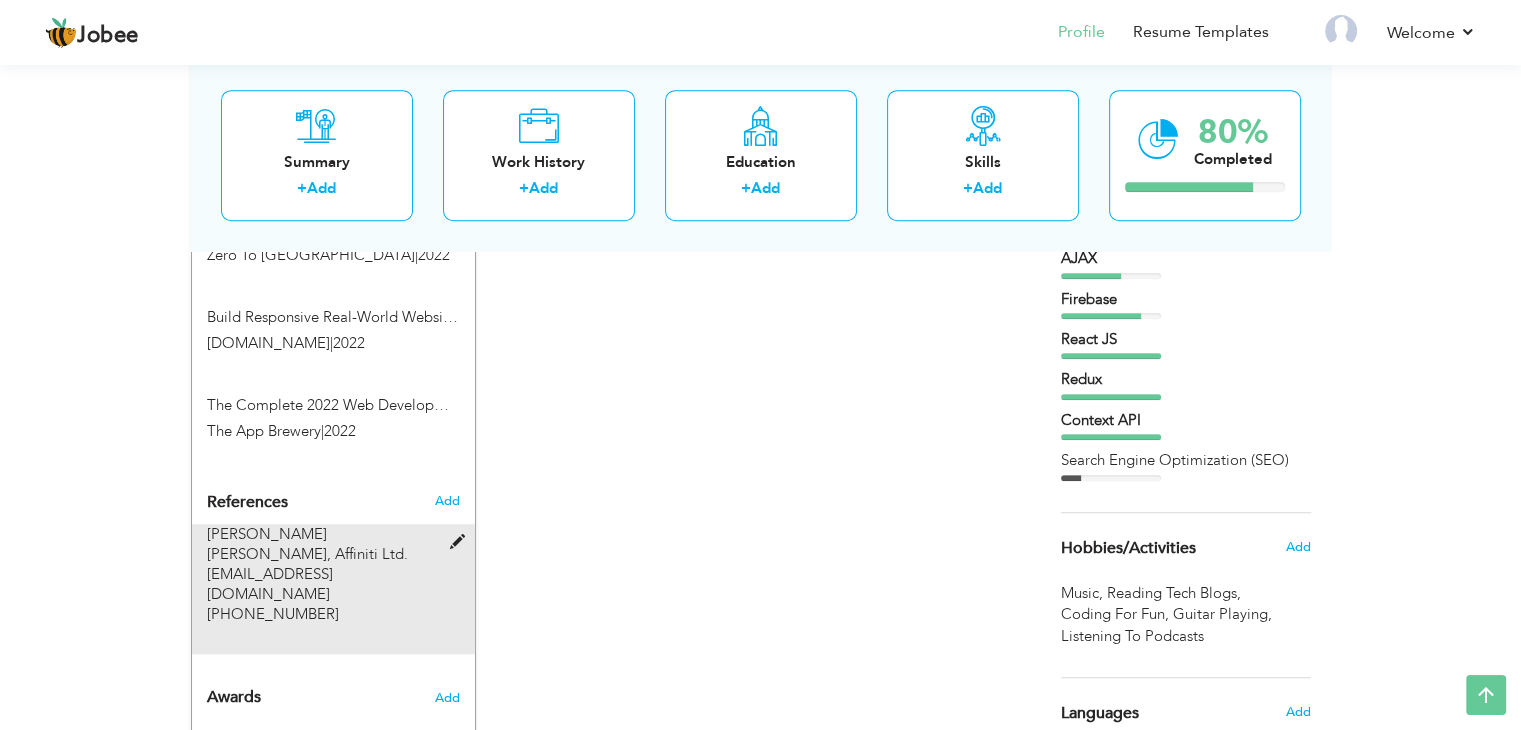 click at bounding box center (461, 542) 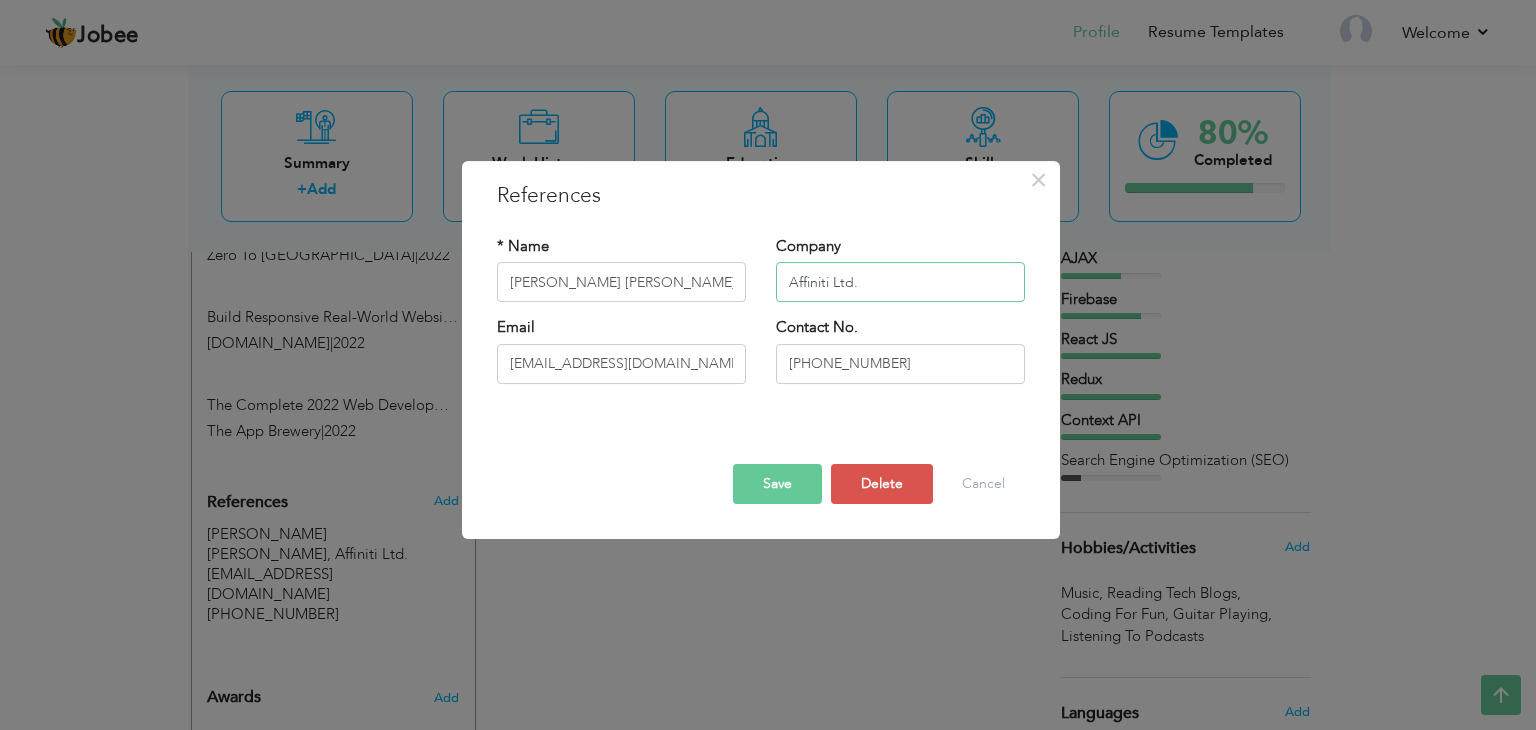 click on "Affiniti Ltd." at bounding box center (900, 283) 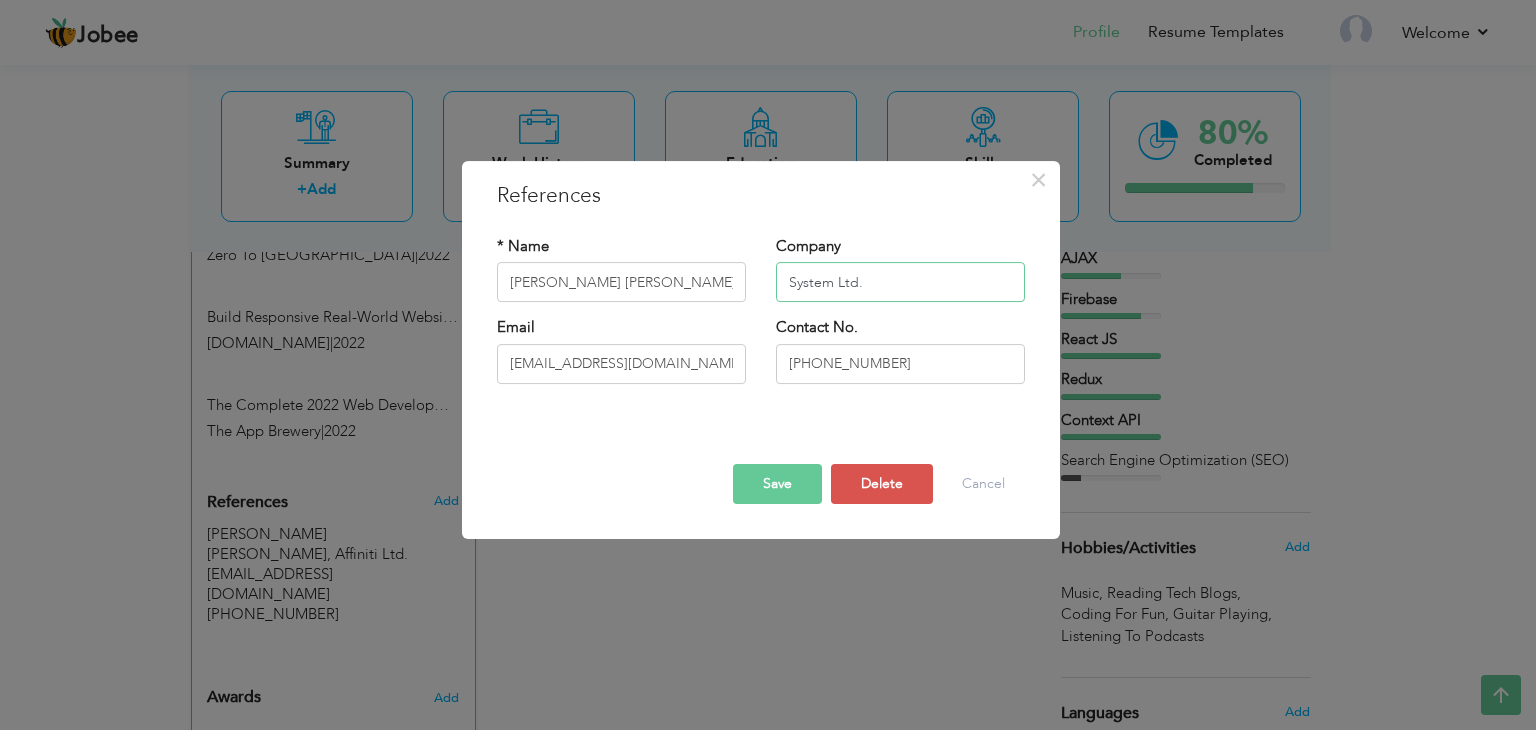 type on "System Ltd." 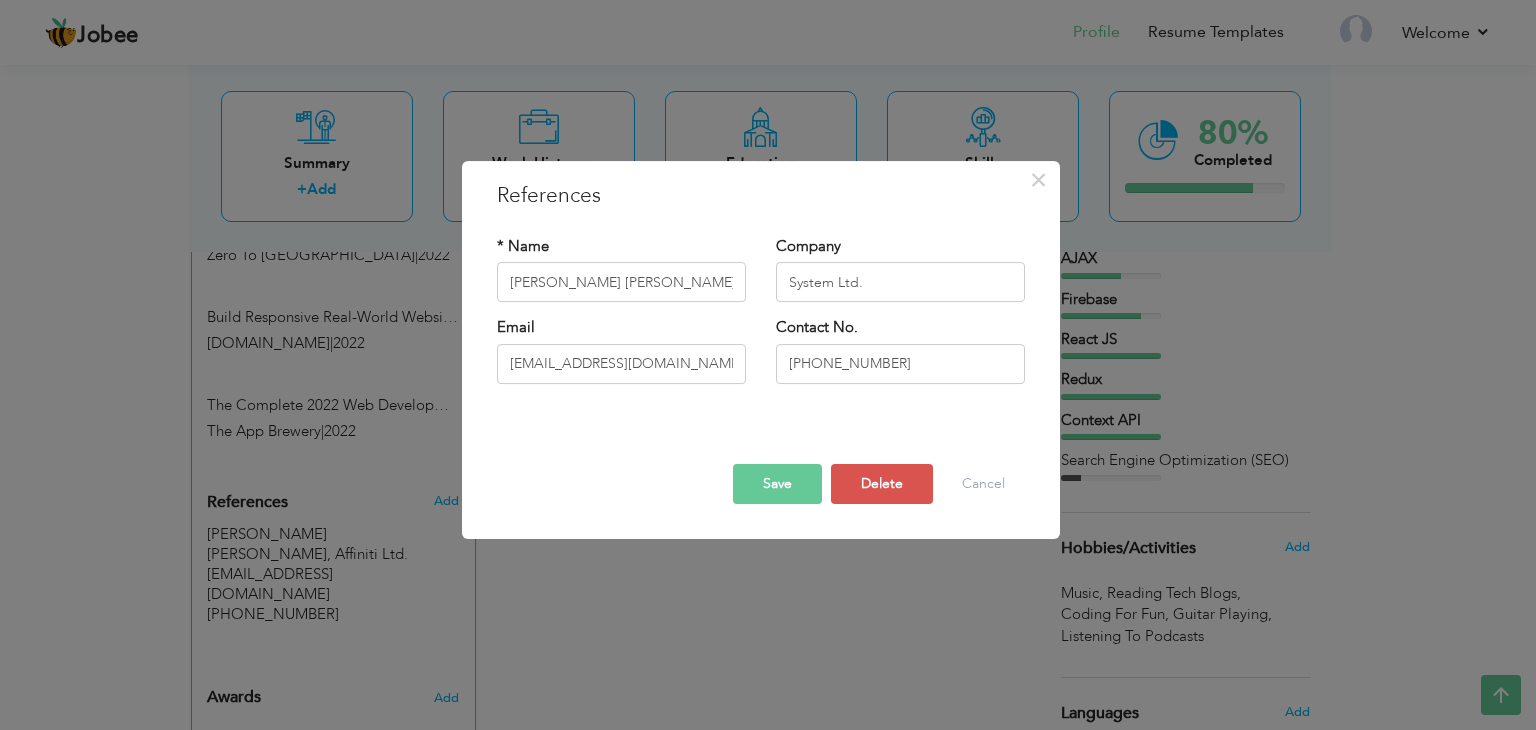 click on "Save" at bounding box center [777, 484] 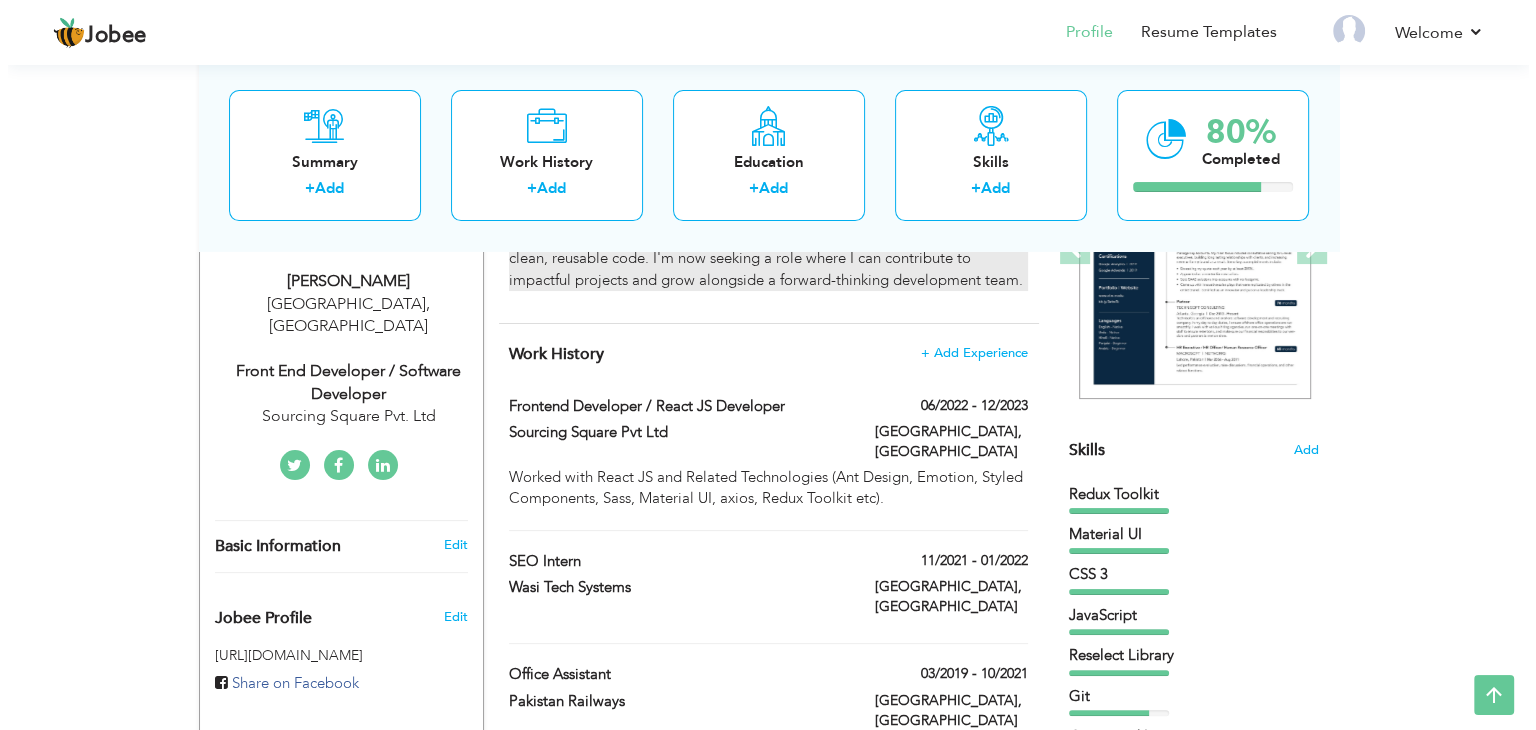 scroll, scrollTop: 331, scrollLeft: 0, axis: vertical 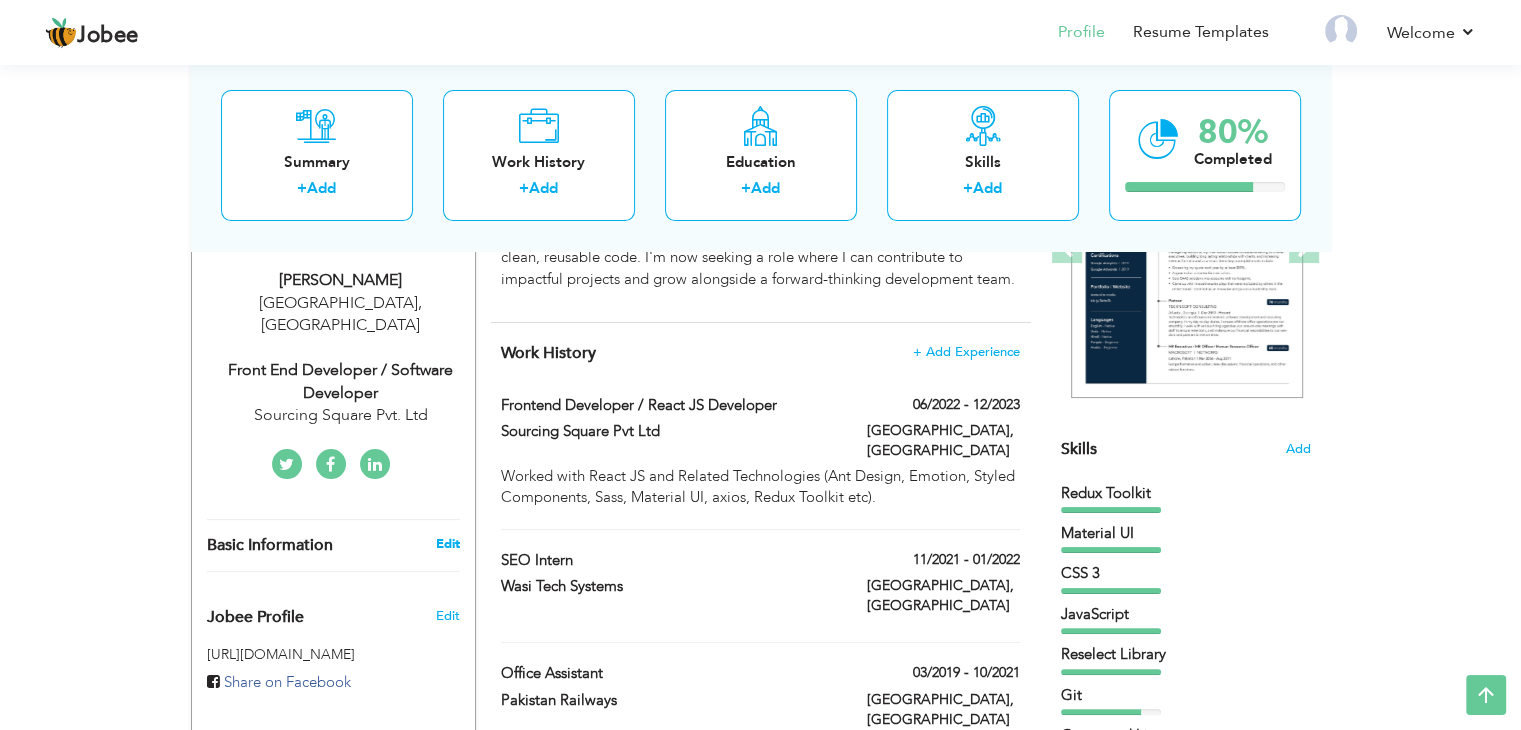 click on "Edit" at bounding box center (447, 544) 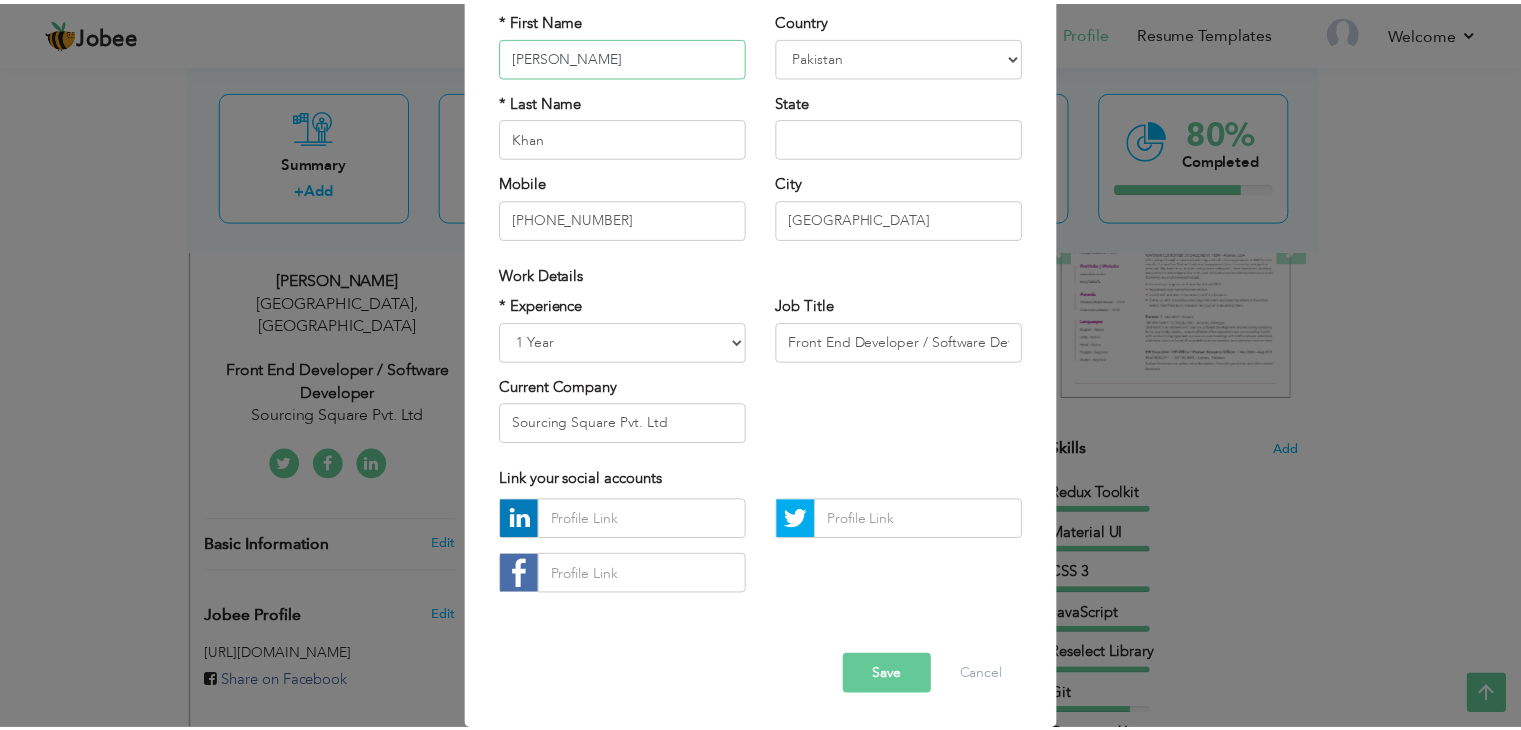 scroll, scrollTop: 0, scrollLeft: 0, axis: both 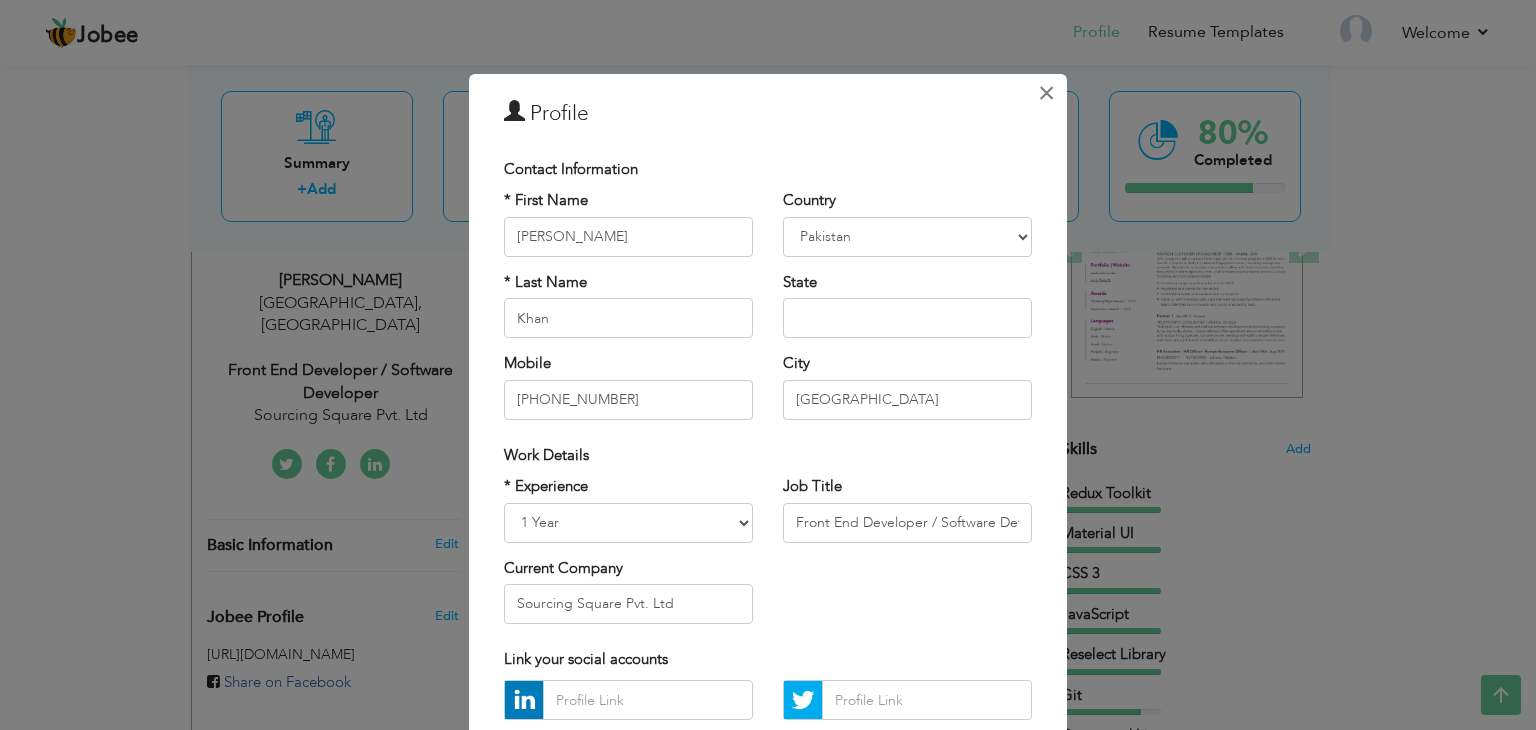 click on "×" at bounding box center (1046, 93) 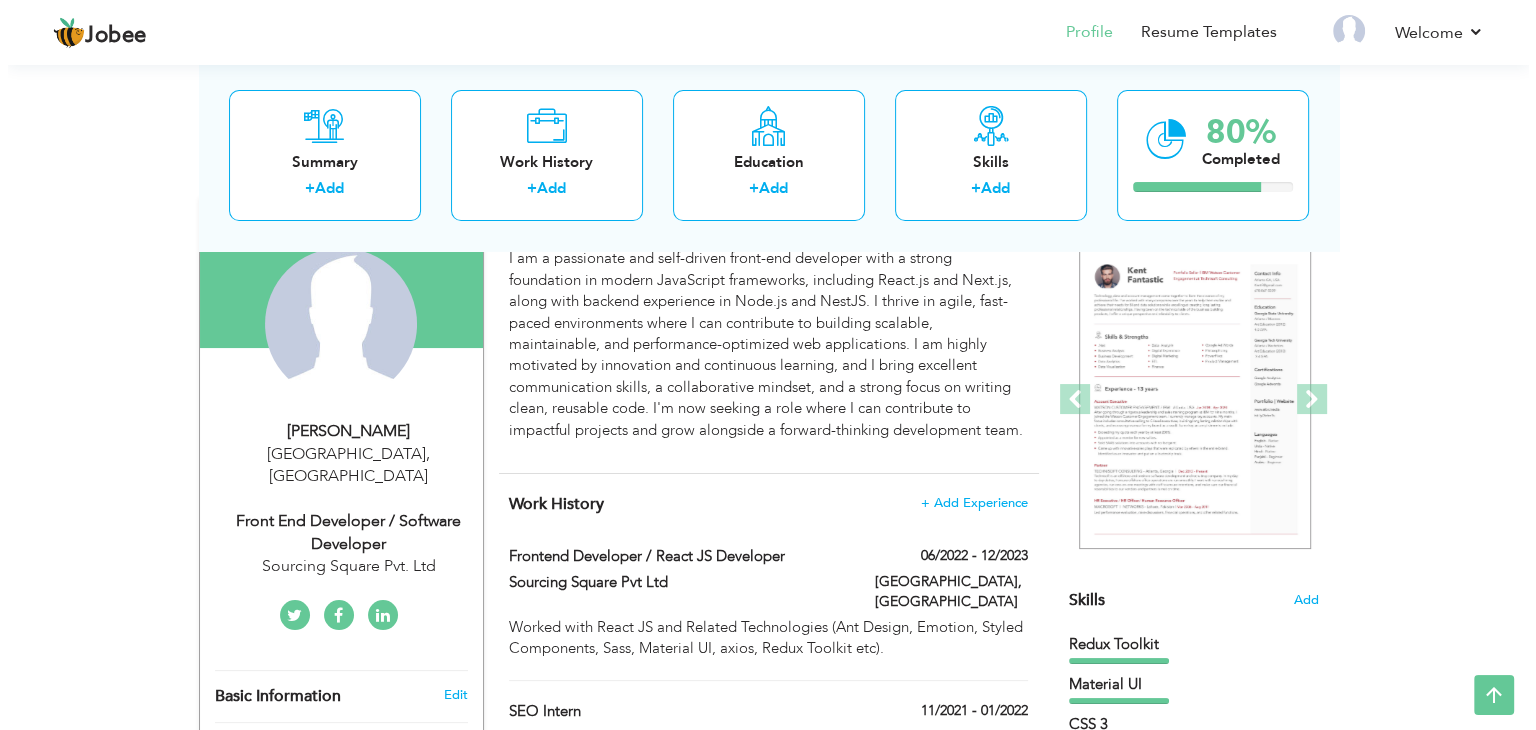 scroll, scrollTop: 179, scrollLeft: 0, axis: vertical 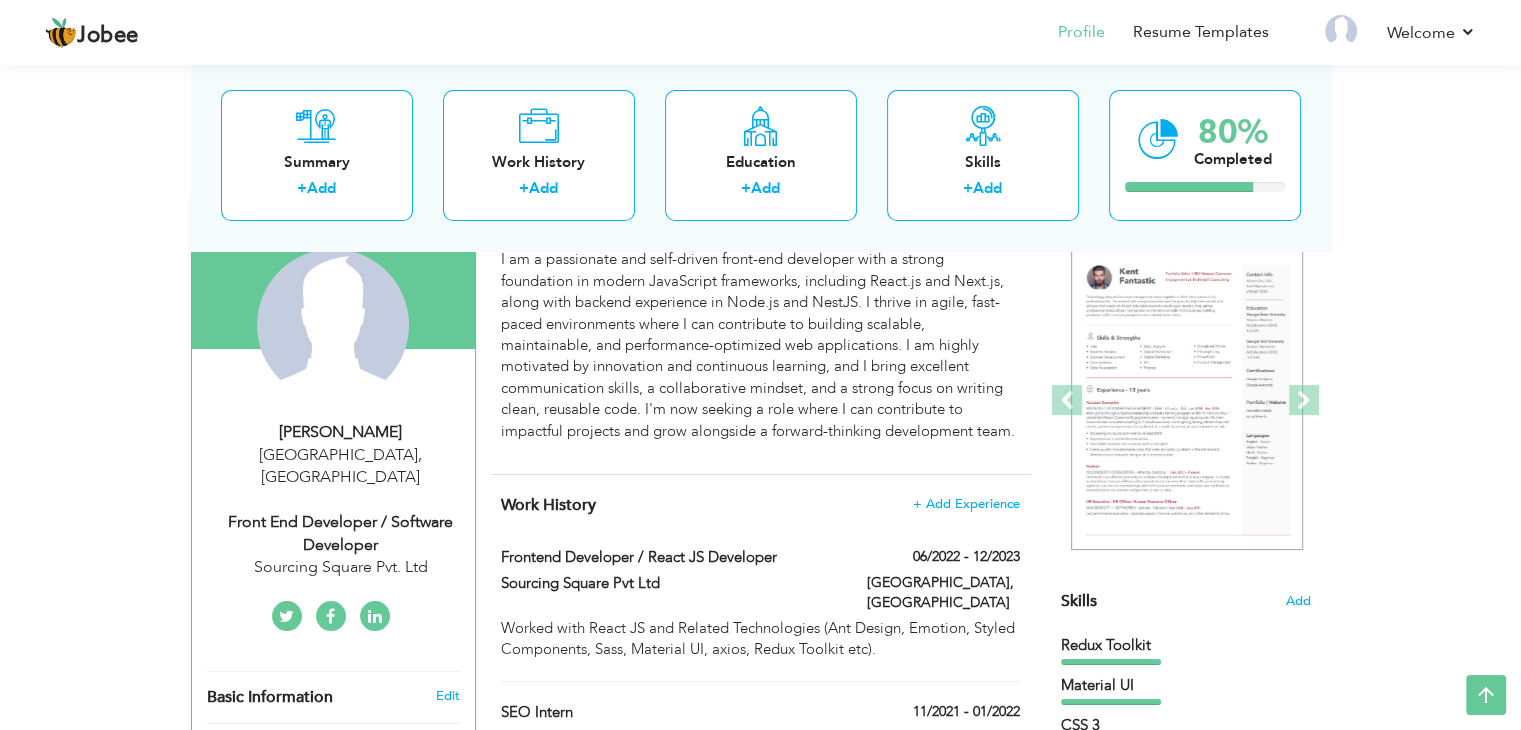click on "Front End Developer / Software Developer" at bounding box center (341, 534) 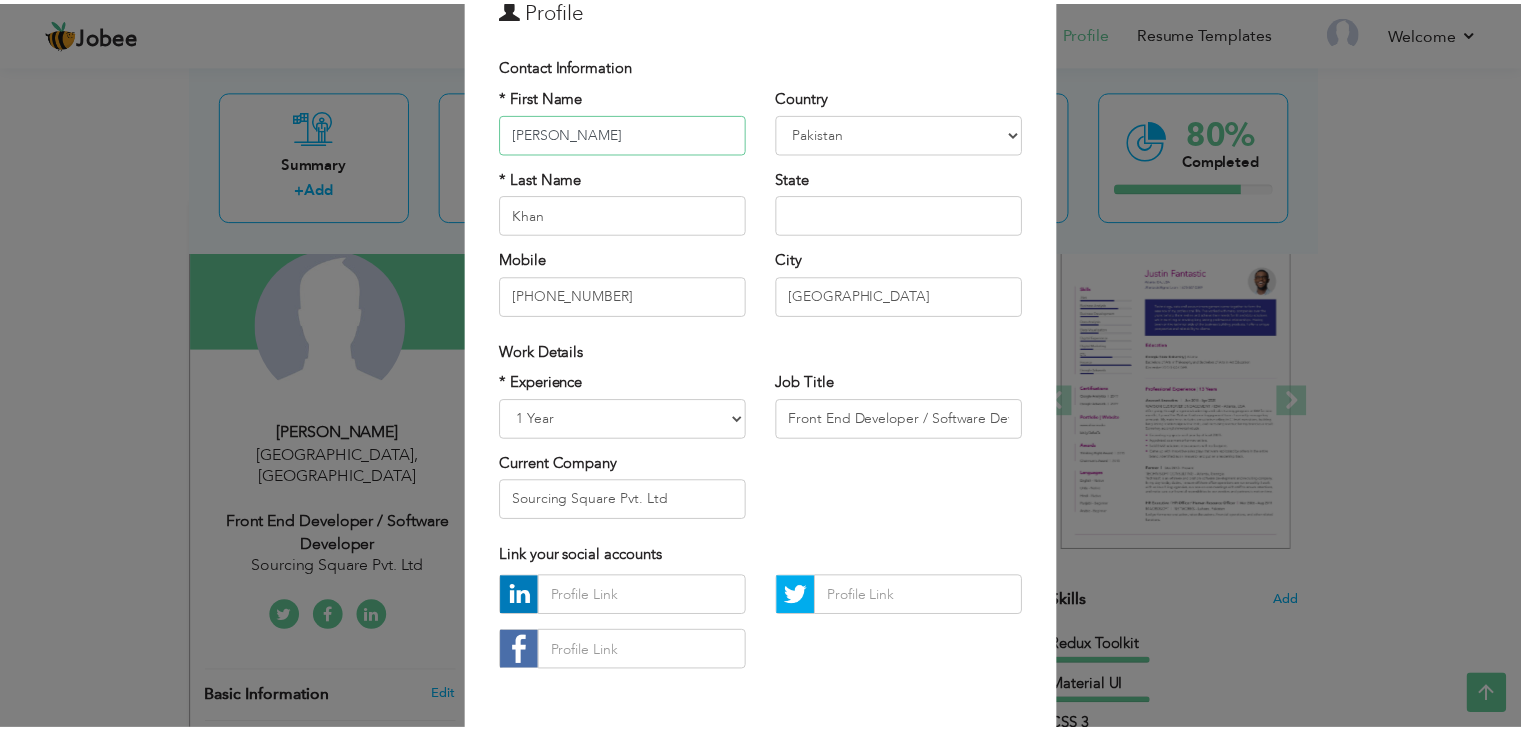 scroll, scrollTop: 0, scrollLeft: 0, axis: both 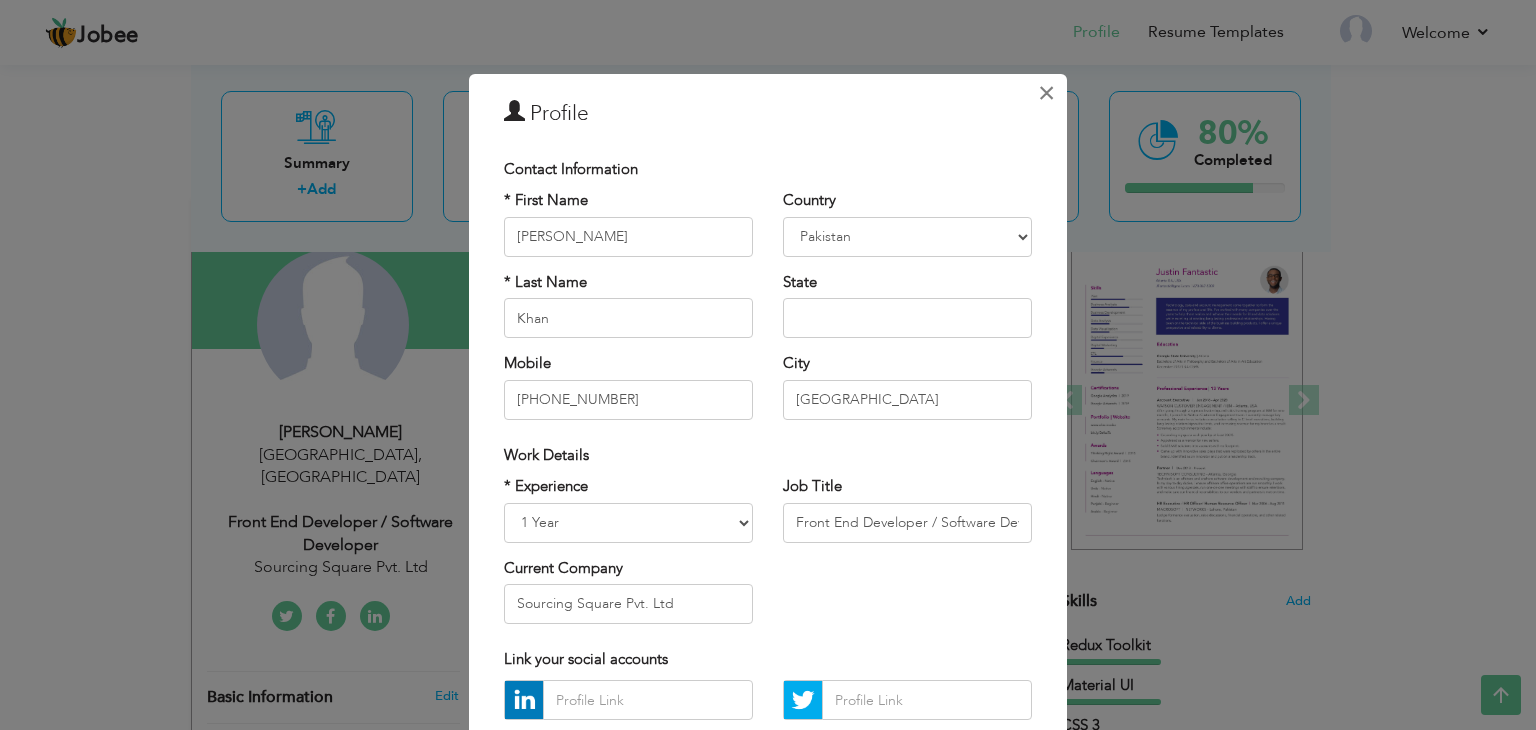 click on "×" at bounding box center (1046, 93) 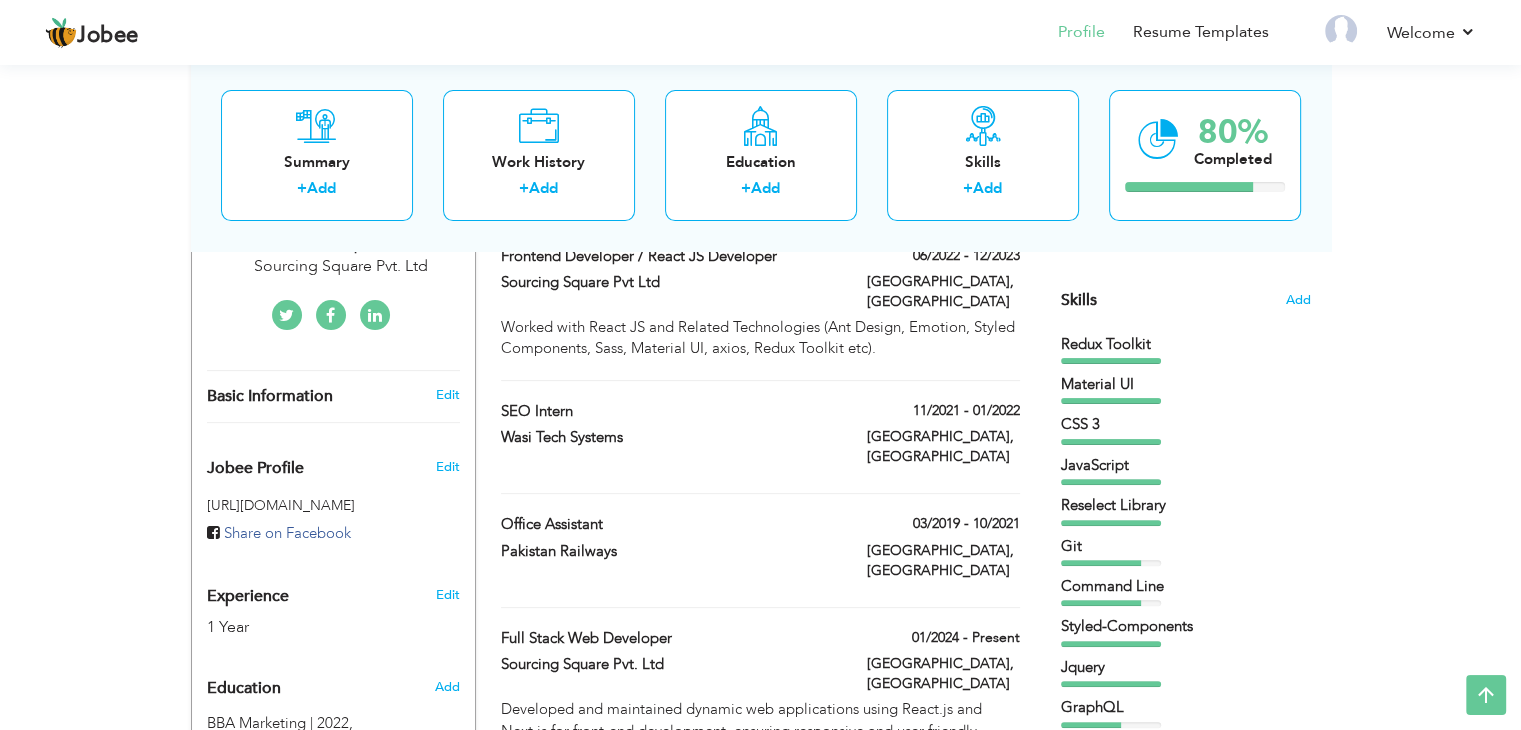 scroll, scrollTop: 496, scrollLeft: 0, axis: vertical 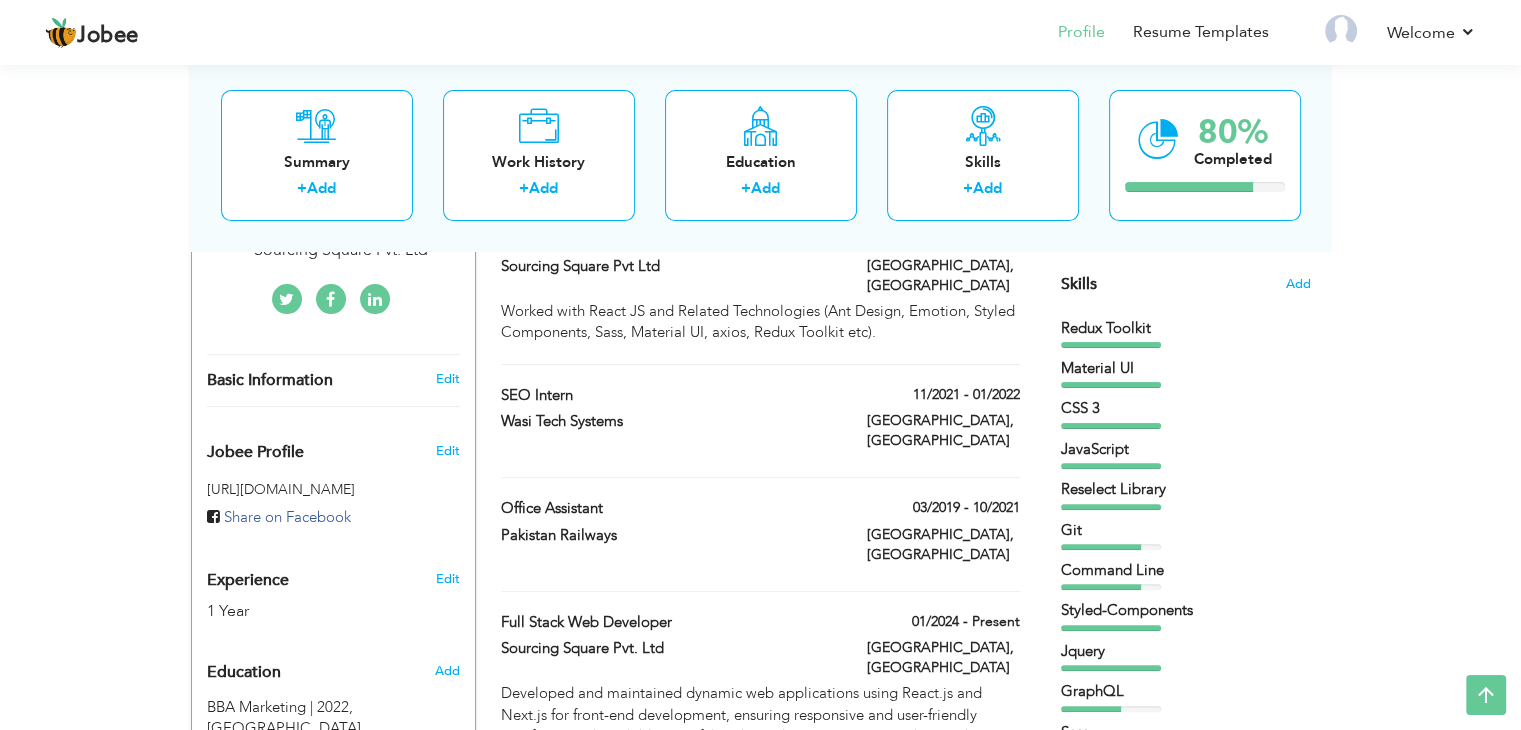 click on "Skills
Add
Redux Toolkit
Material UI
CSS 3 JavaScript Git Jquery" at bounding box center [1186, 579] 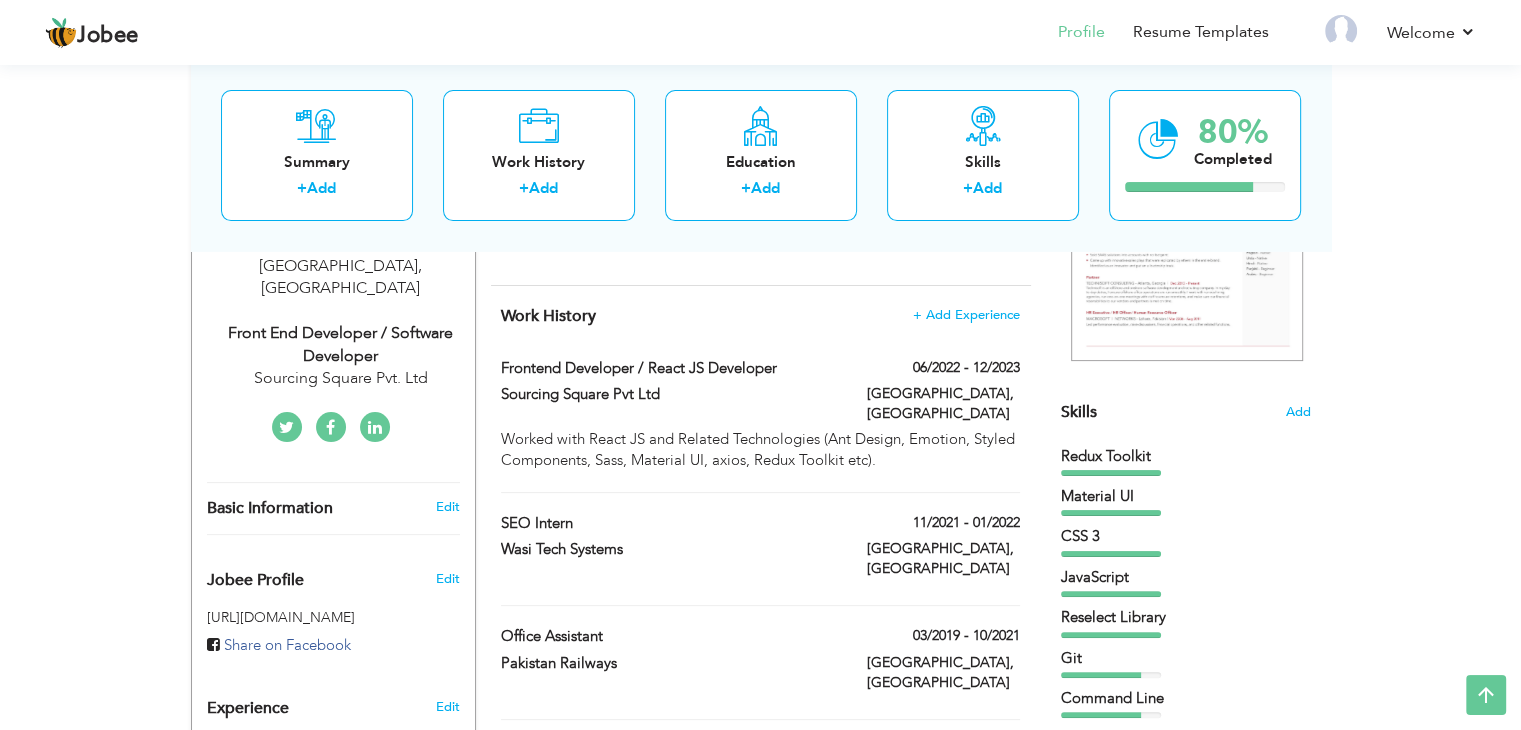 scroll, scrollTop: 367, scrollLeft: 0, axis: vertical 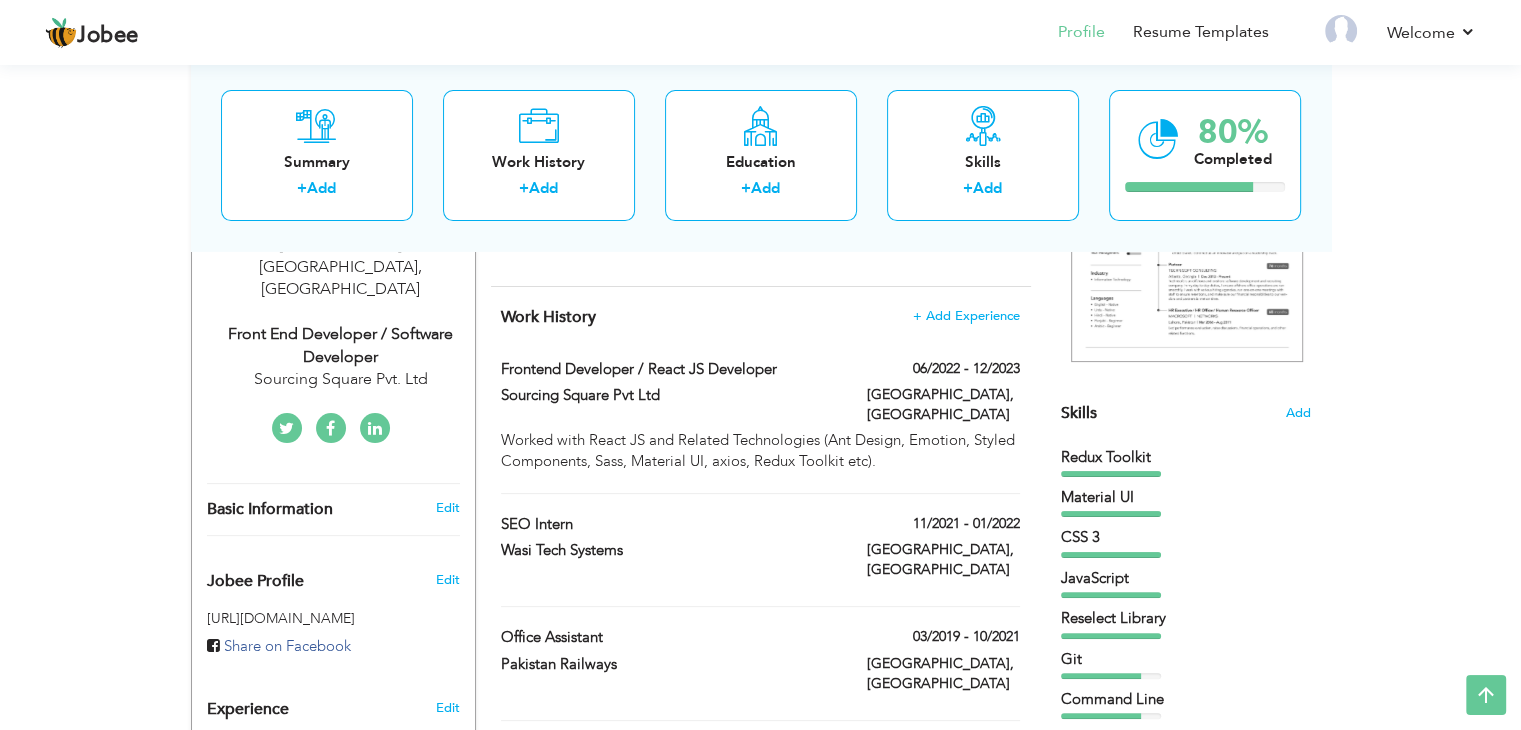 click on "11/2021 - 01/2022" at bounding box center [943, 526] 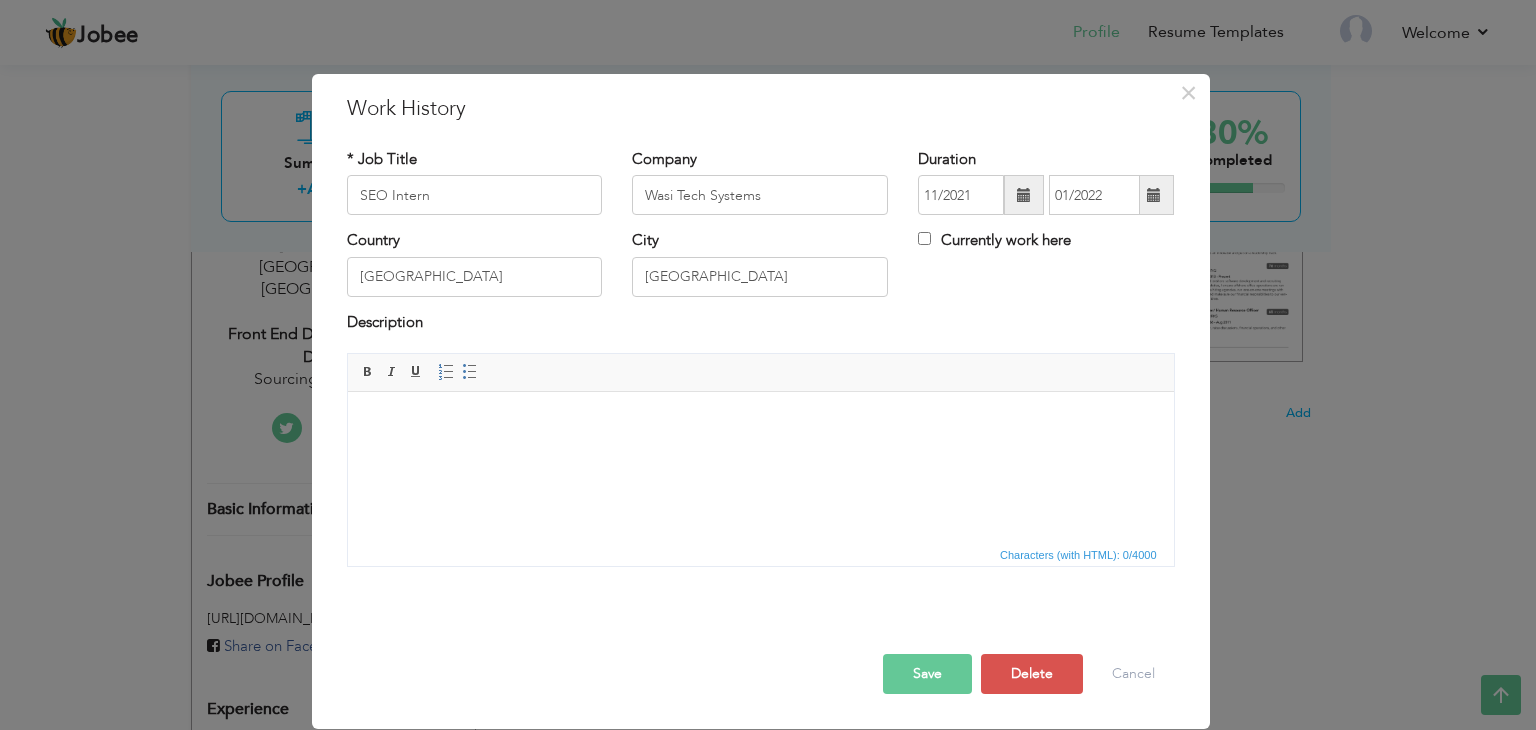 click on "×
Work History
* Job Title
SEO Intern
Company
Wasi Tech Systems
Duration 11/2021 City" at bounding box center [761, 401] 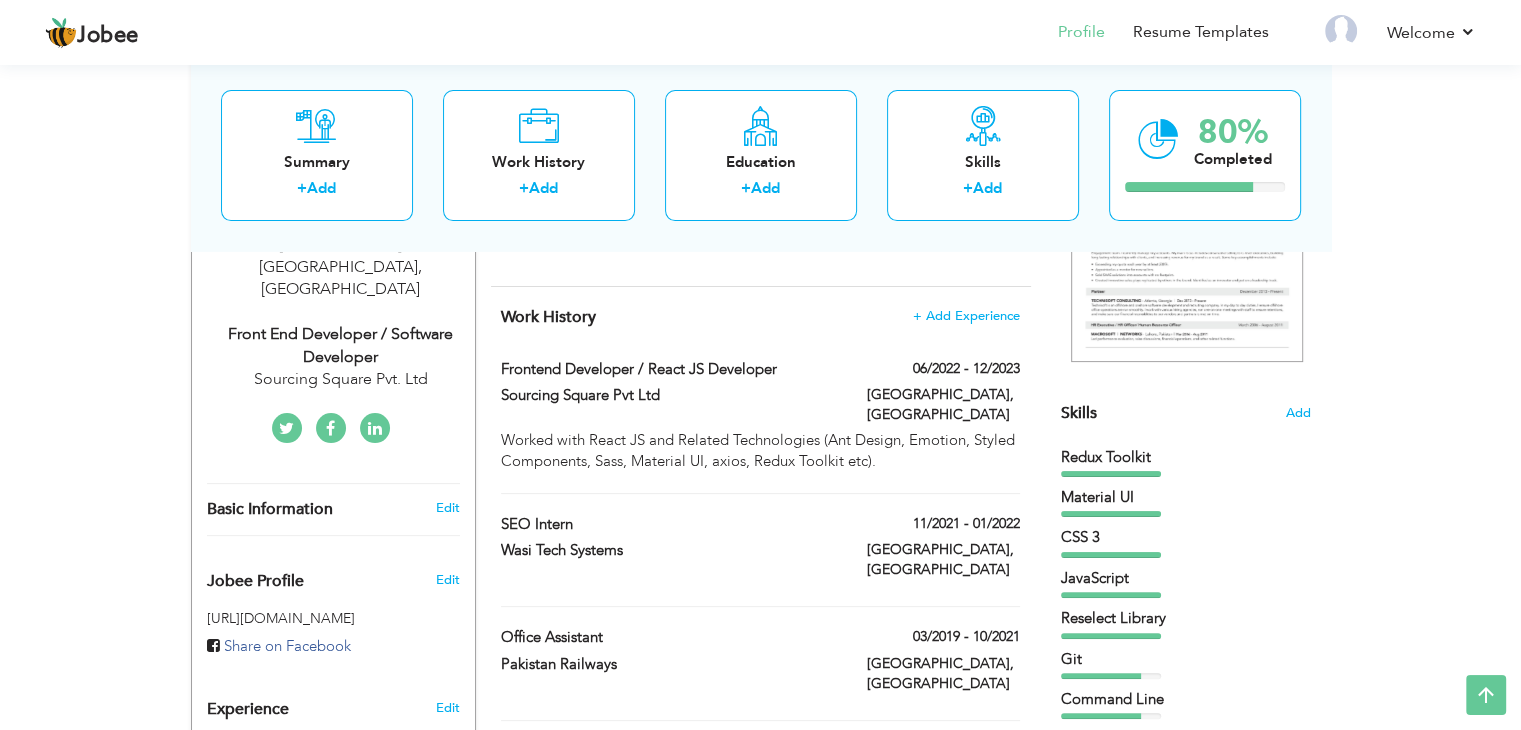 click on "Summary
Edit
I am a passionate and self-driven front-end developer with a strong foundation in modern JavaScript frameworks, including React.js and Next.js, along with backend experience in Node.js and NestJS. I thrive in agile, fast-paced environments where I can contribute to building scalable, maintainable, and performance-optimized web applications. I am highly motivated by innovation and continuous learning, and I bring excellent communication skills, a collaborative mindset, and a strong focus on writing clean, reusable code. I'm now seeking a role where I can contribute to impactful projects and grow alongside a forward-thinking development team." at bounding box center [761, 148] 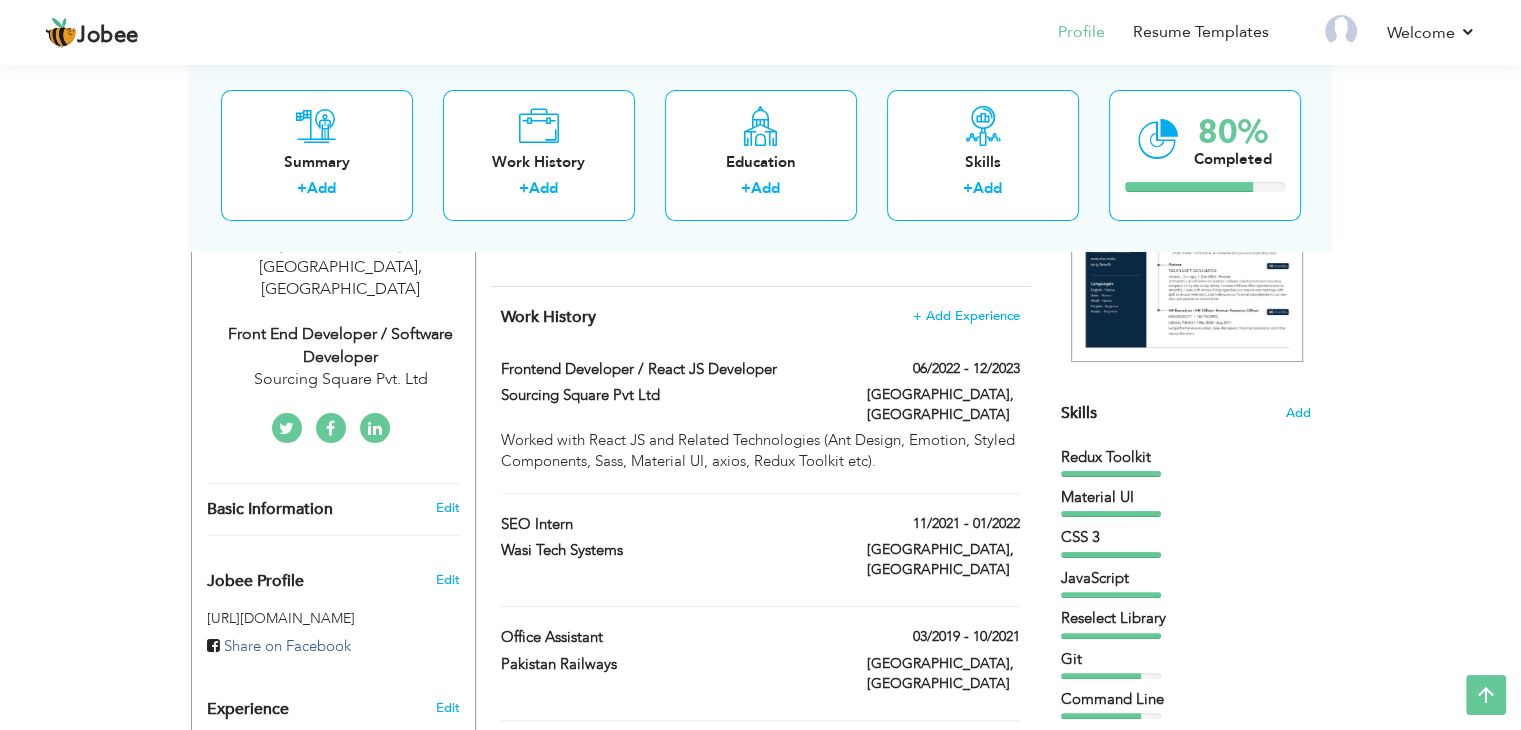 click on "Redux Toolkit" at bounding box center (1186, 457) 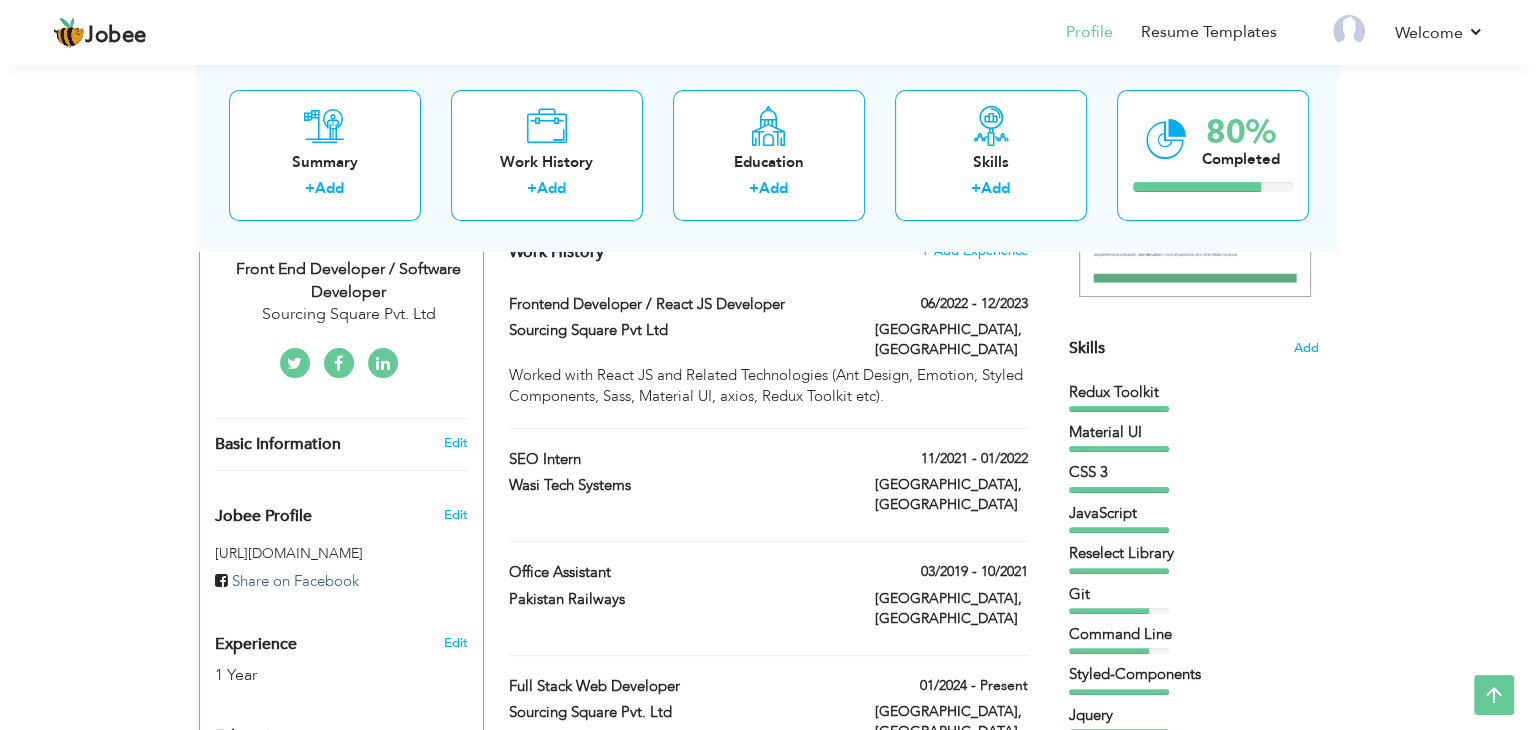 scroll, scrollTop: 430, scrollLeft: 0, axis: vertical 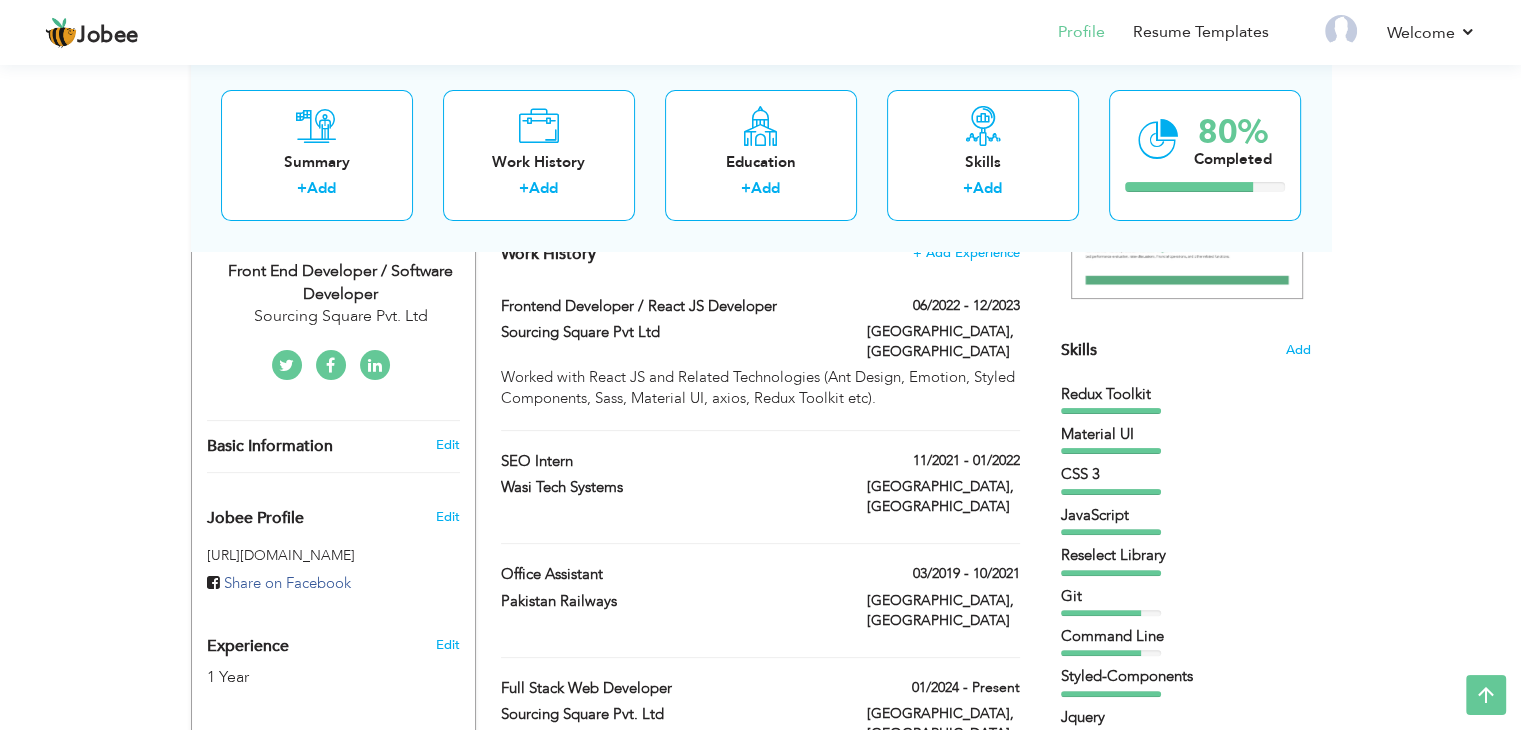 click on "Skills" at bounding box center [1079, 350] 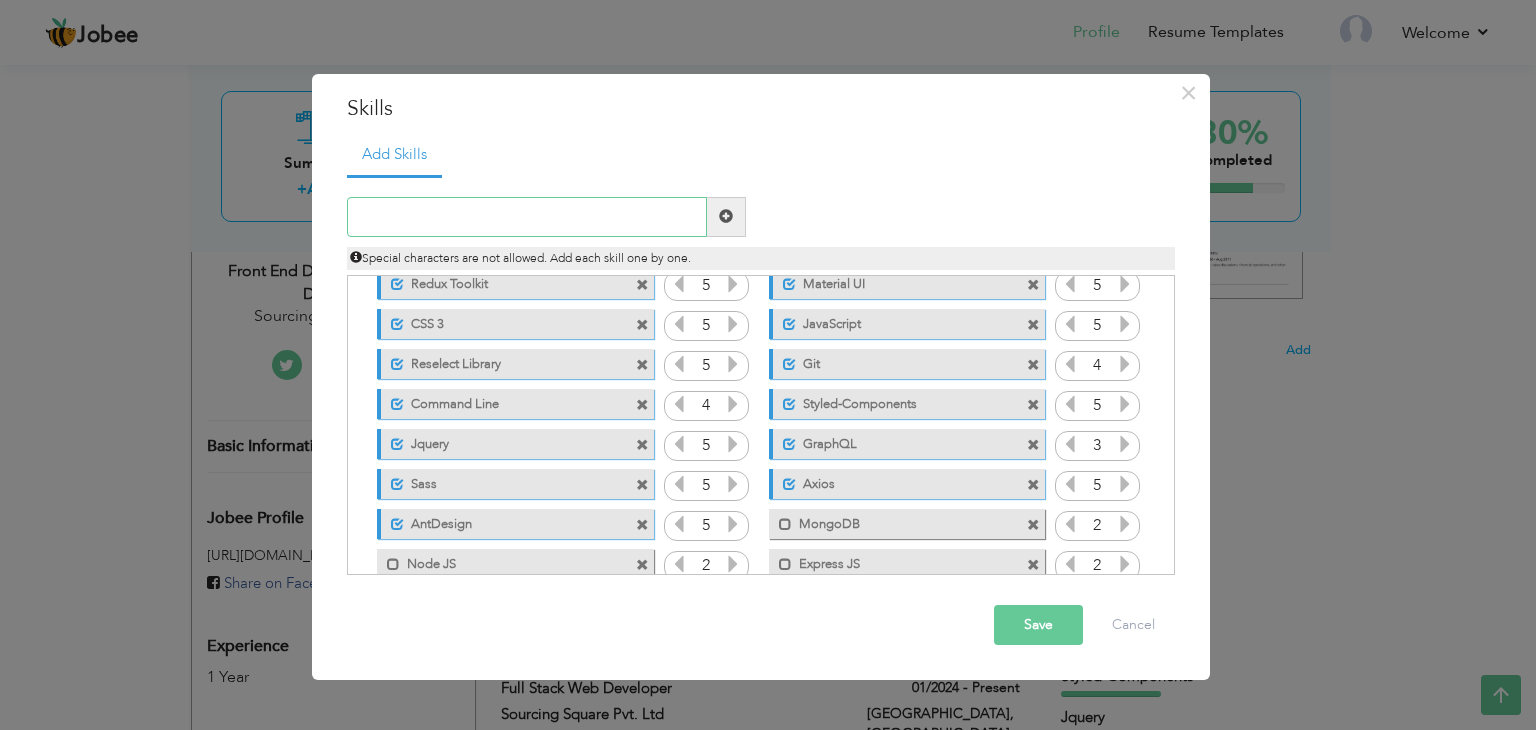 scroll, scrollTop: 42, scrollLeft: 0, axis: vertical 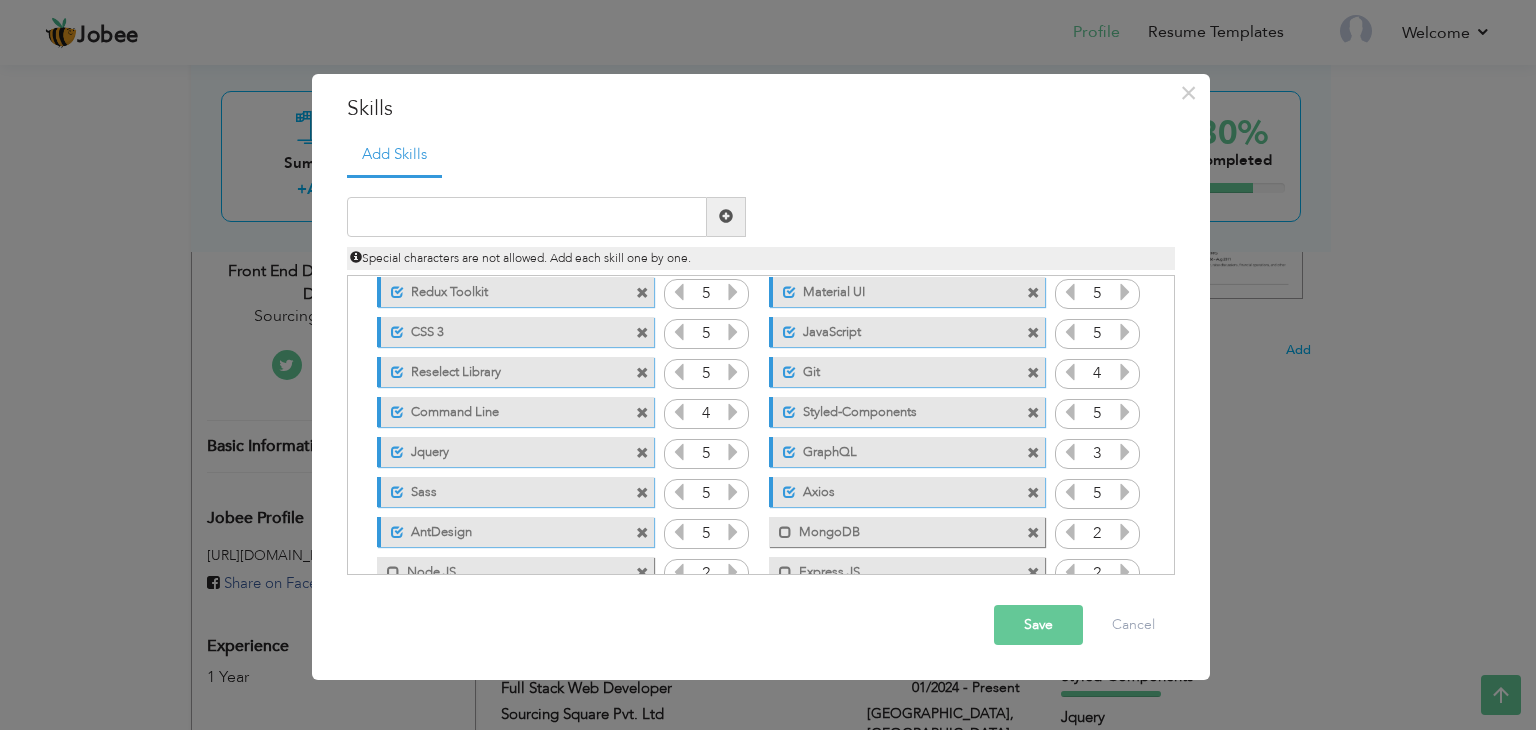 click at bounding box center [642, 373] 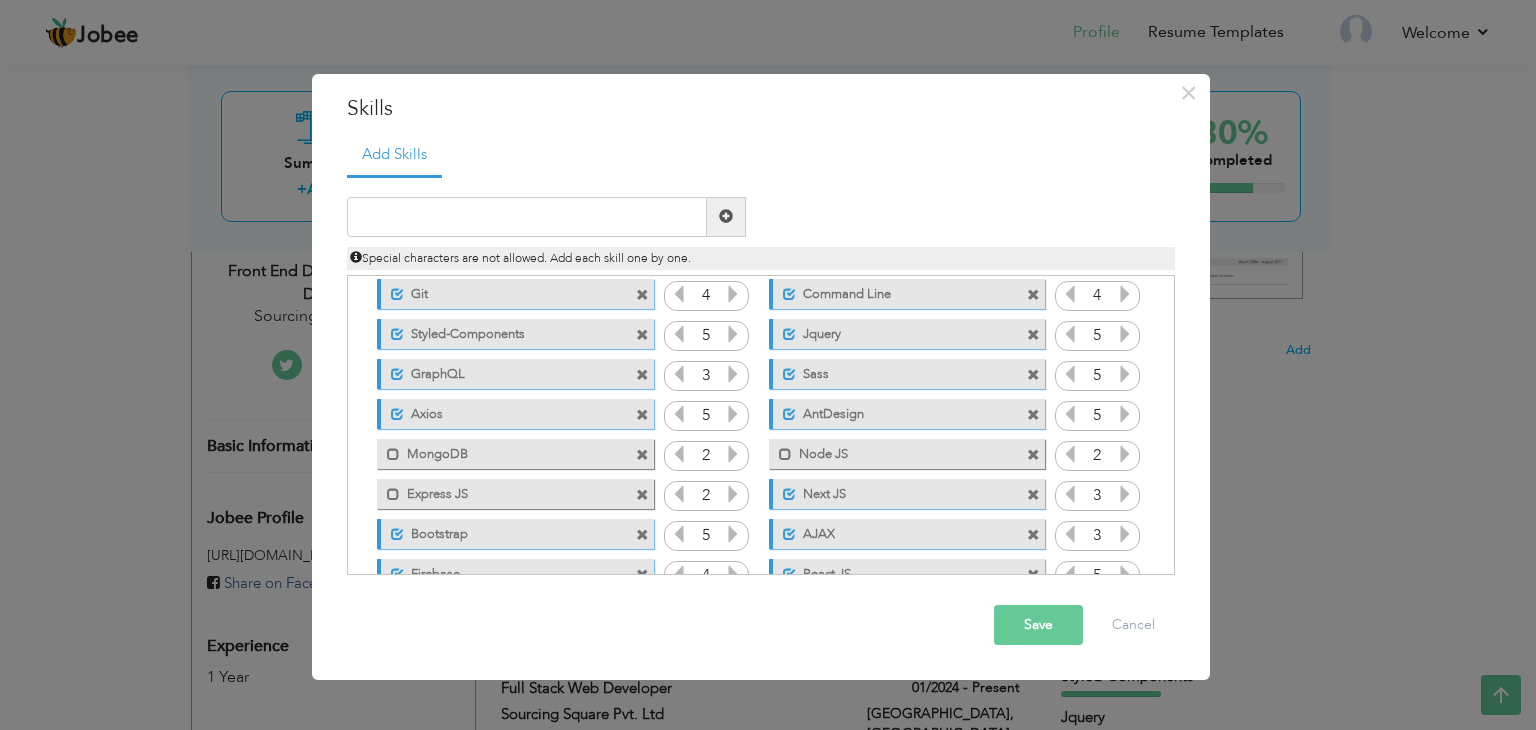 scroll, scrollTop: 126, scrollLeft: 0, axis: vertical 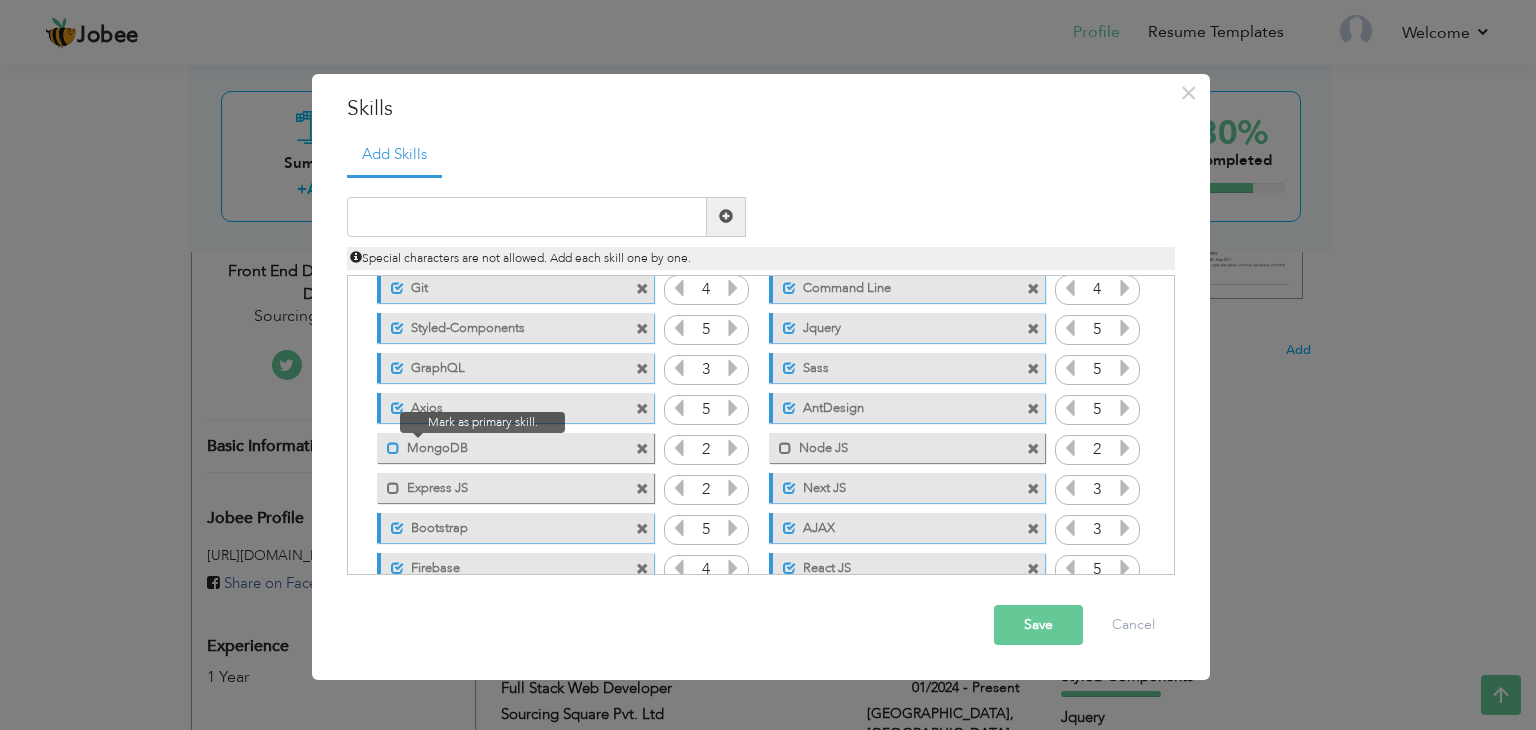 click at bounding box center [393, 448] 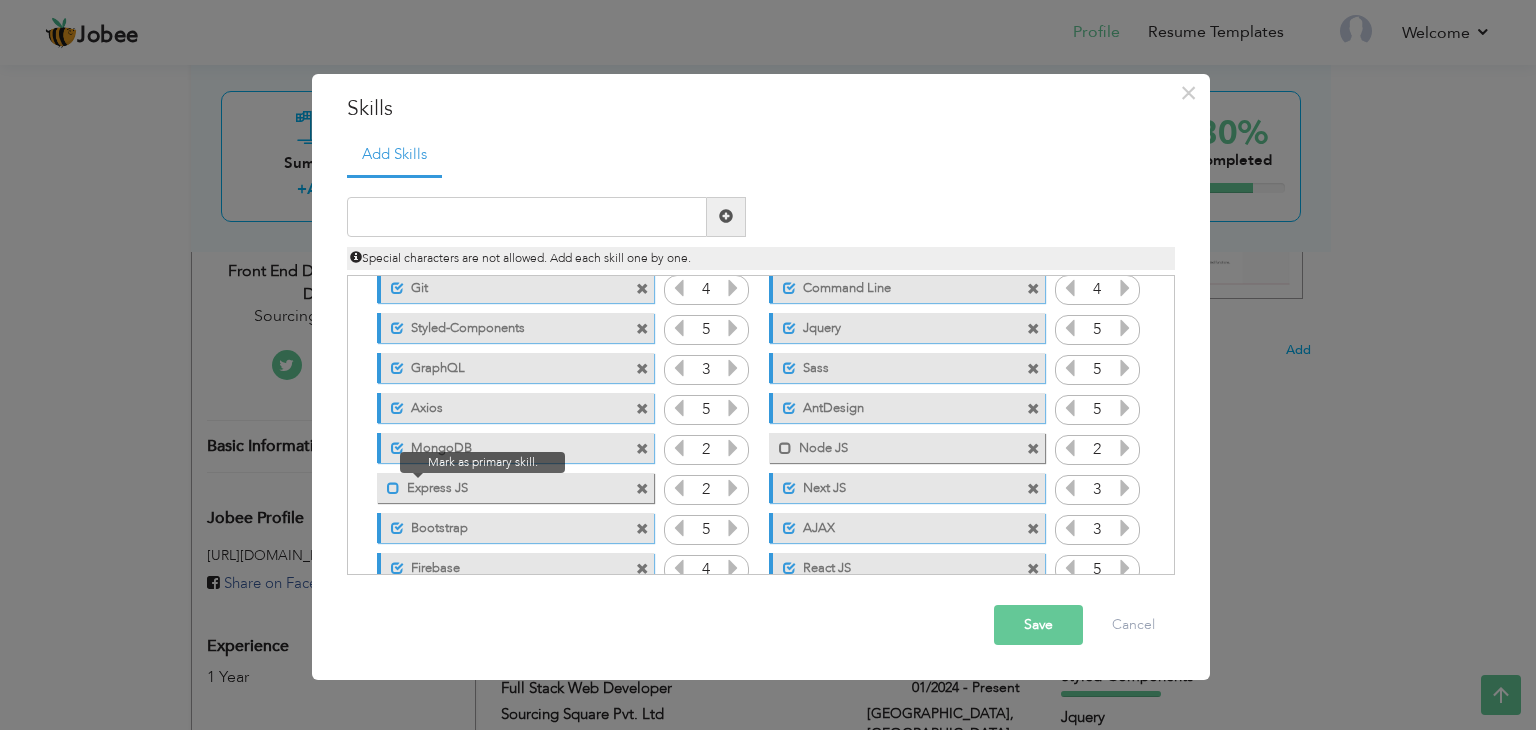 click at bounding box center [393, 488] 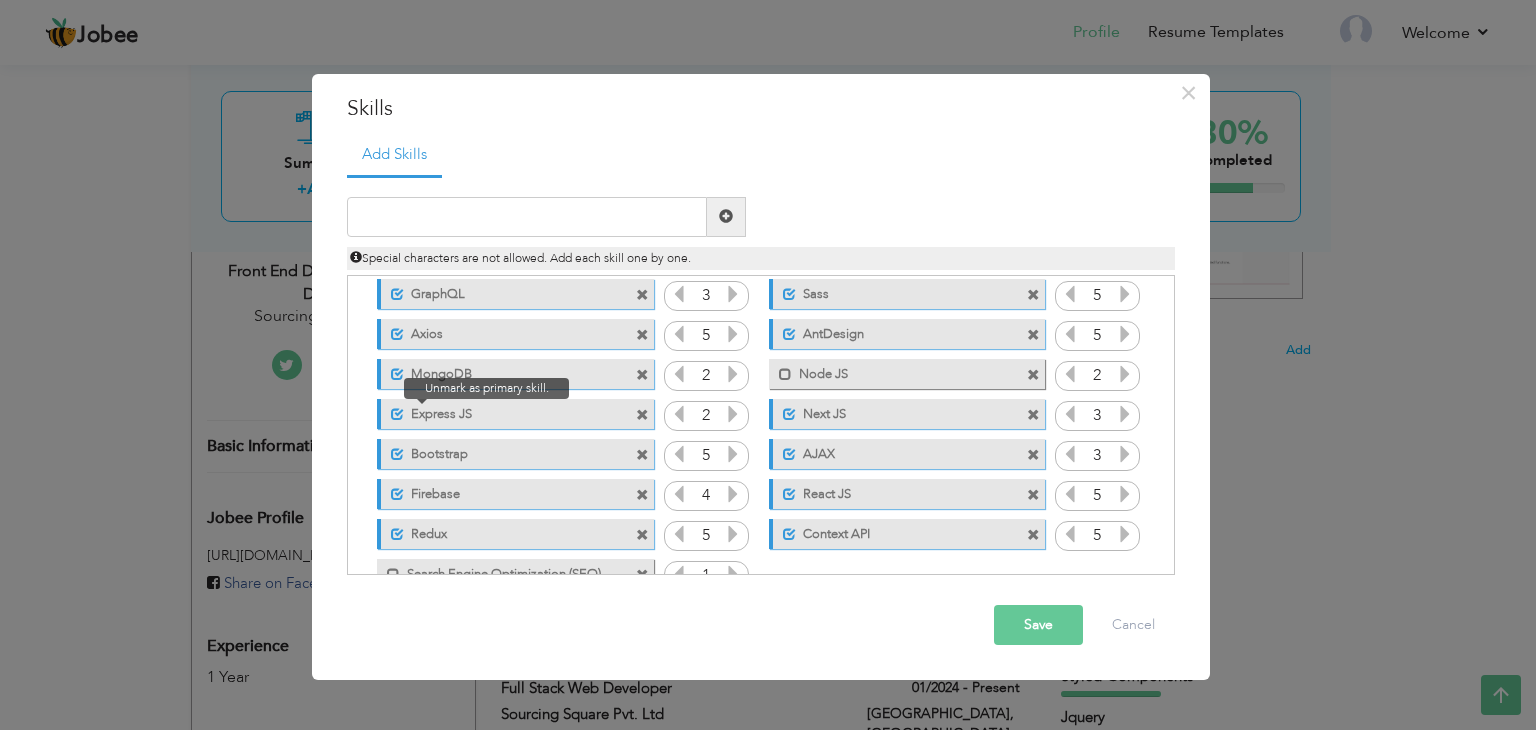 scroll, scrollTop: 202, scrollLeft: 0, axis: vertical 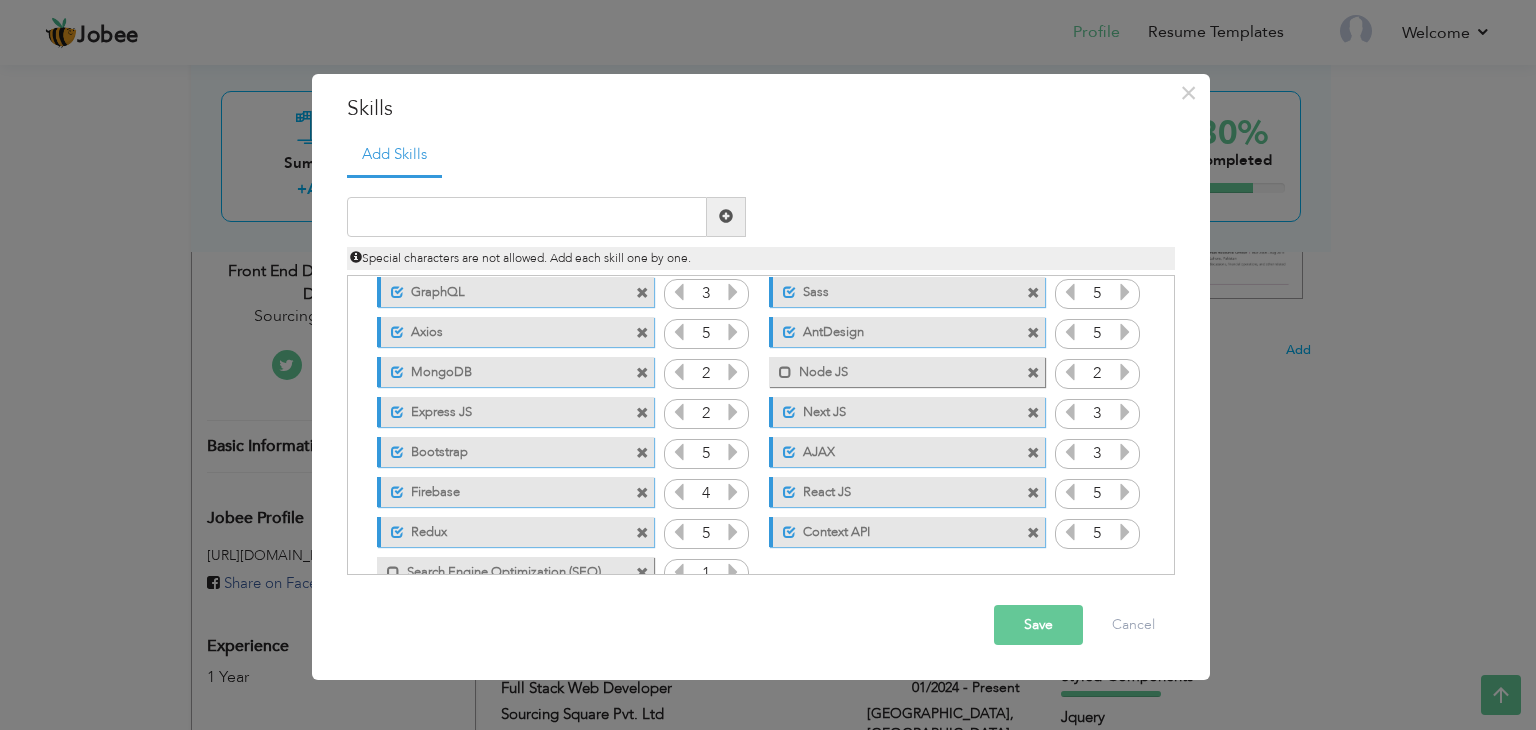 click at bounding box center (642, 453) 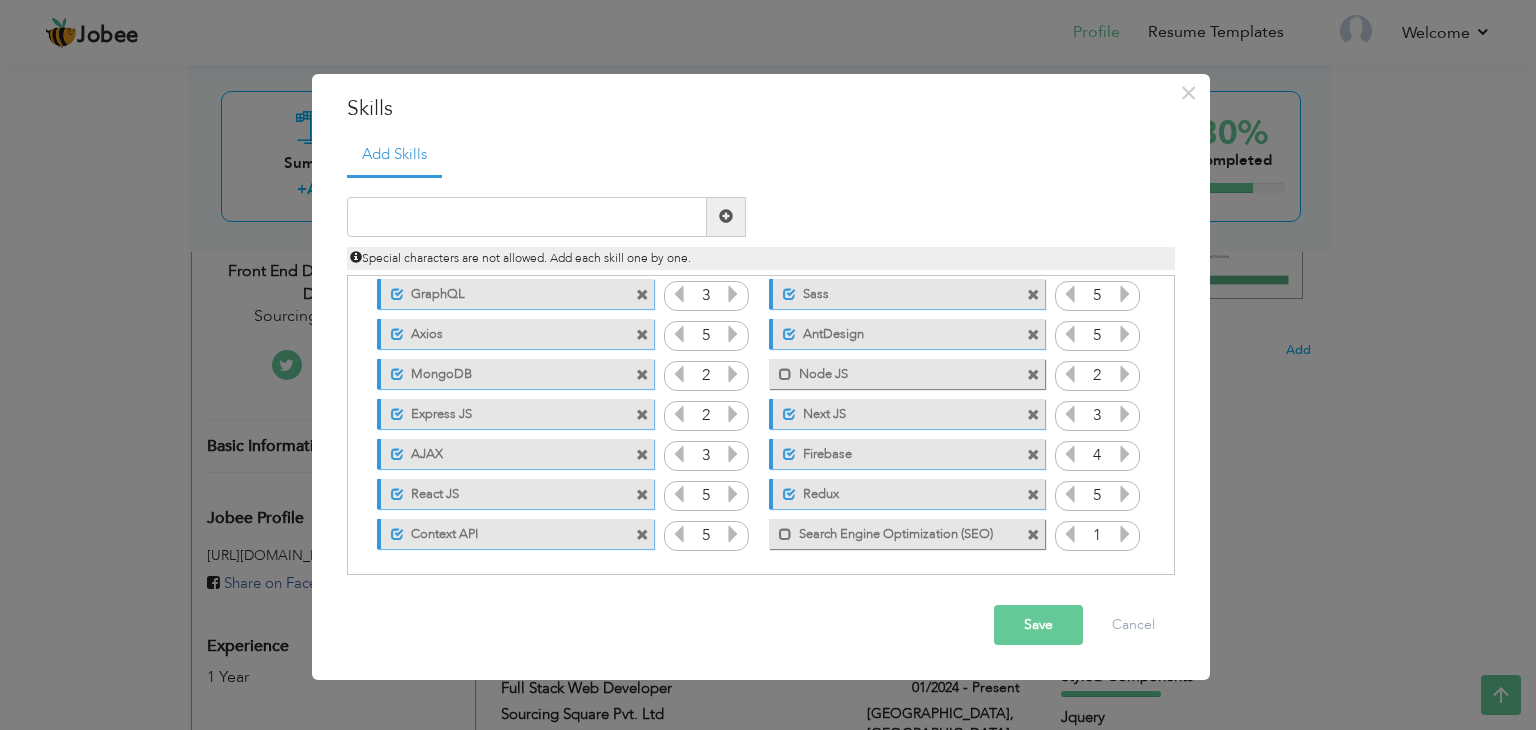 scroll, scrollTop: 203, scrollLeft: 0, axis: vertical 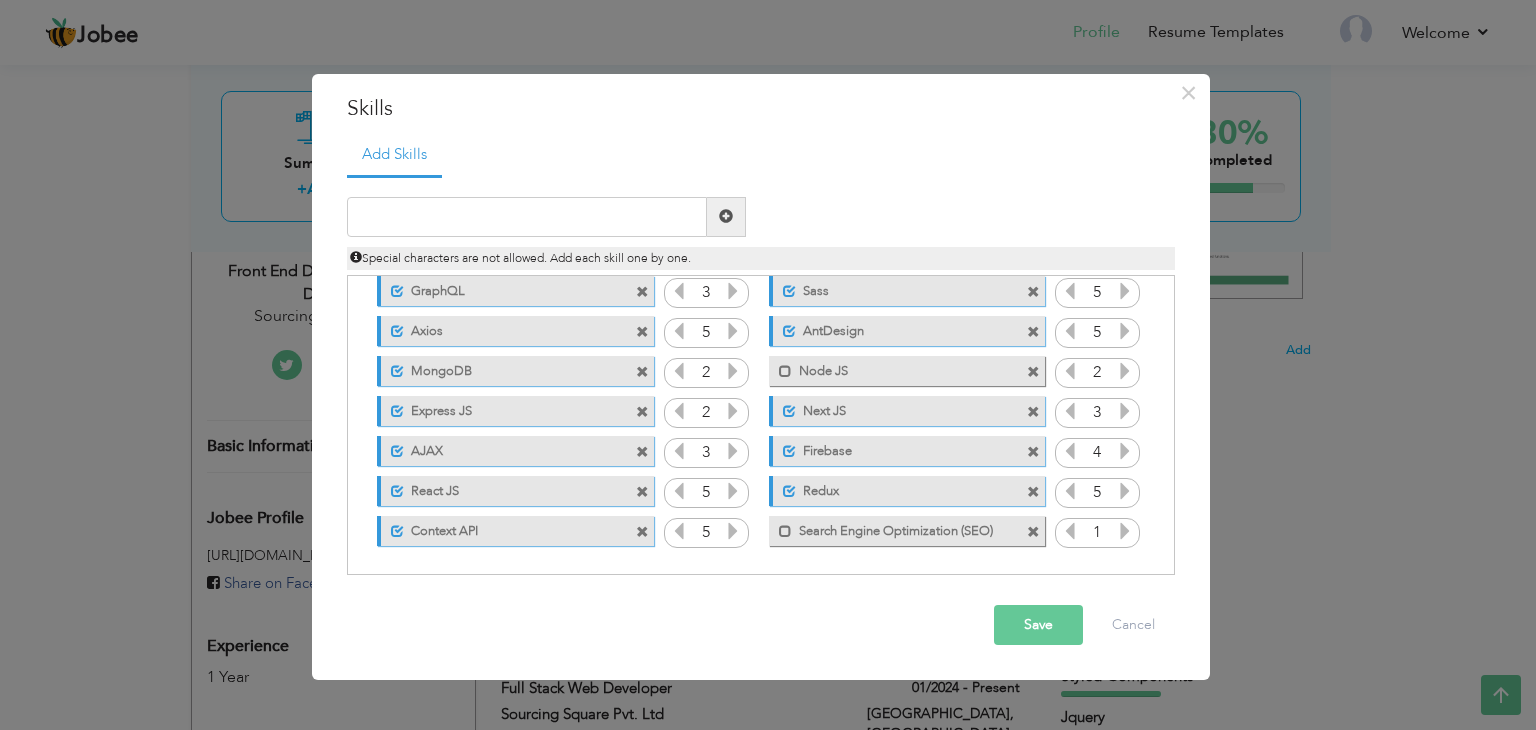 click at bounding box center (642, 452) 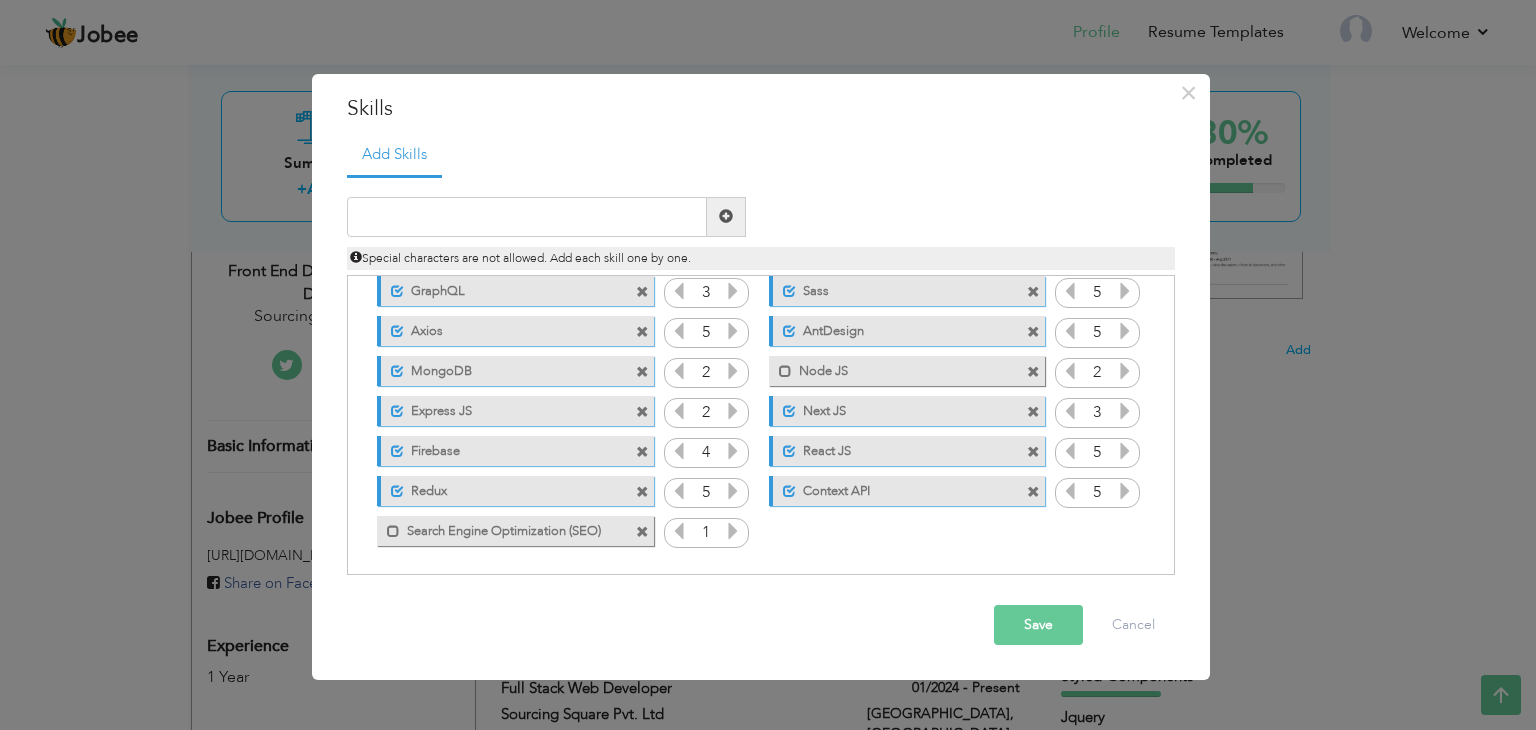click at bounding box center [642, 532] 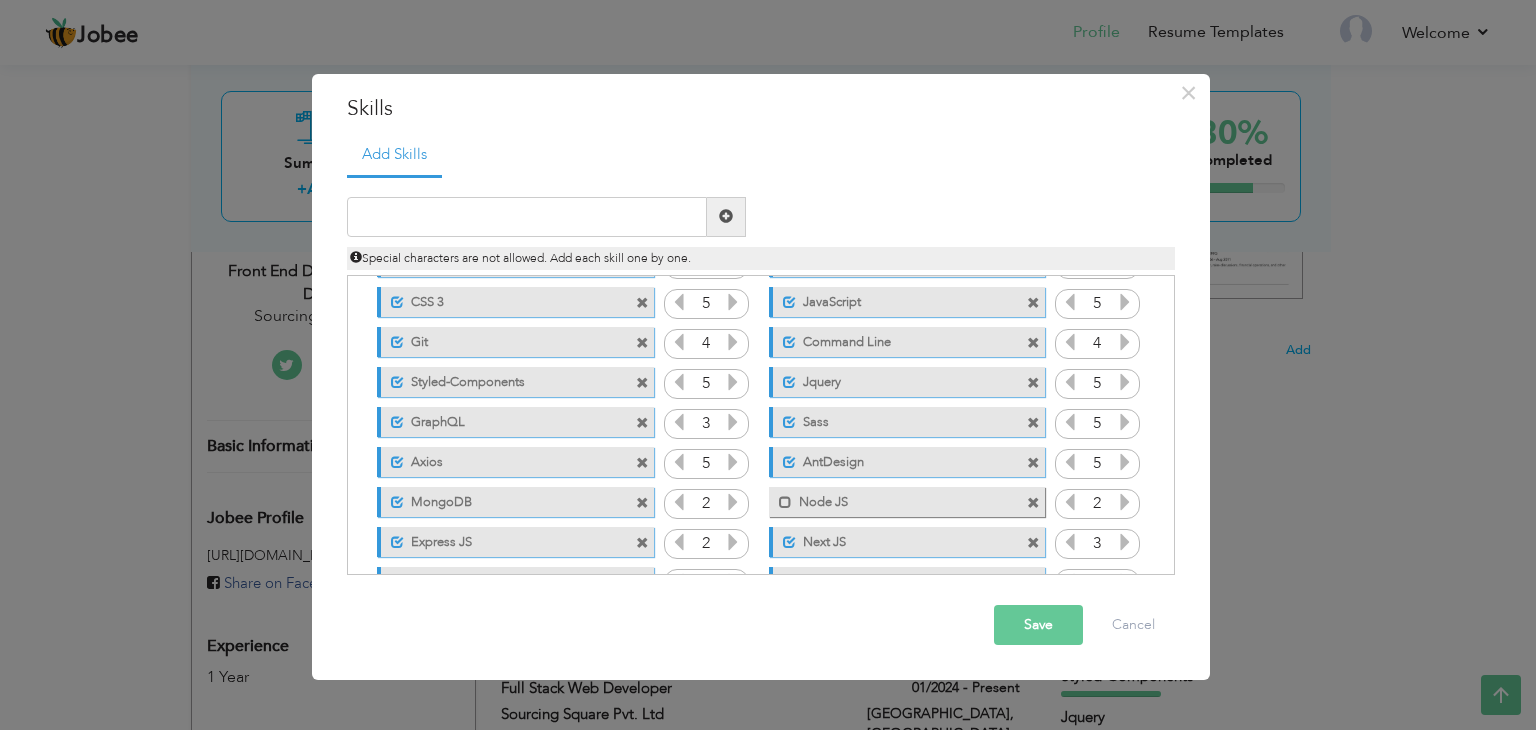 scroll, scrollTop: 75, scrollLeft: 0, axis: vertical 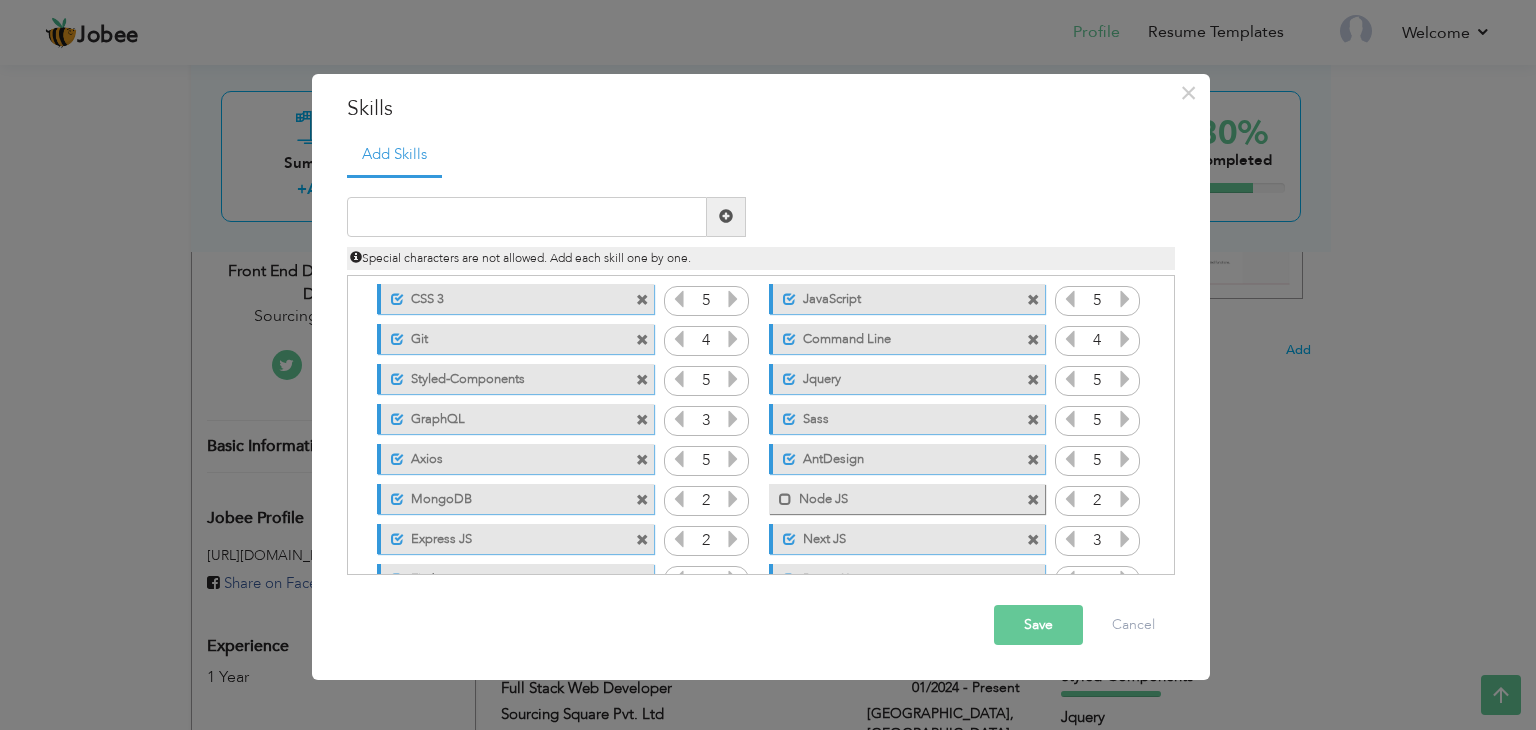 click at bounding box center [1033, 420] 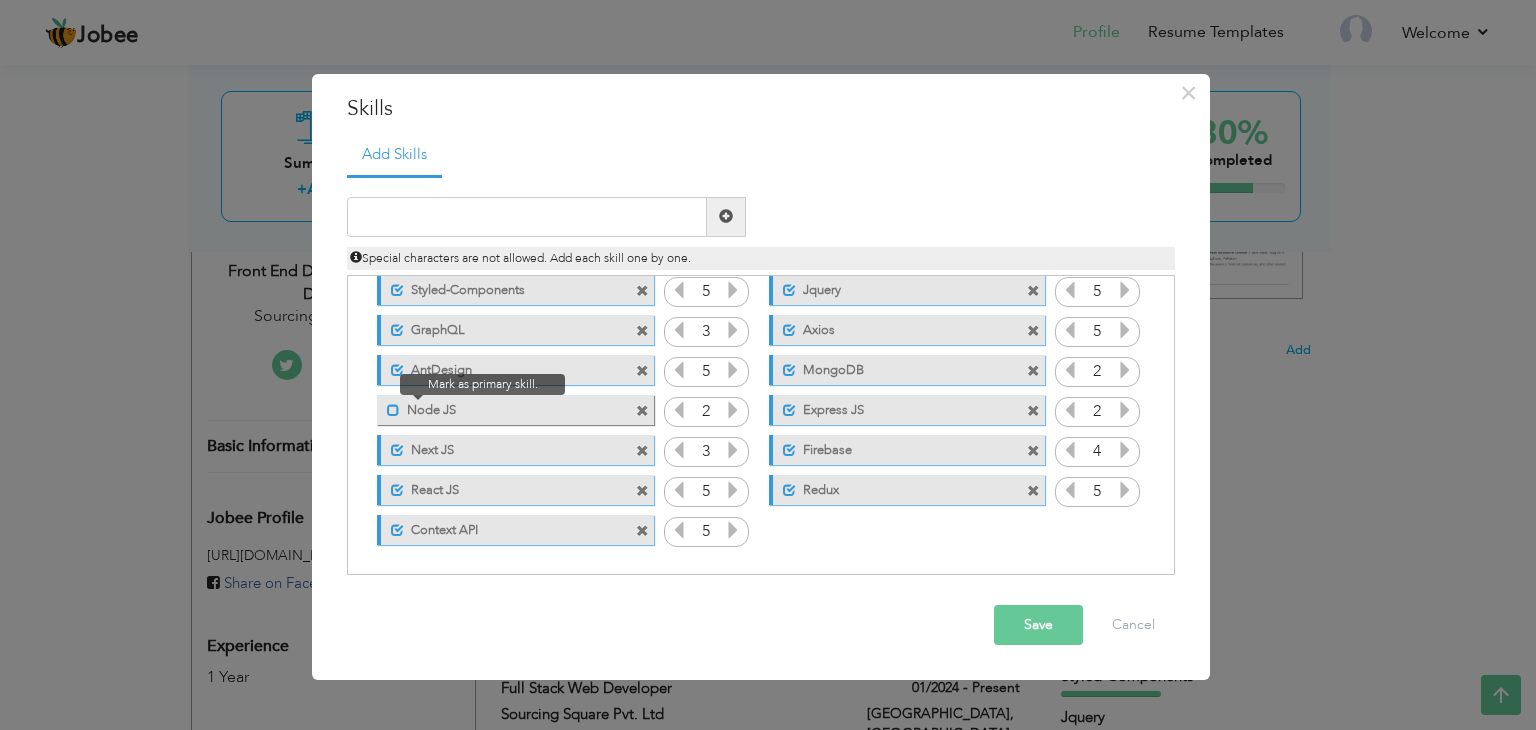 click at bounding box center (393, 410) 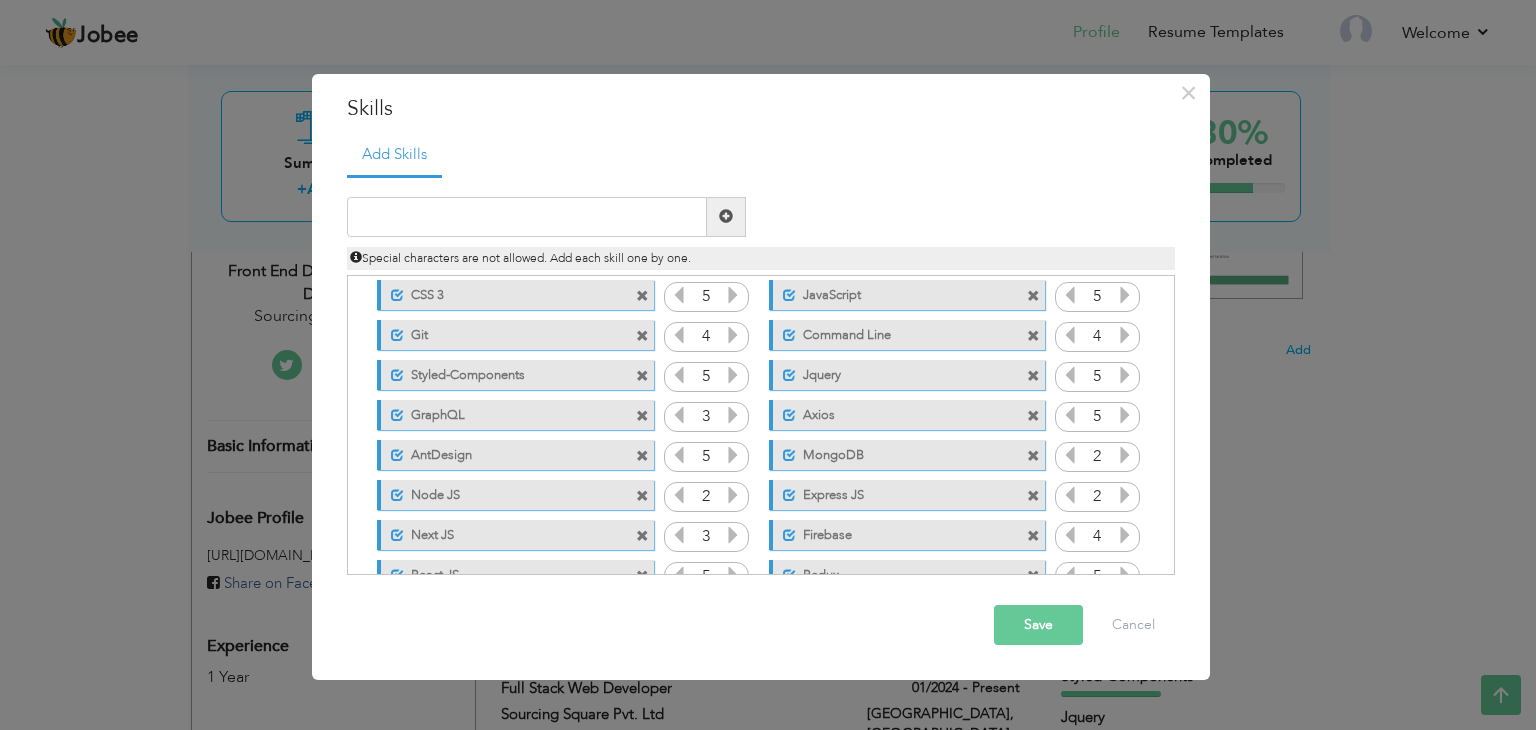 scroll, scrollTop: 77, scrollLeft: 0, axis: vertical 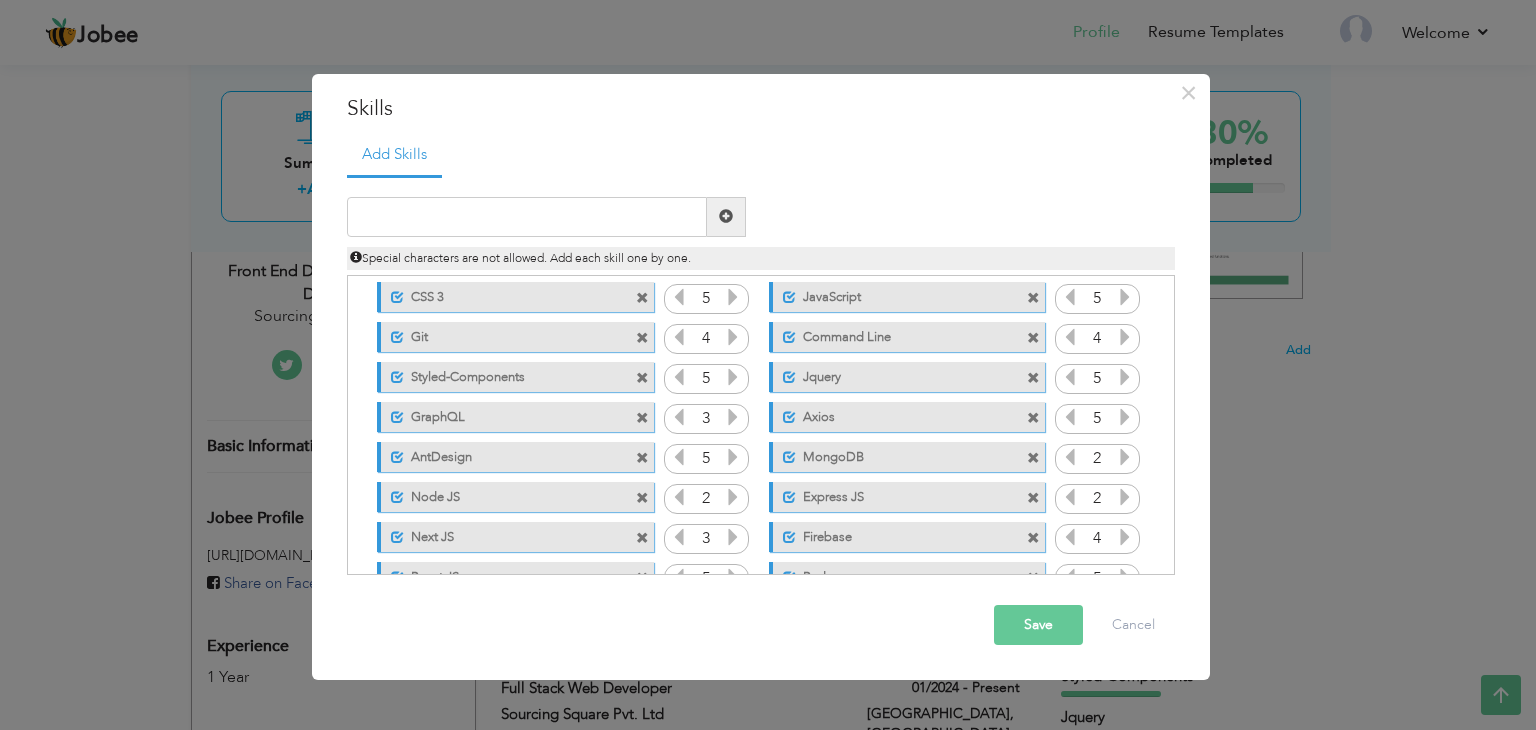 click at bounding box center (1033, 538) 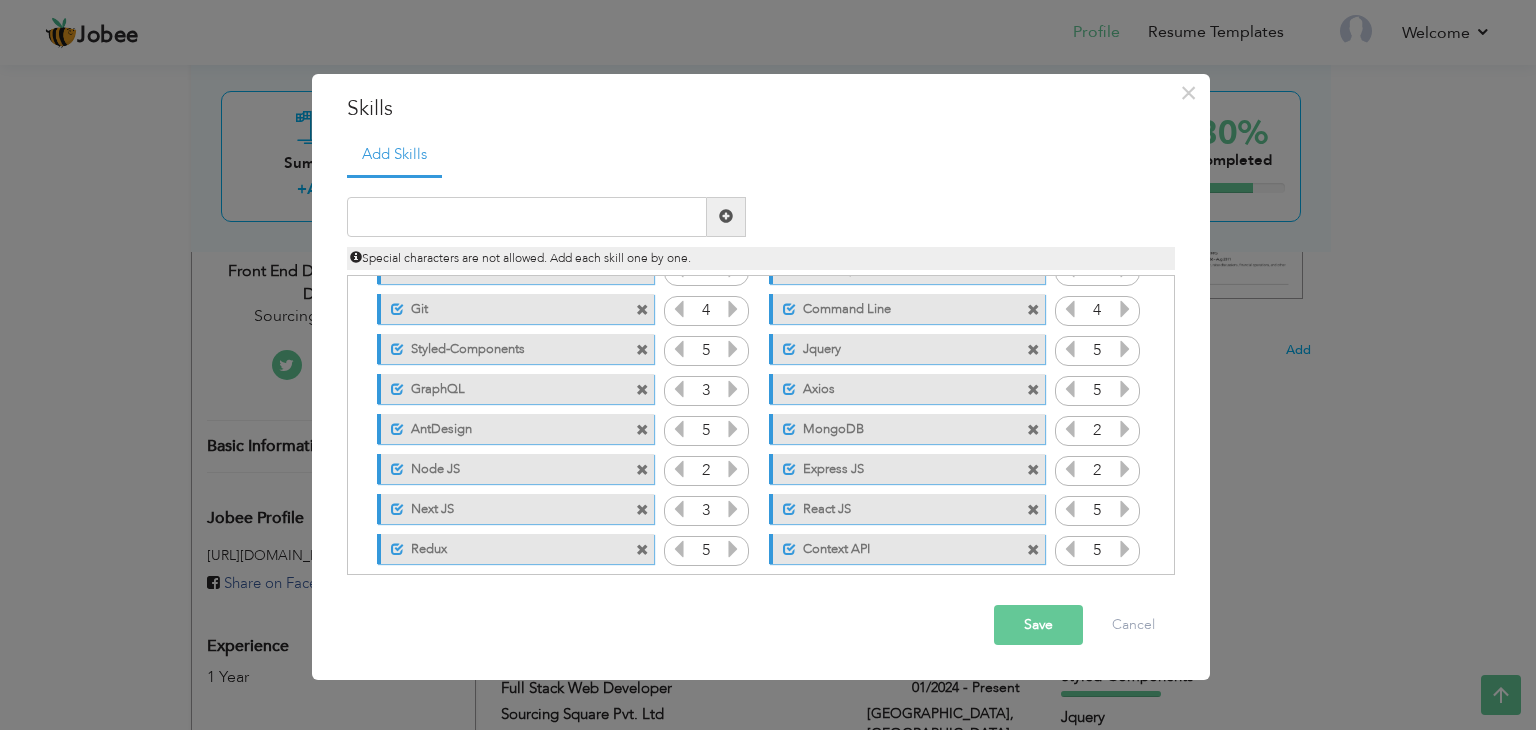 scroll, scrollTop: 101, scrollLeft: 0, axis: vertical 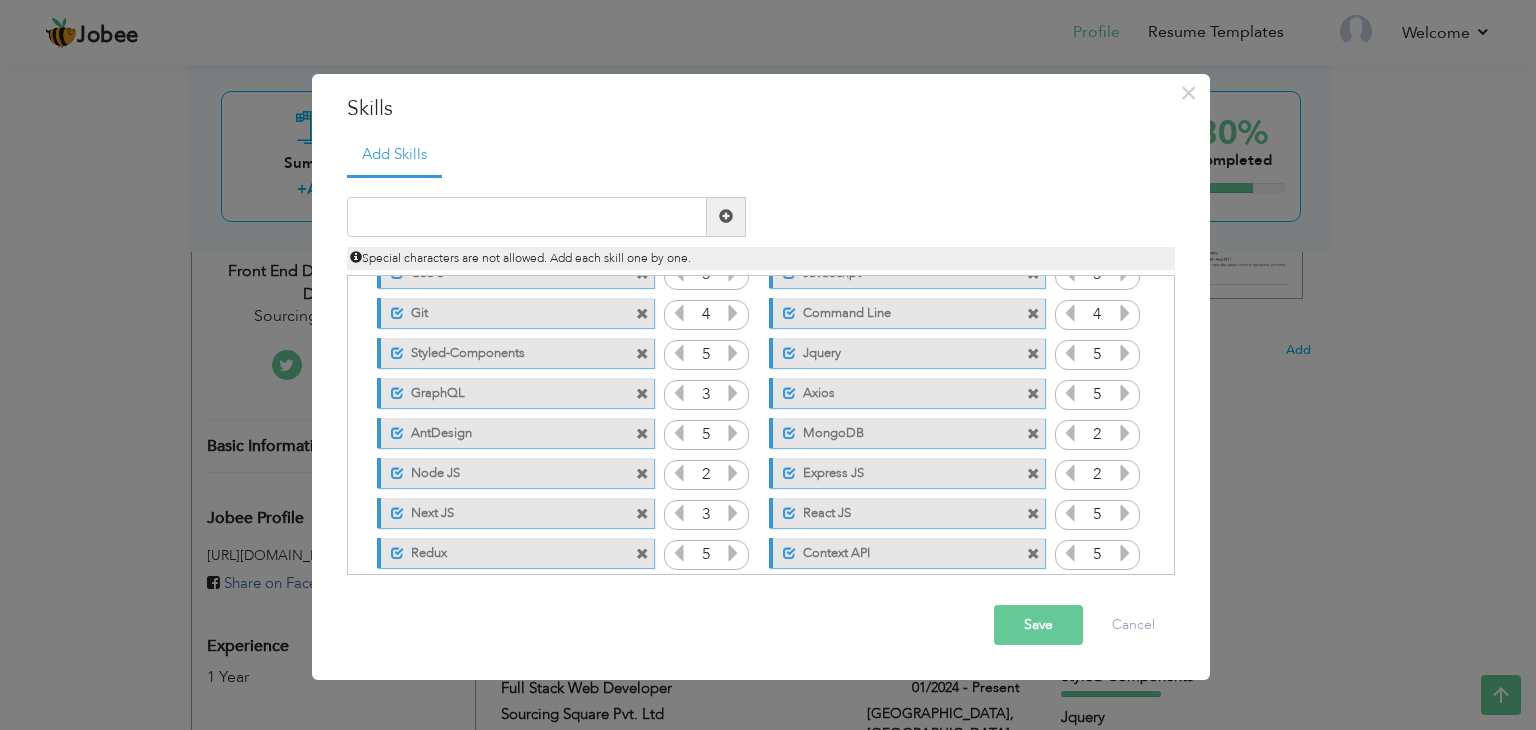 click at bounding box center [1033, 354] 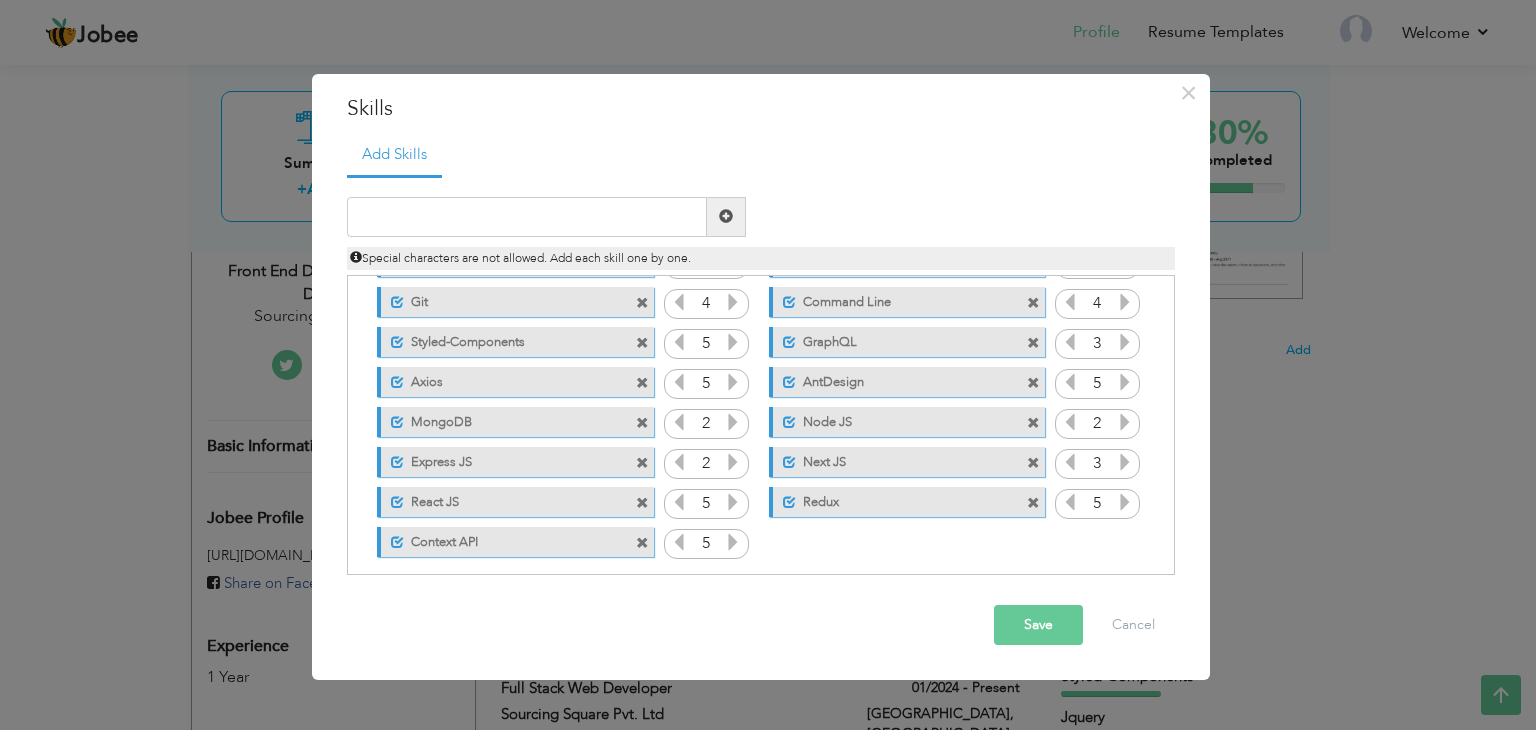 scroll, scrollTop: 124, scrollLeft: 0, axis: vertical 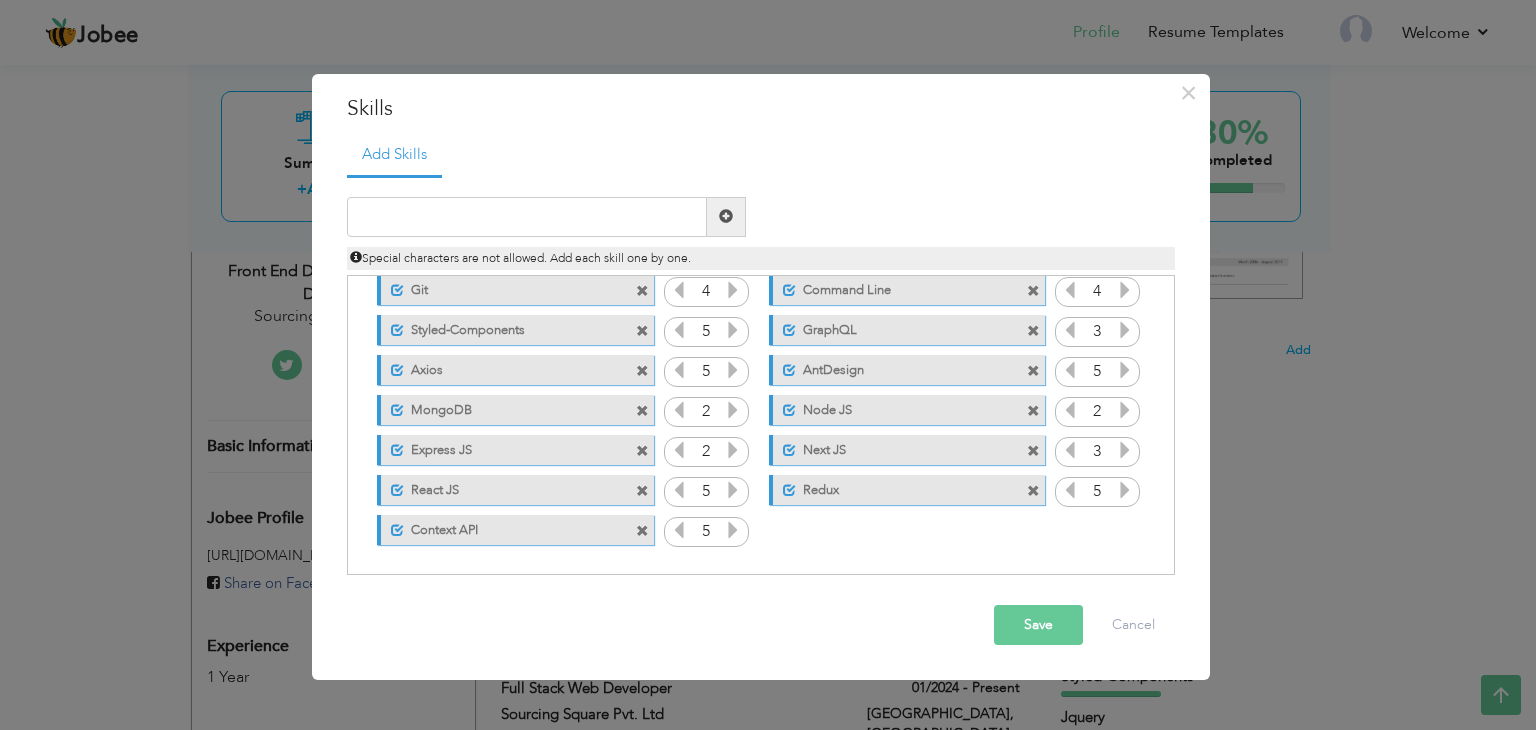 click at bounding box center (642, 531) 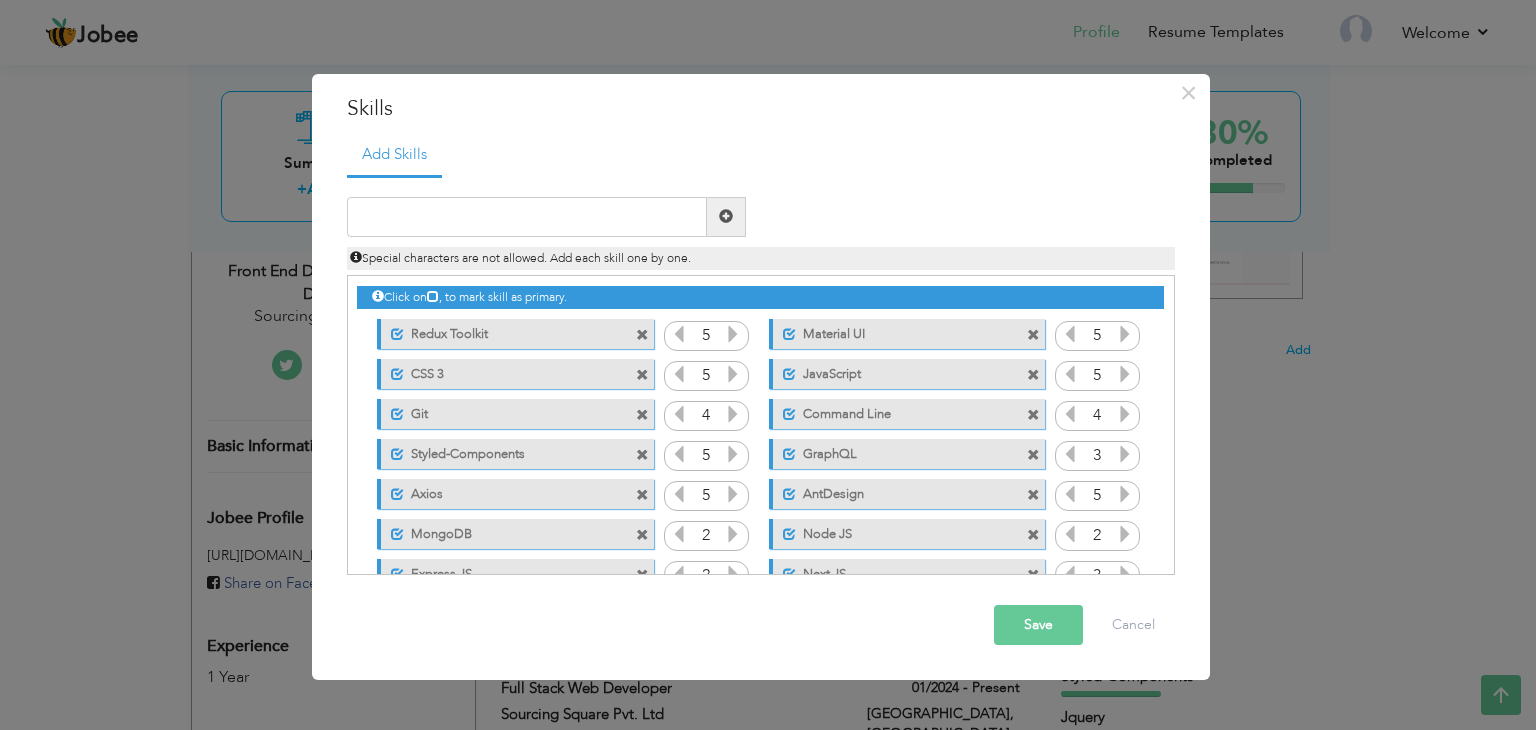 scroll, scrollTop: 84, scrollLeft: 0, axis: vertical 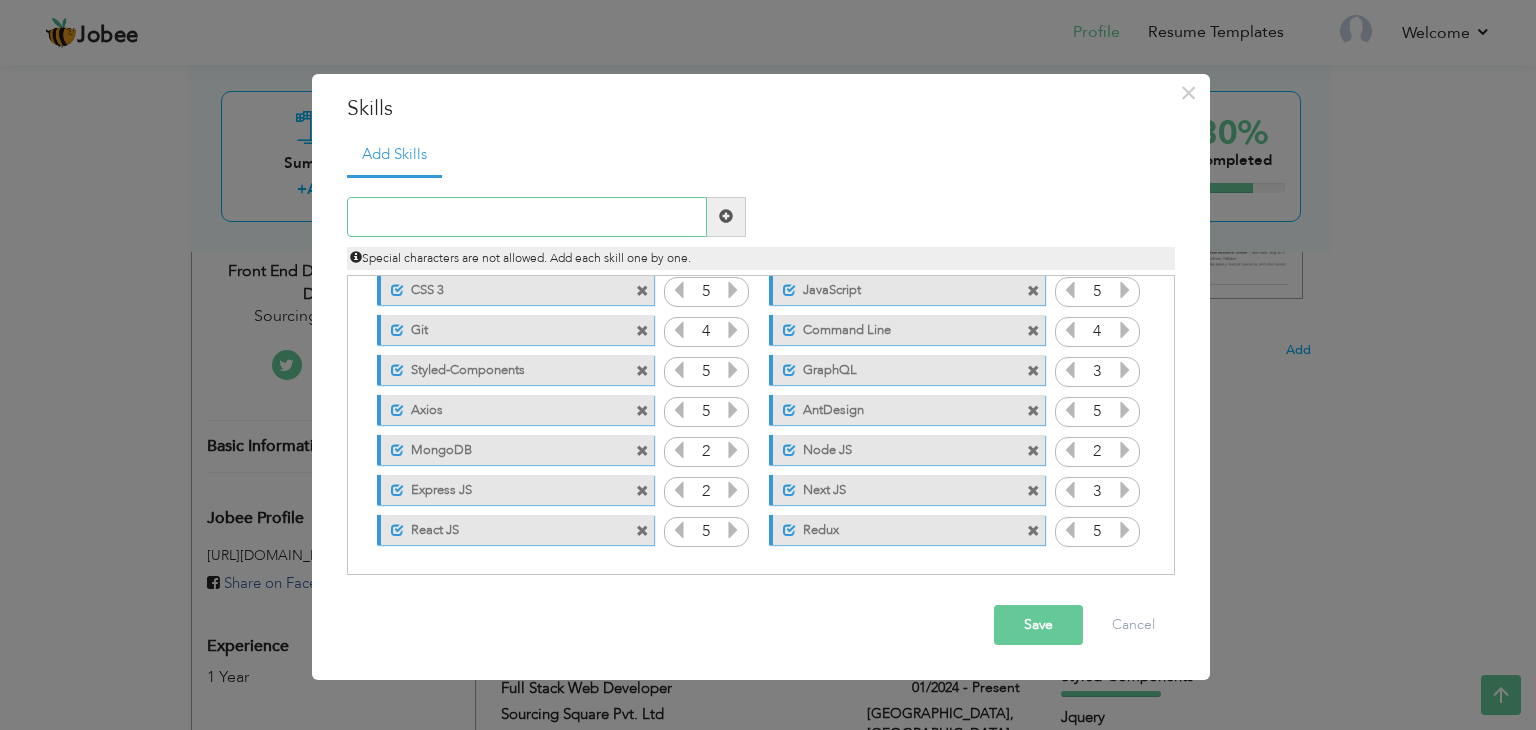 click at bounding box center [527, 217] 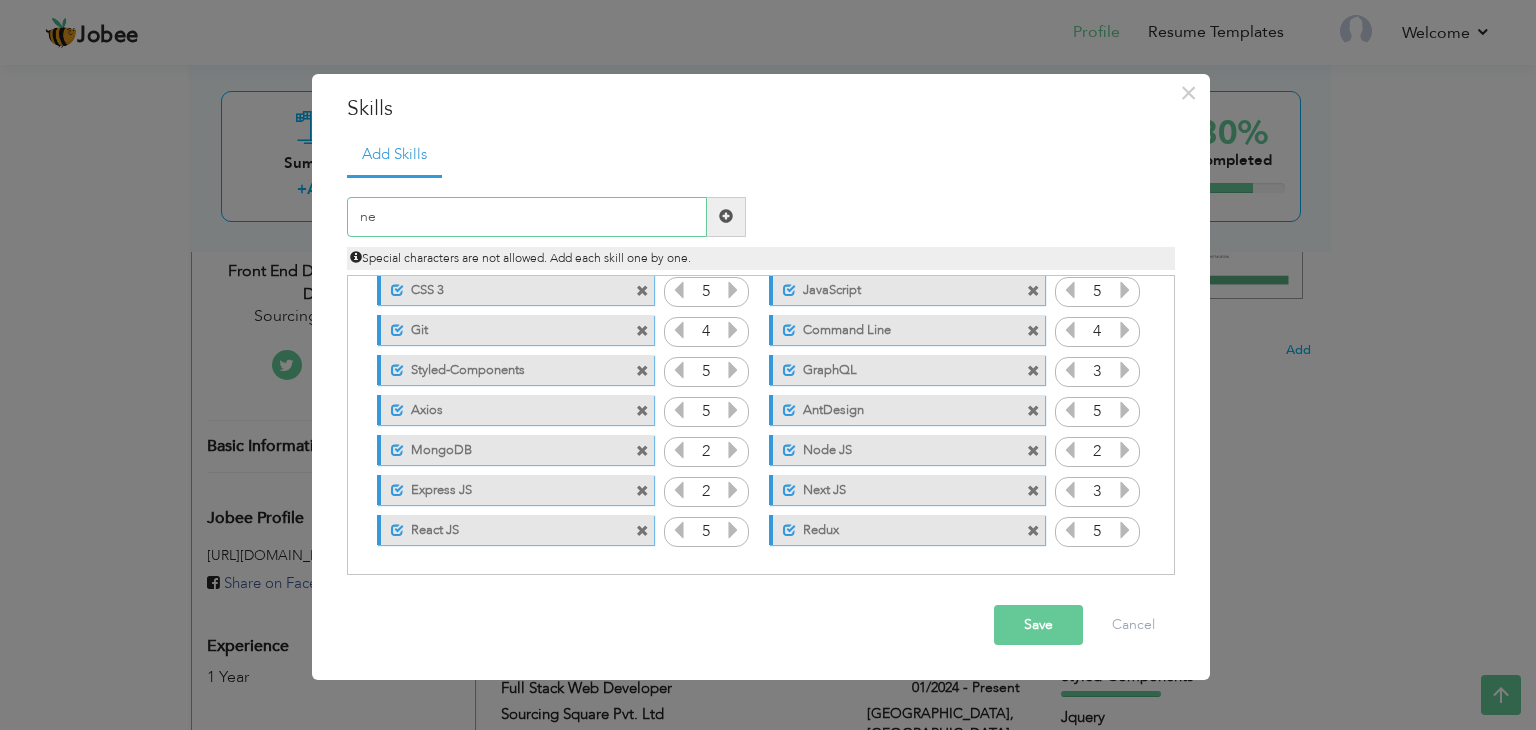 type on "n" 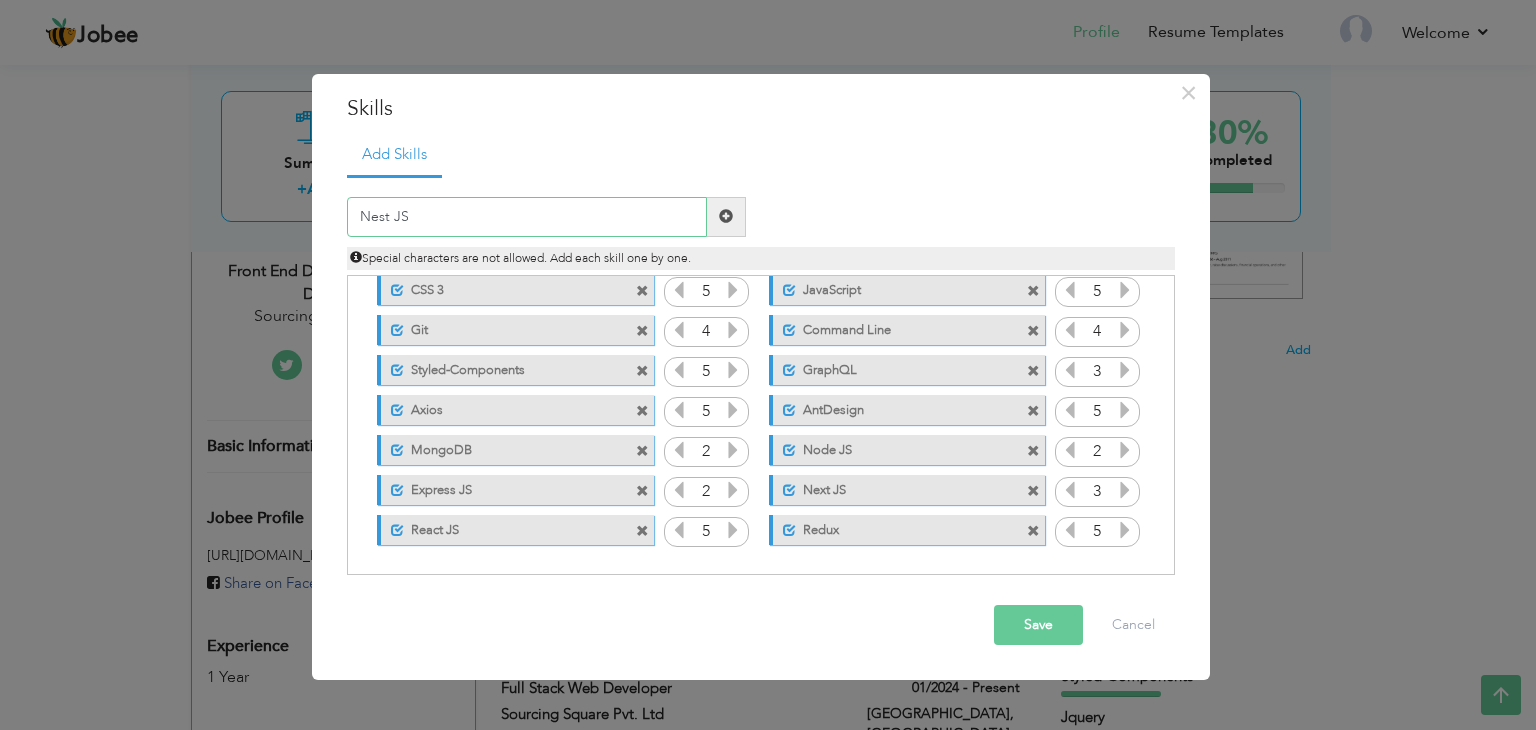 type on "Nest JS" 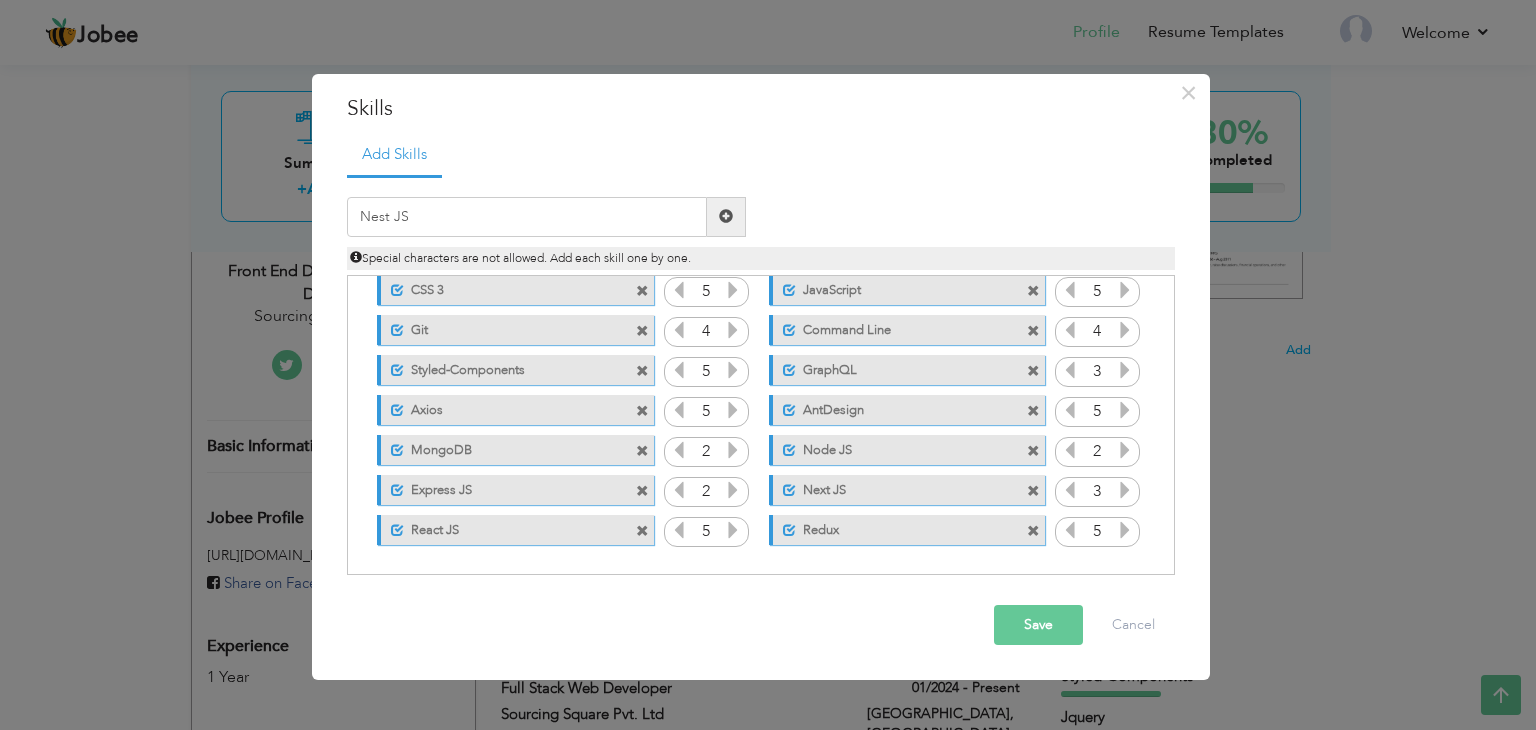 click at bounding box center [726, 217] 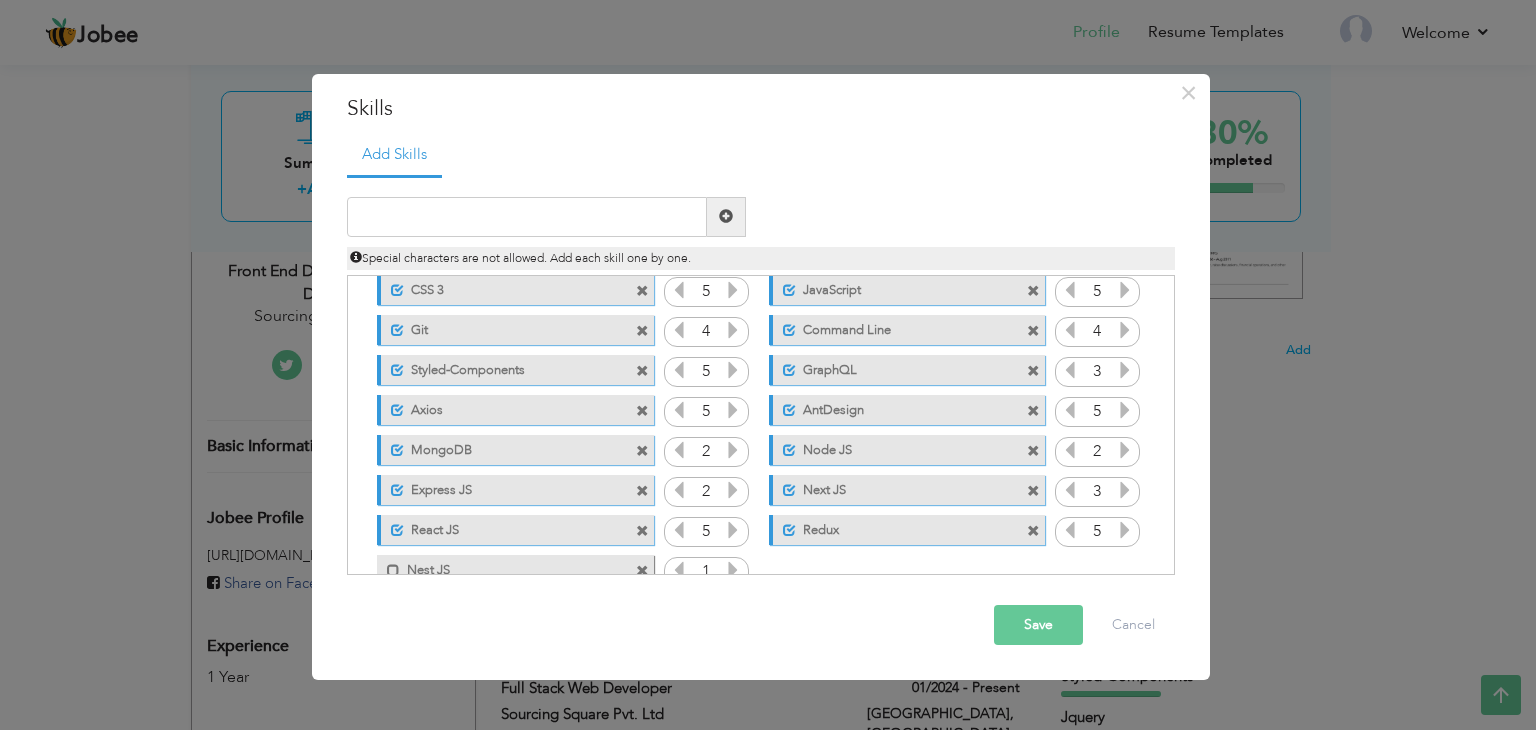 click on "Special characters are not allowed. Add each skill one by one." at bounding box center (761, 253) 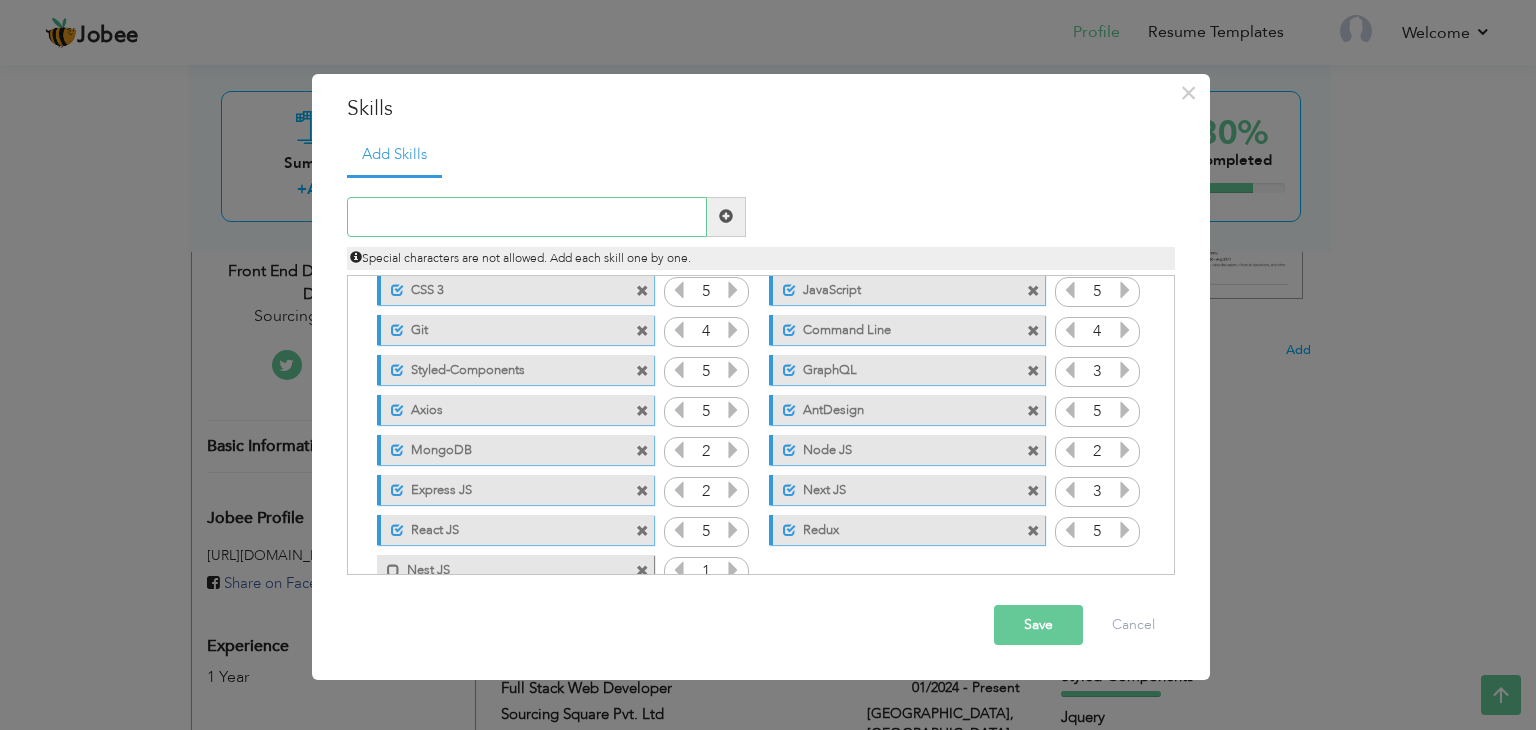 click at bounding box center [527, 217] 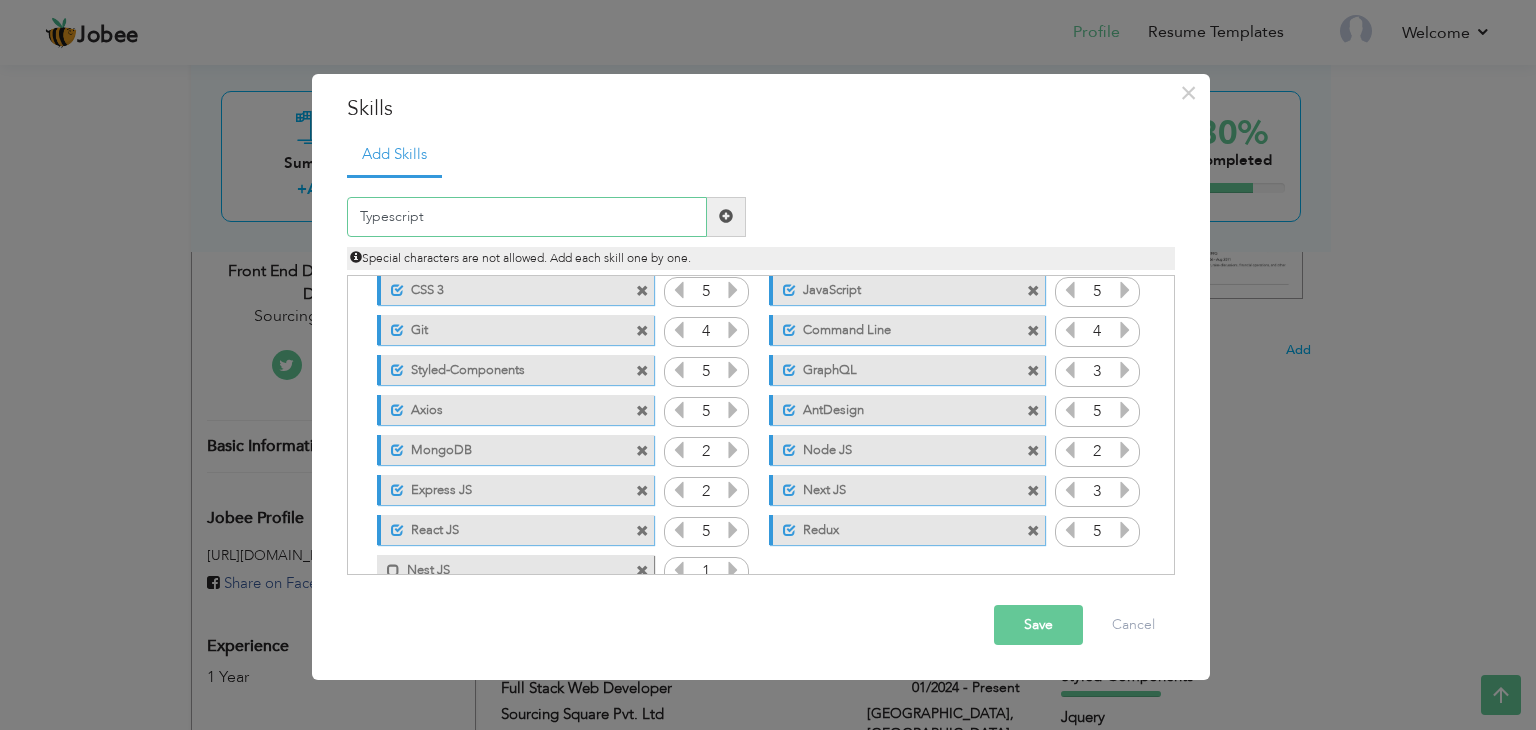 type on "Typescript" 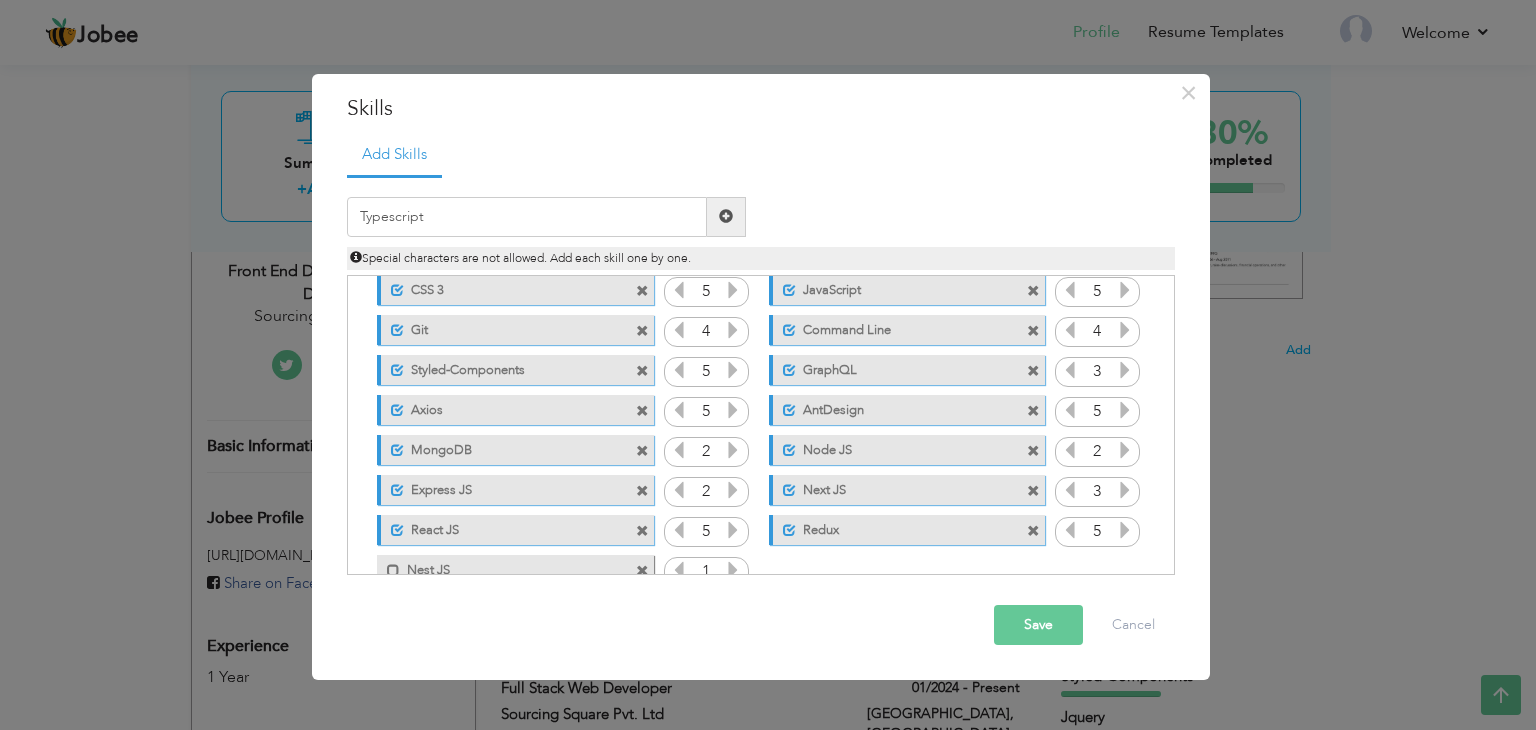click at bounding box center (726, 217) 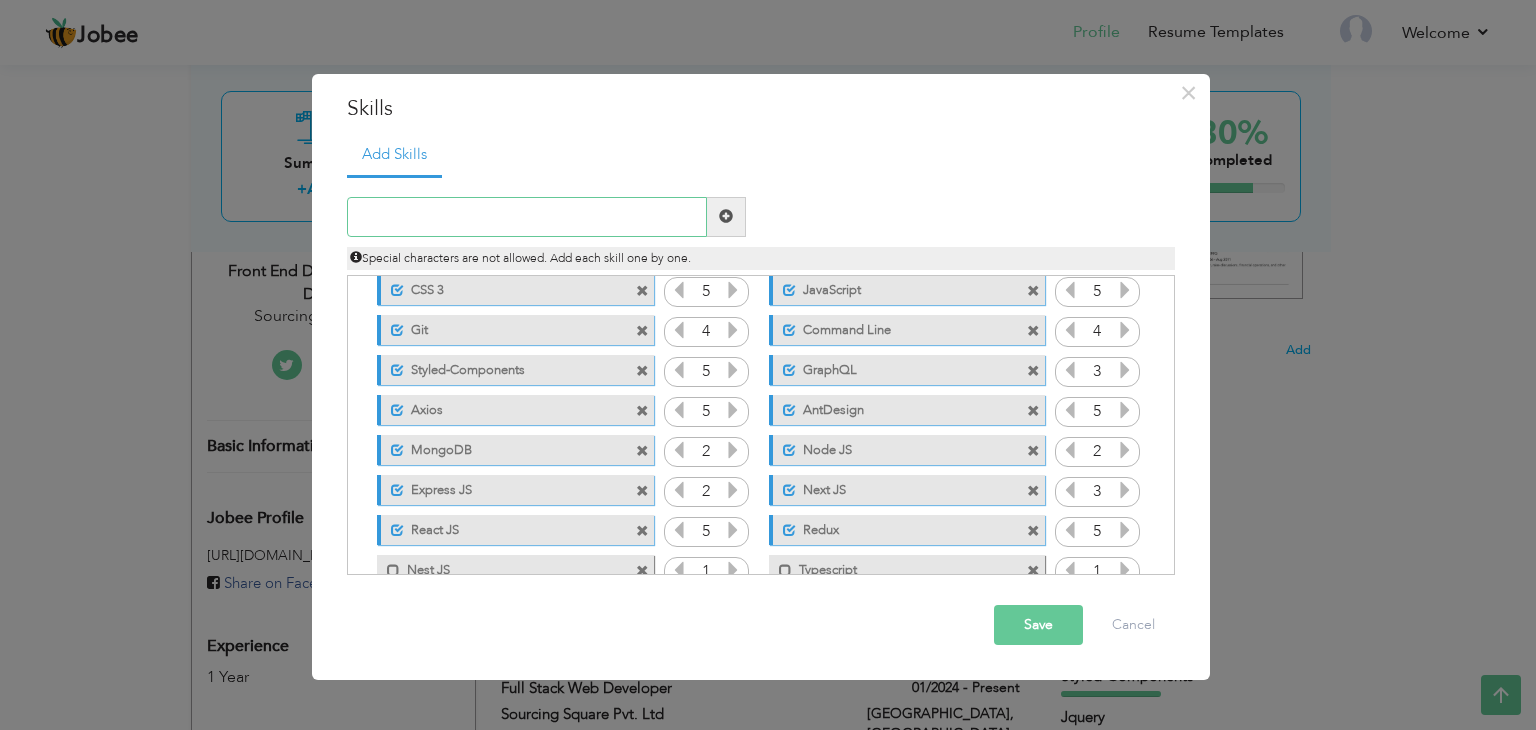 click at bounding box center (527, 217) 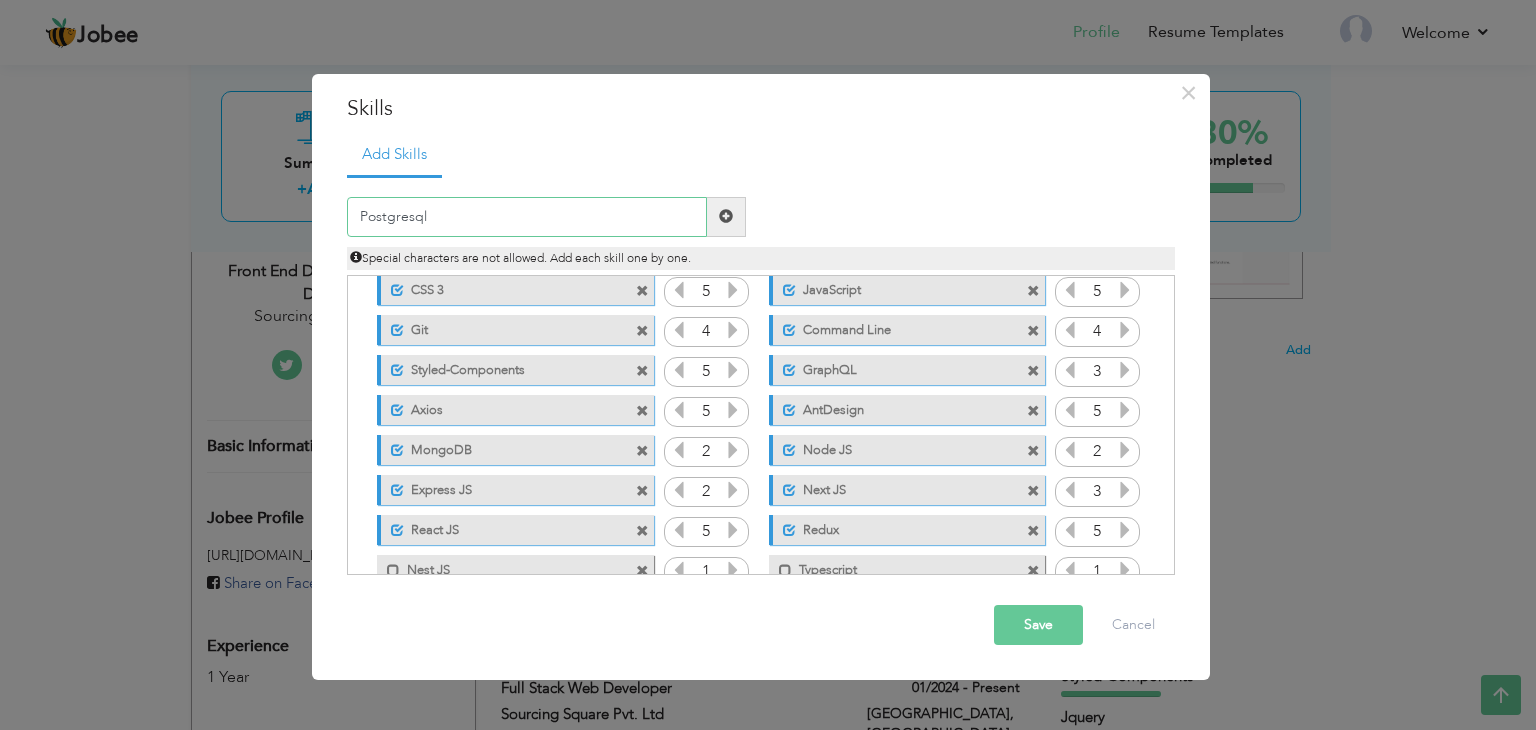 type on "Postgresql" 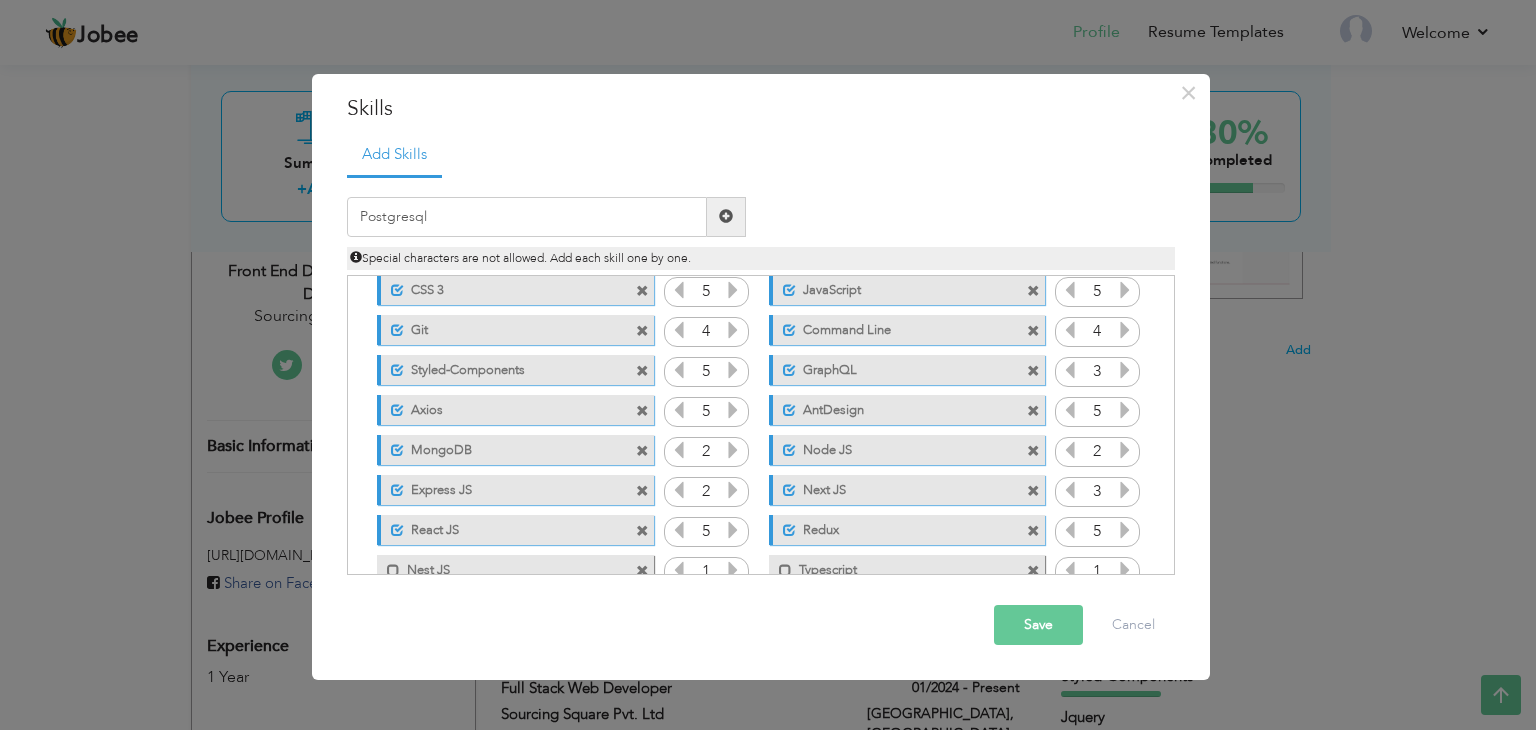 click at bounding box center [726, 216] 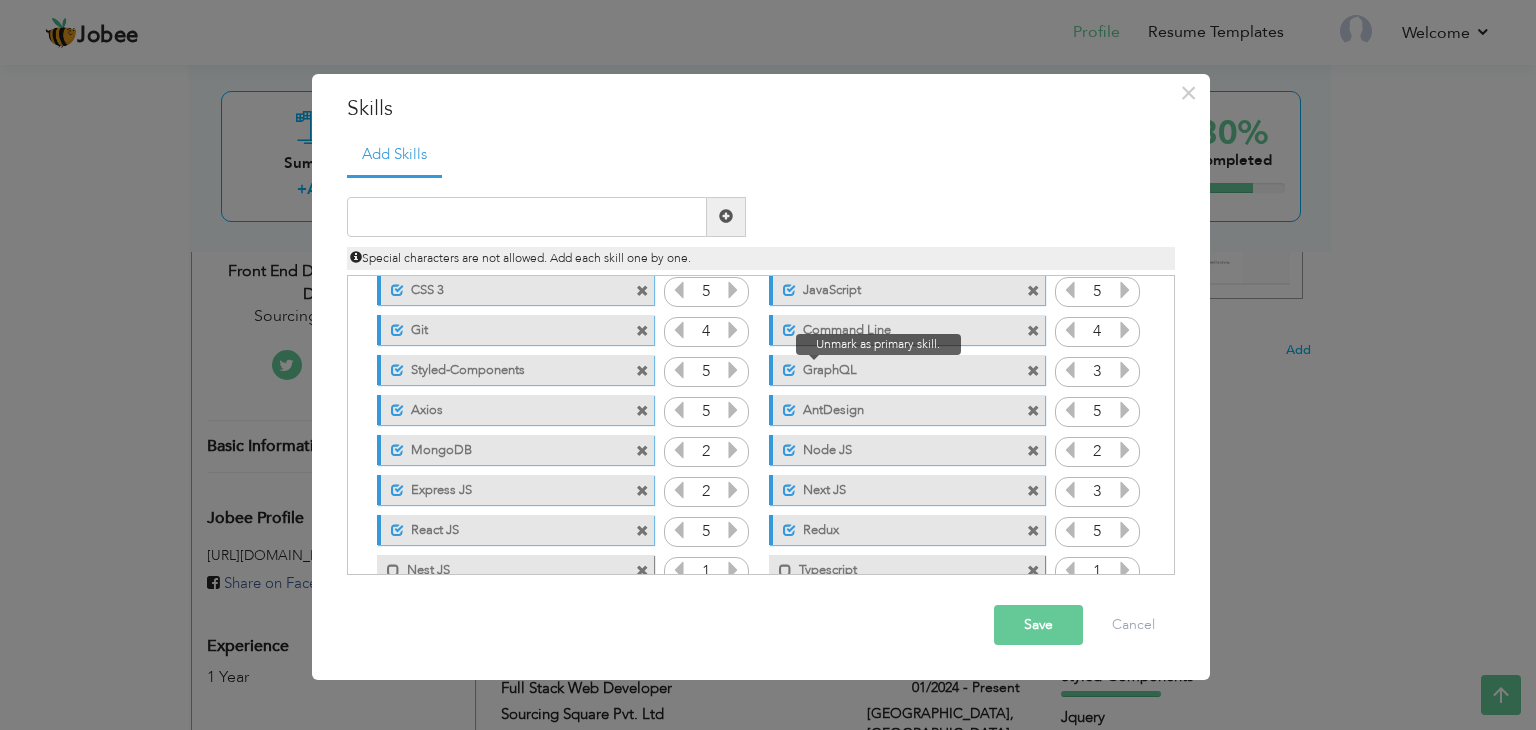 scroll, scrollTop: 164, scrollLeft: 0, axis: vertical 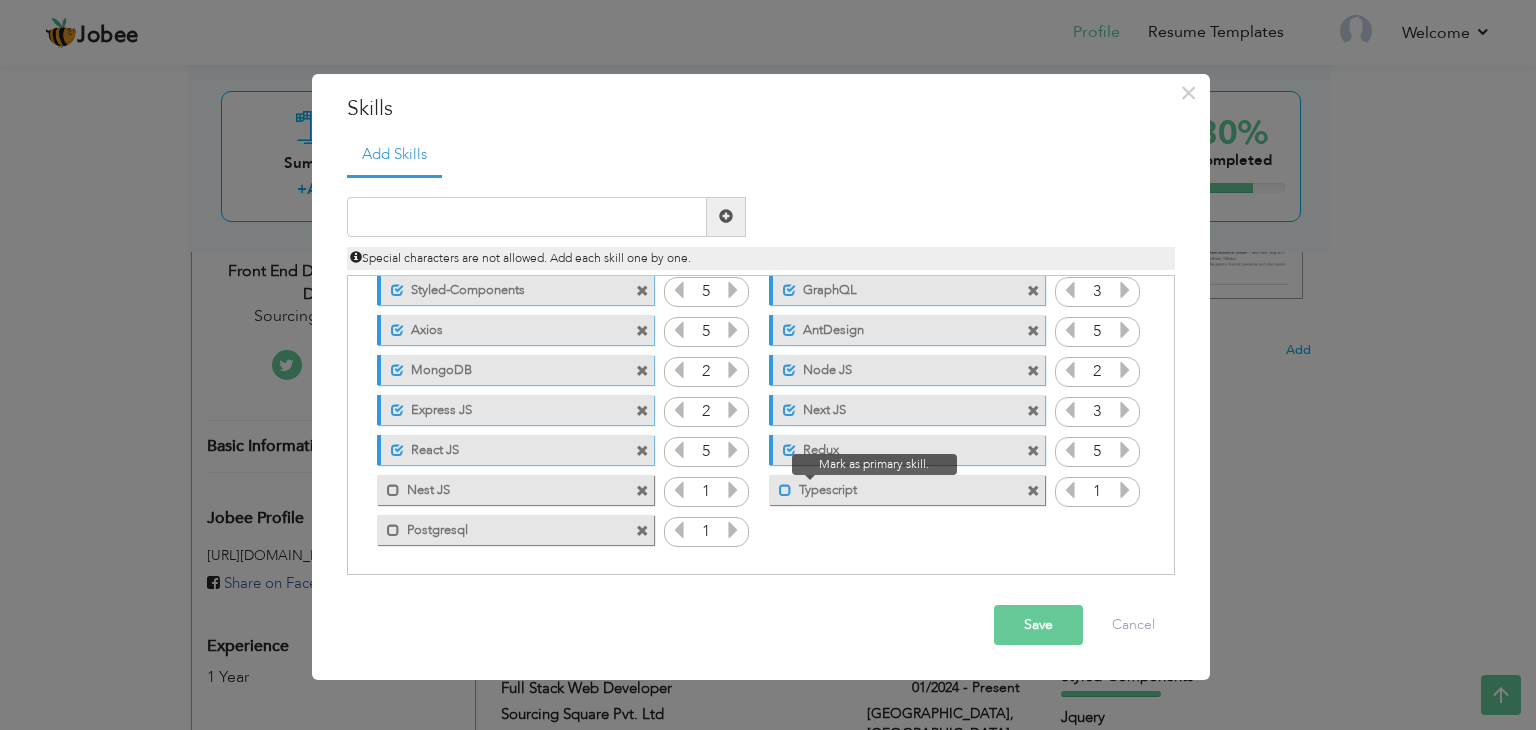 click at bounding box center [785, 490] 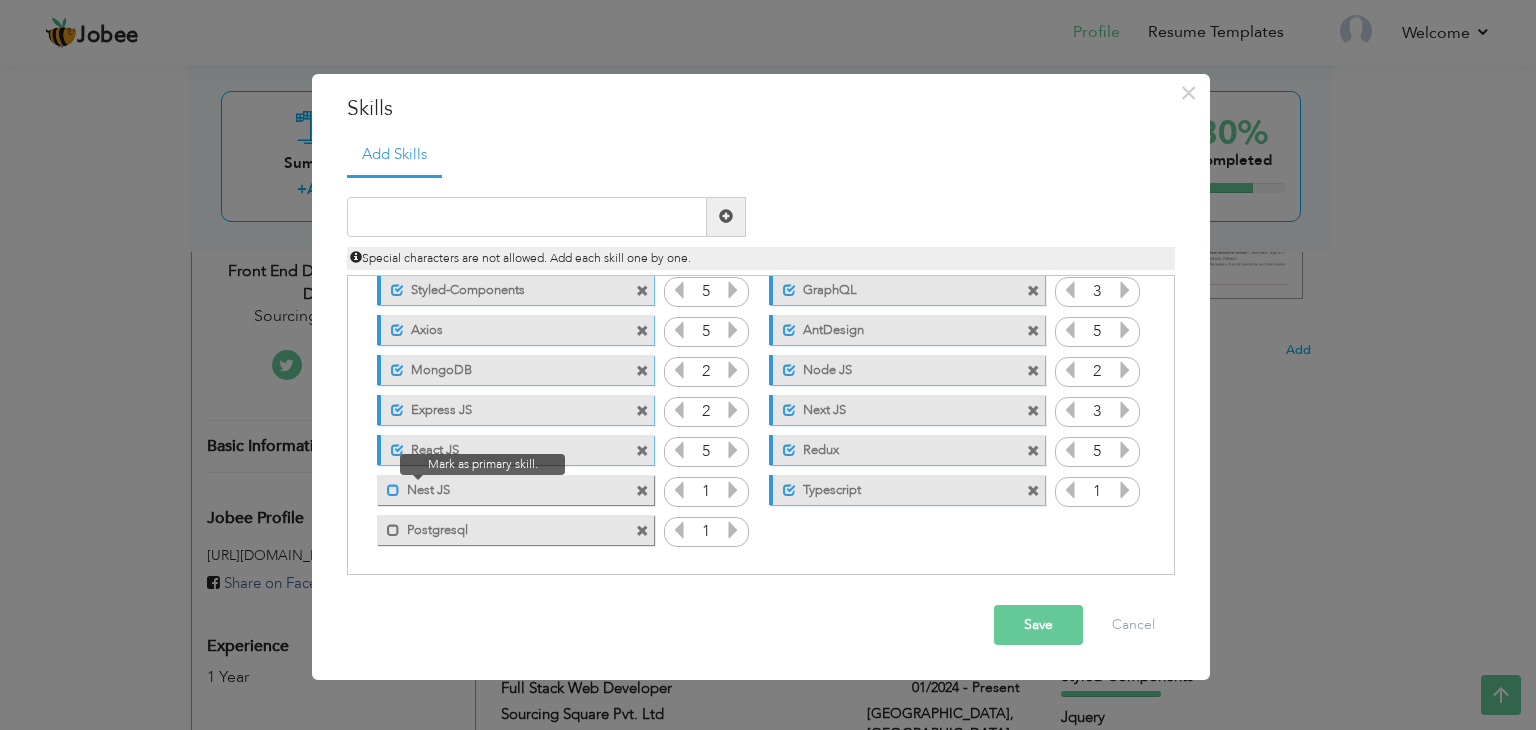 click at bounding box center (393, 490) 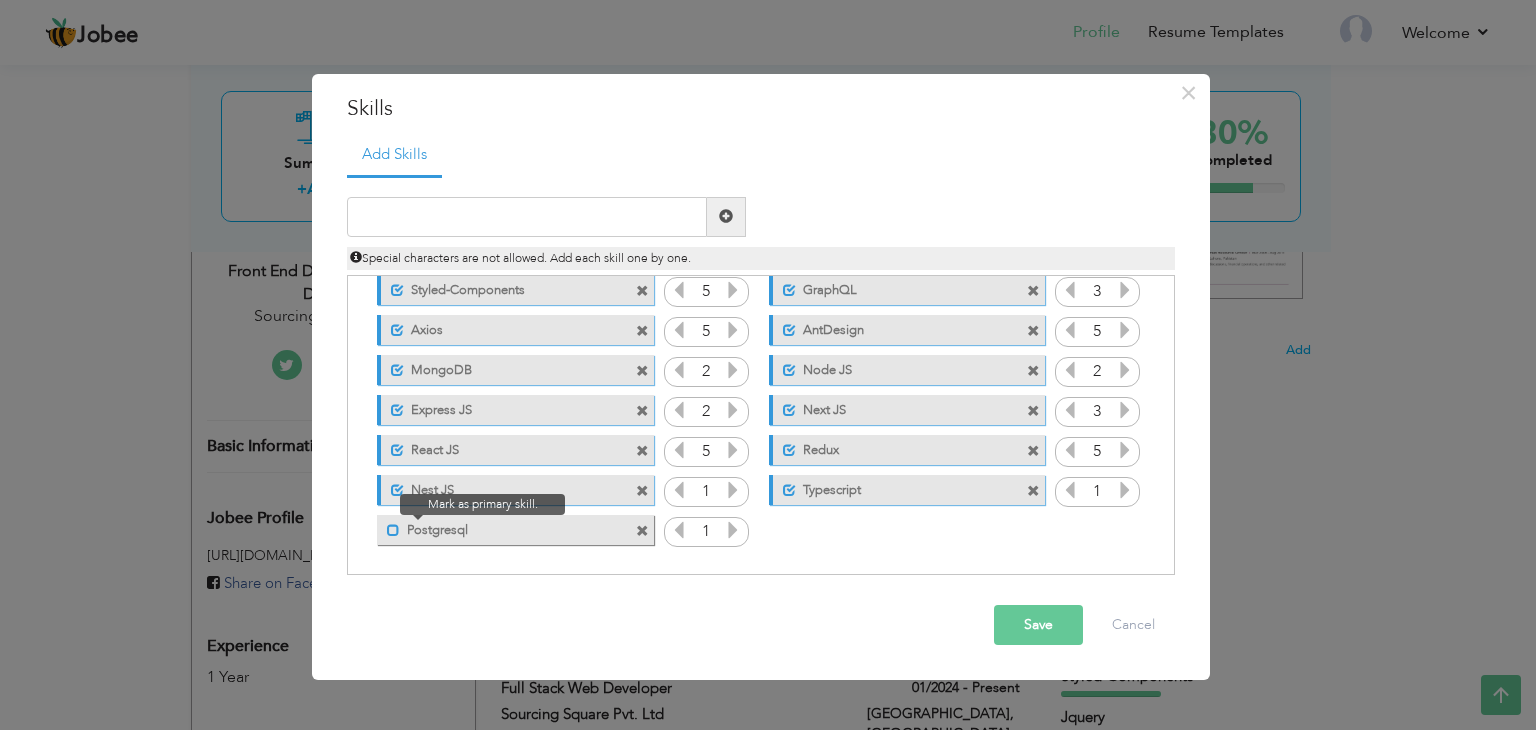 click at bounding box center [393, 530] 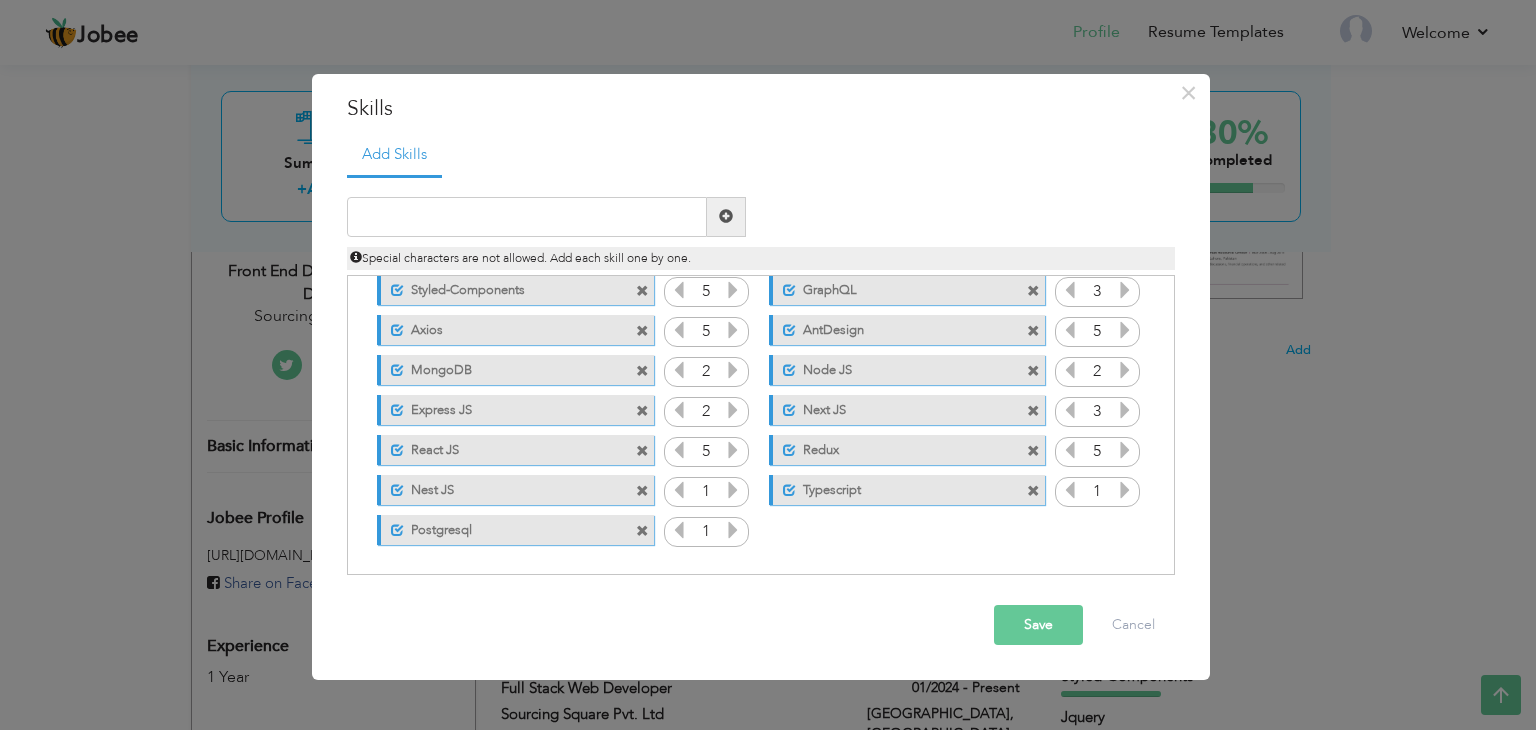 scroll, scrollTop: 0, scrollLeft: 0, axis: both 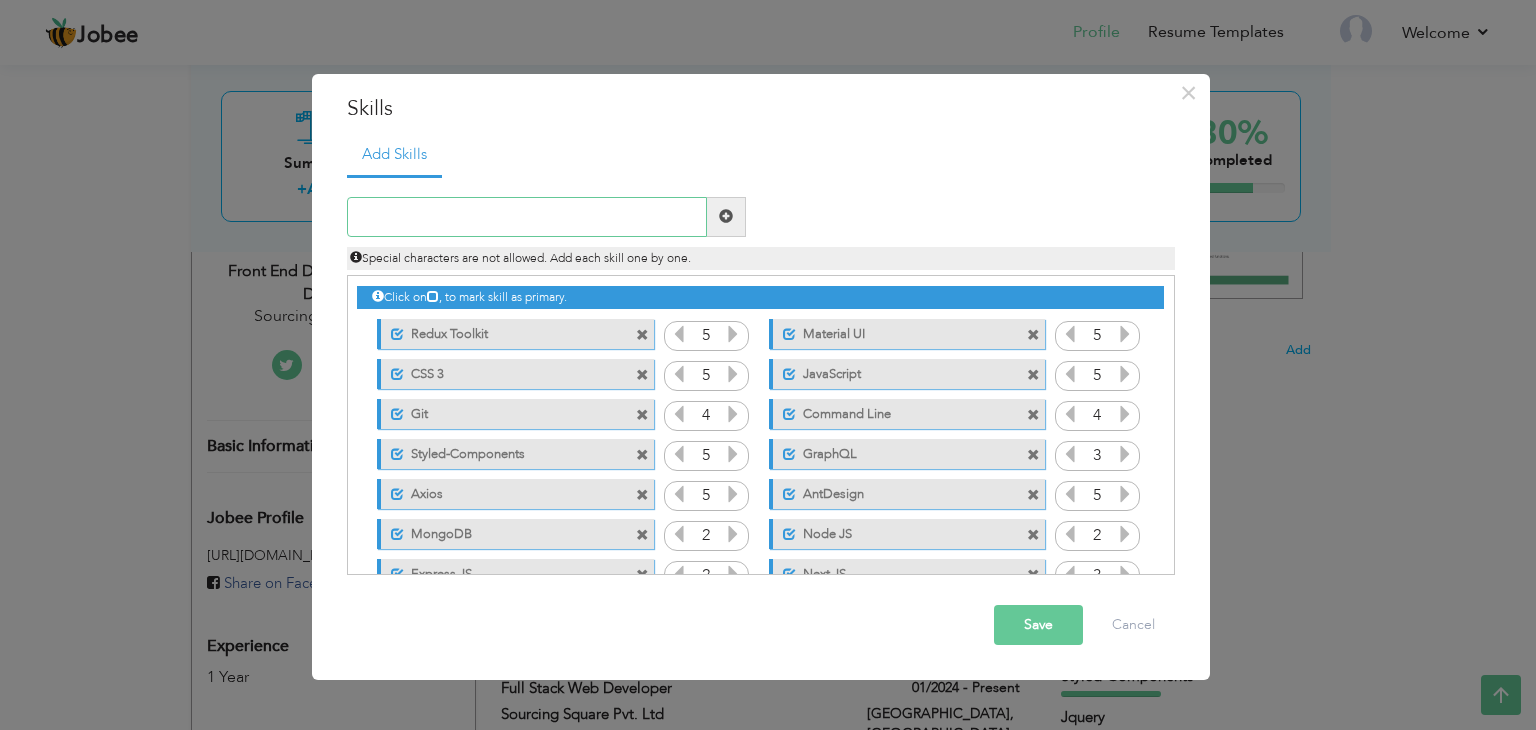 click at bounding box center (527, 217) 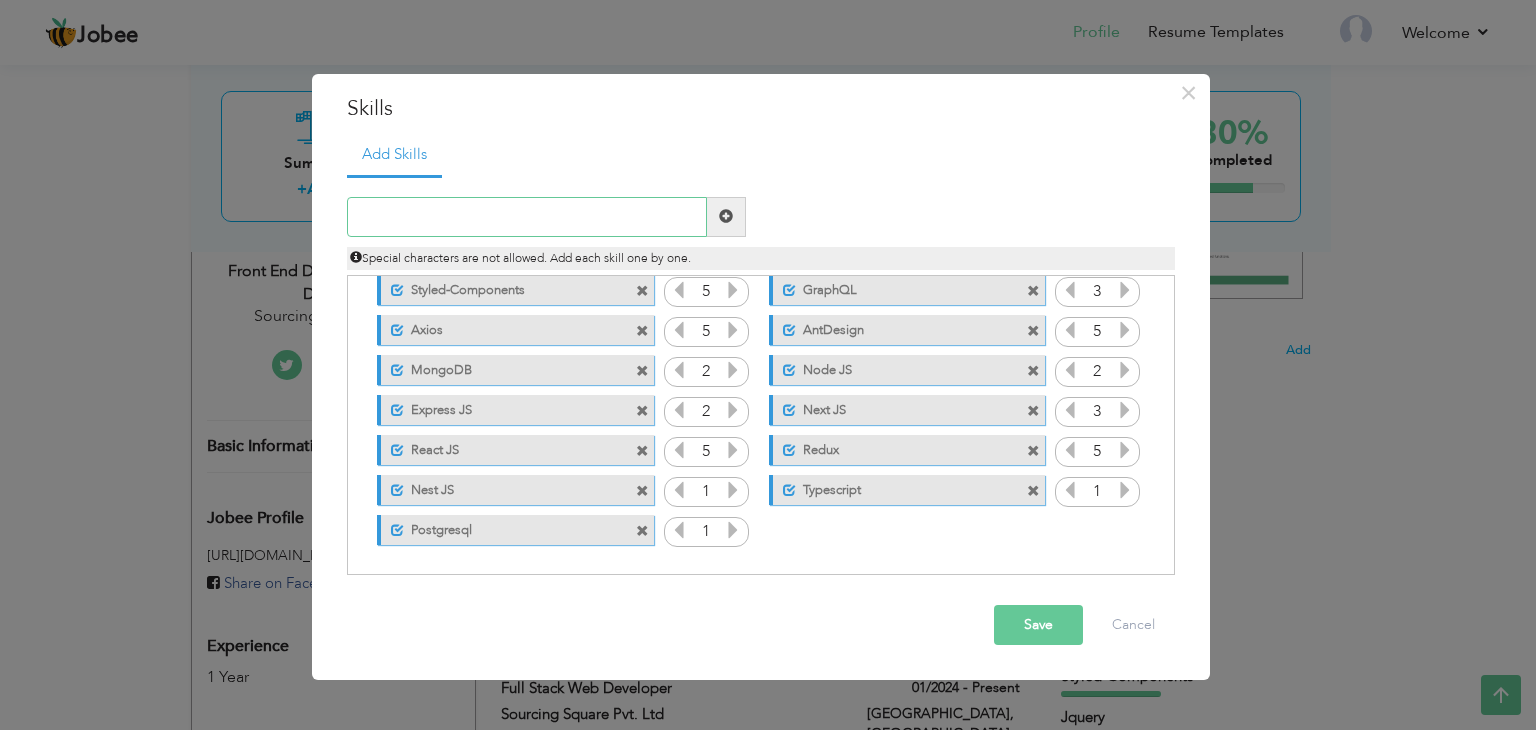 scroll, scrollTop: 0, scrollLeft: 0, axis: both 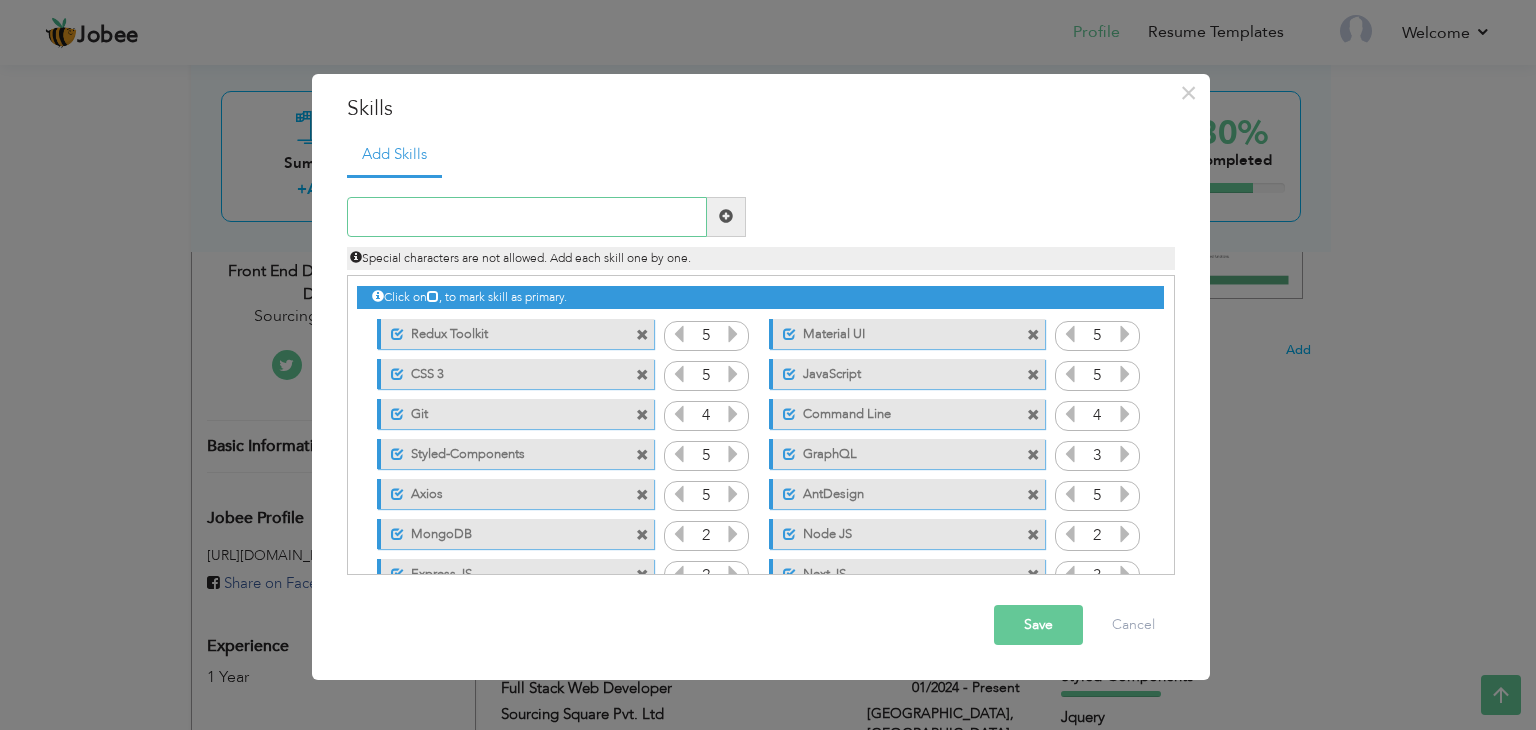 click at bounding box center (527, 217) 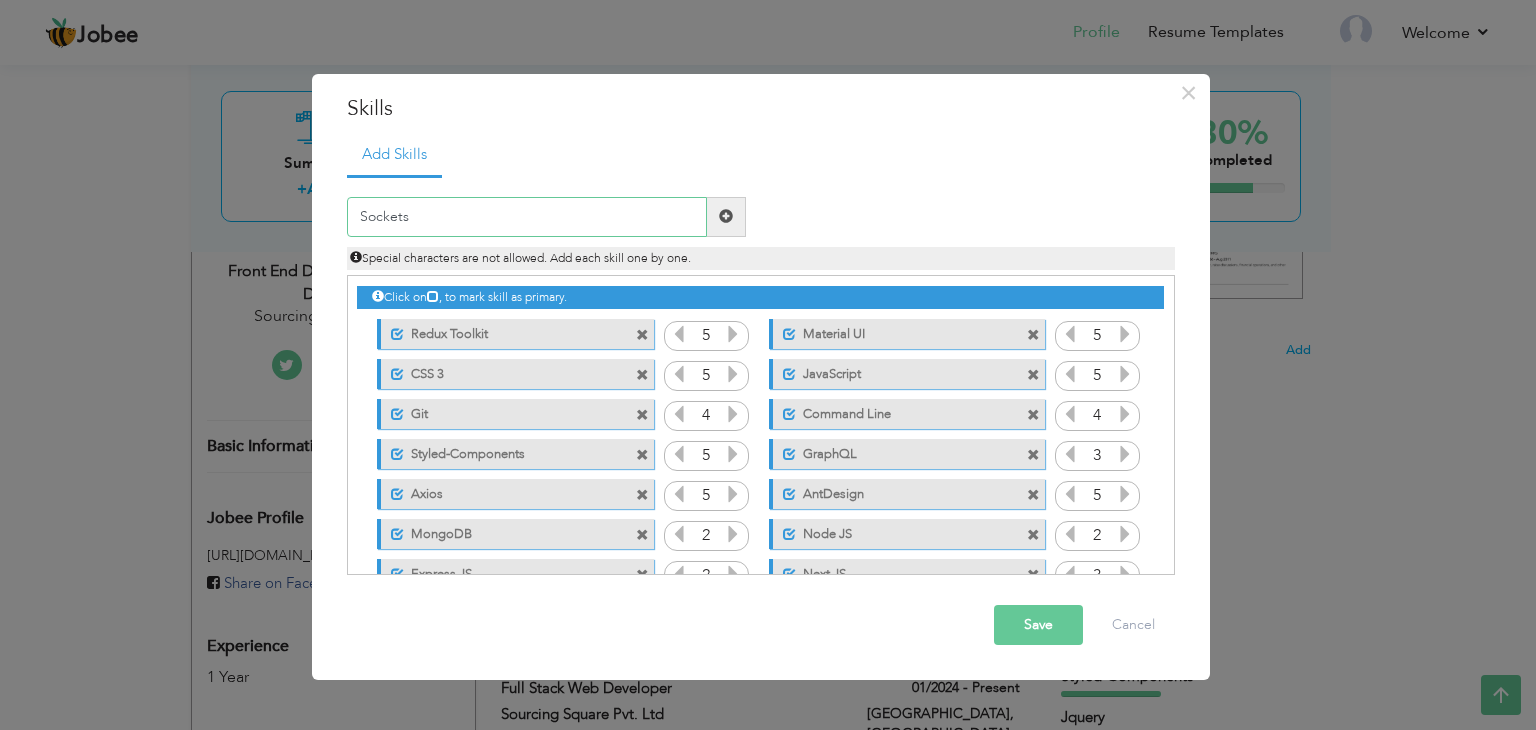 drag, startPoint x: 703, startPoint y: 205, endPoint x: 725, endPoint y: 218, distance: 25.553865 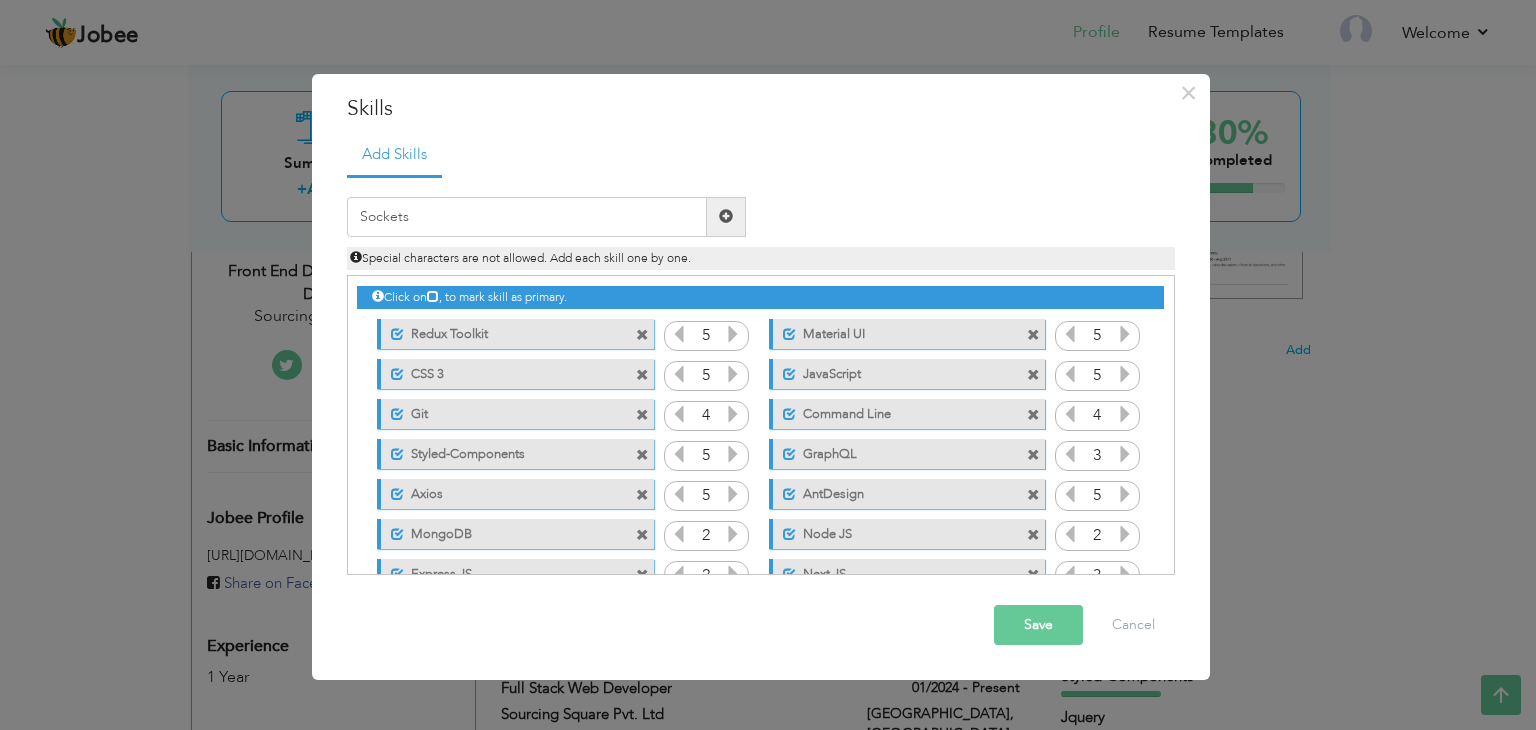 click at bounding box center (726, 216) 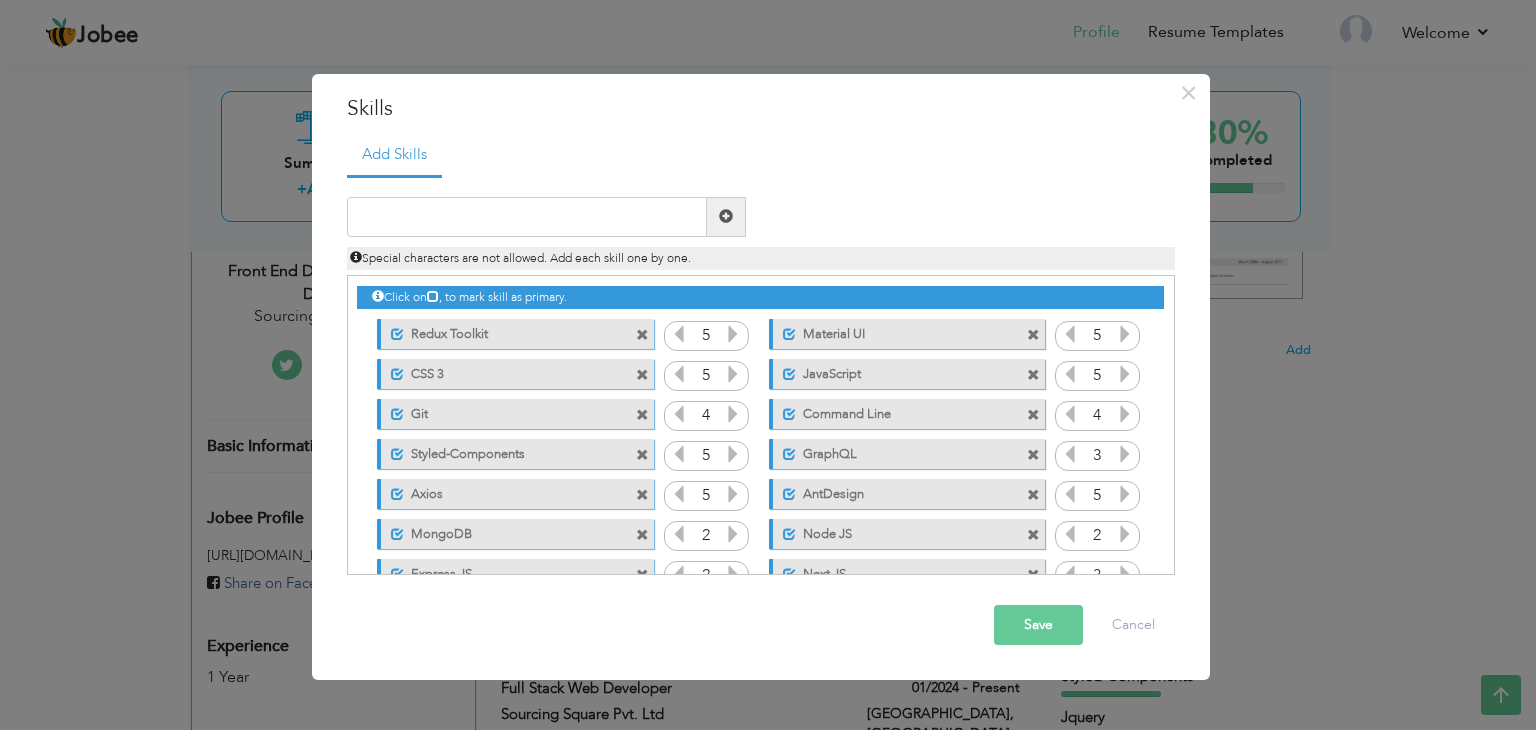 scroll, scrollTop: 164, scrollLeft: 0, axis: vertical 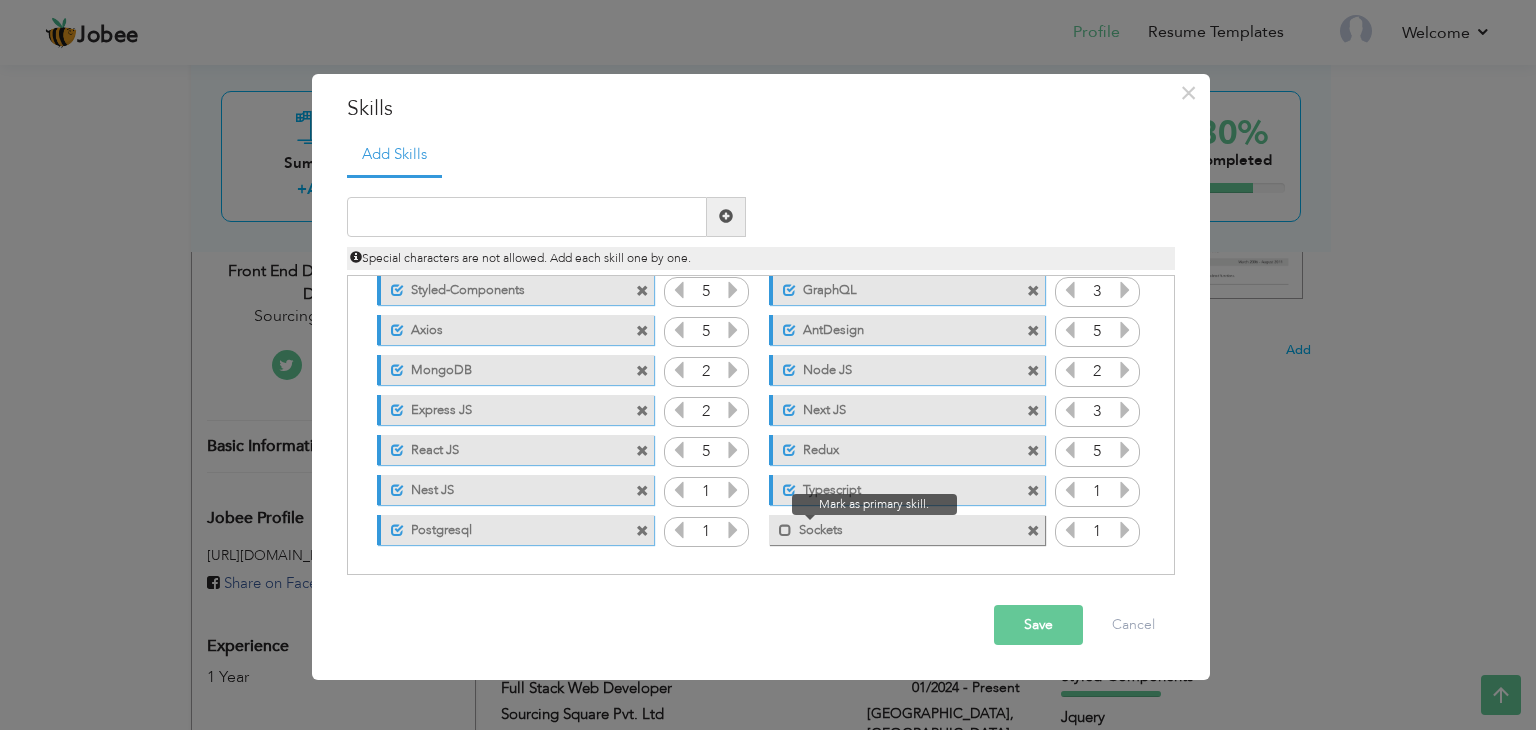 click at bounding box center (780, 525) 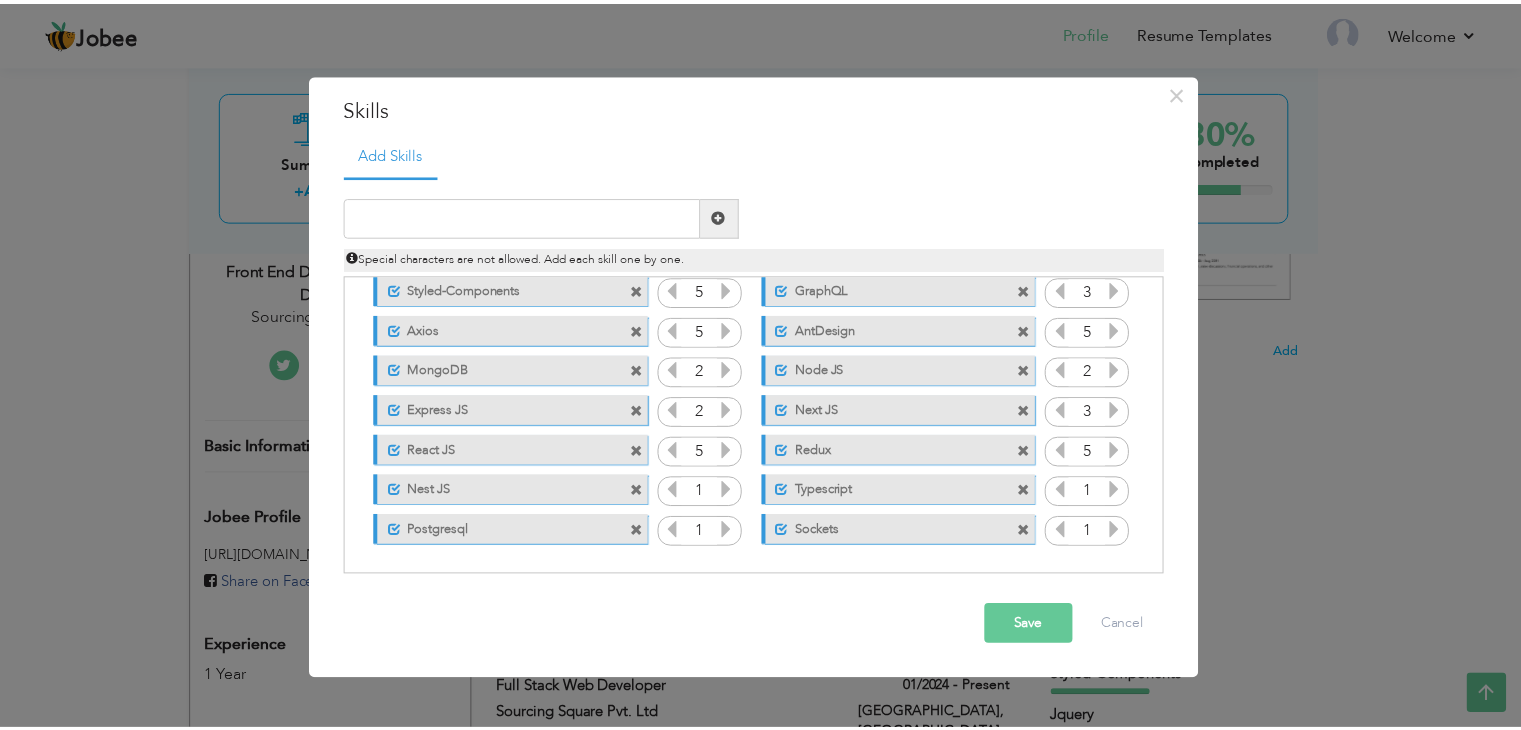 scroll, scrollTop: 0, scrollLeft: 0, axis: both 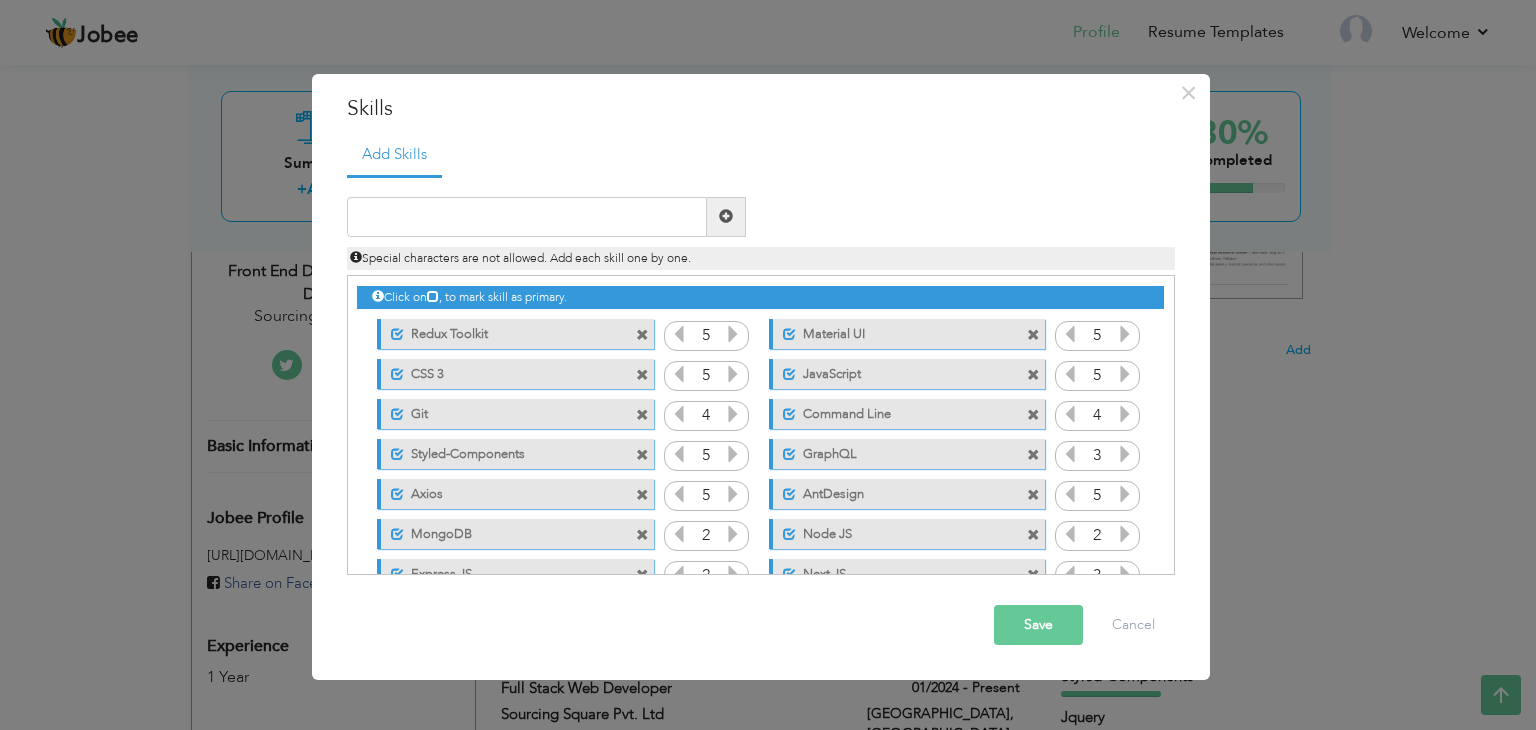click on "Save" at bounding box center [1038, 625] 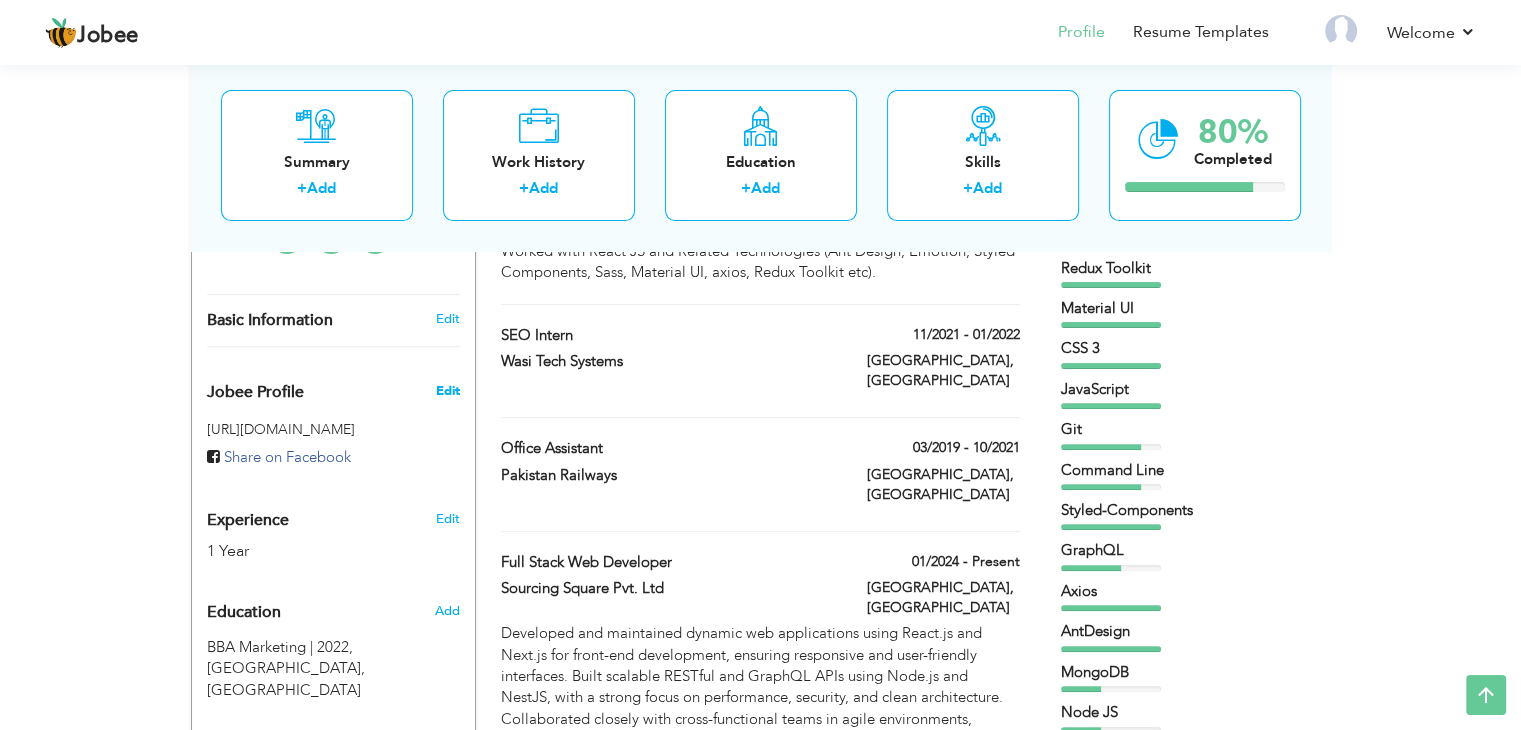 scroll, scrollTop: 559, scrollLeft: 0, axis: vertical 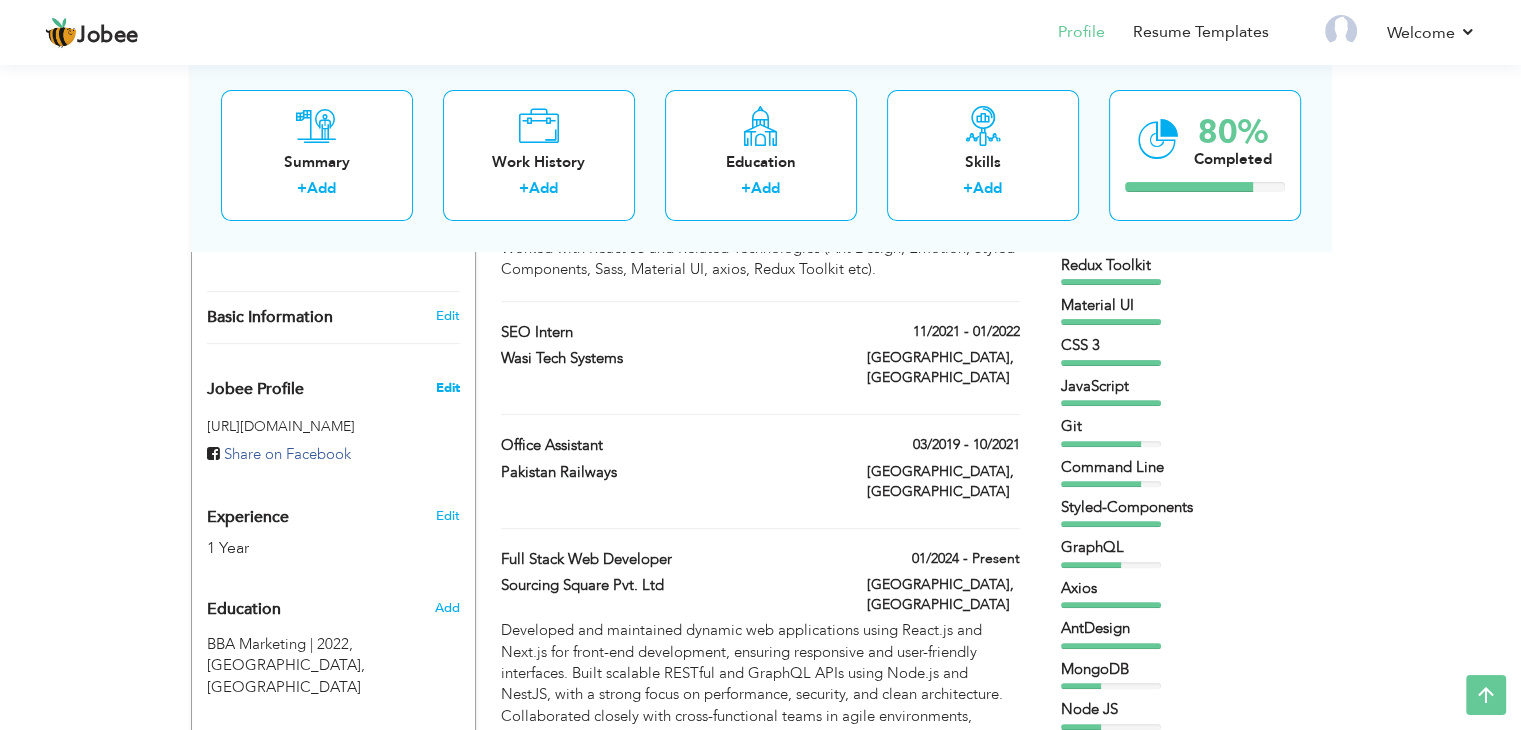 click on "Edit" at bounding box center [447, 388] 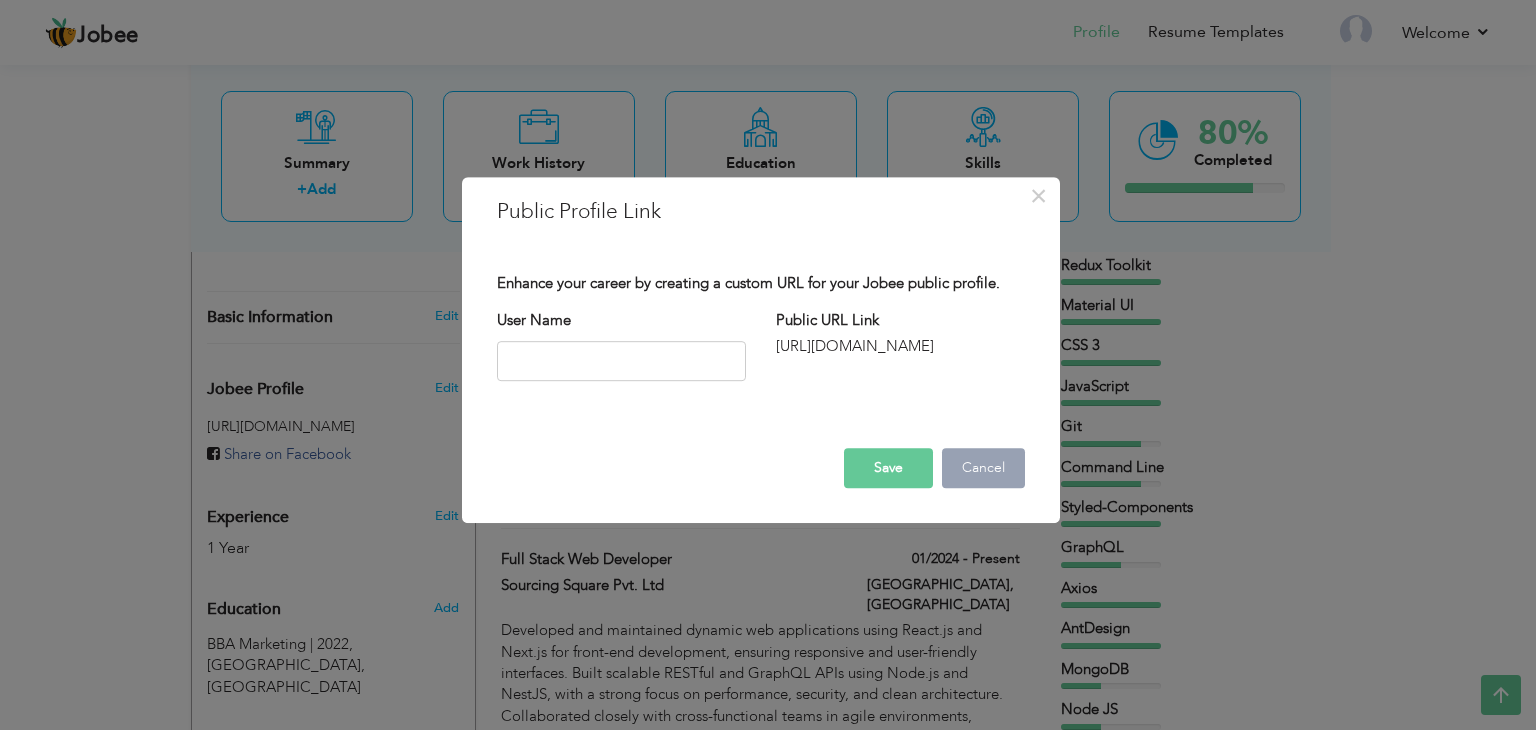 click on "Cancel" at bounding box center [983, 468] 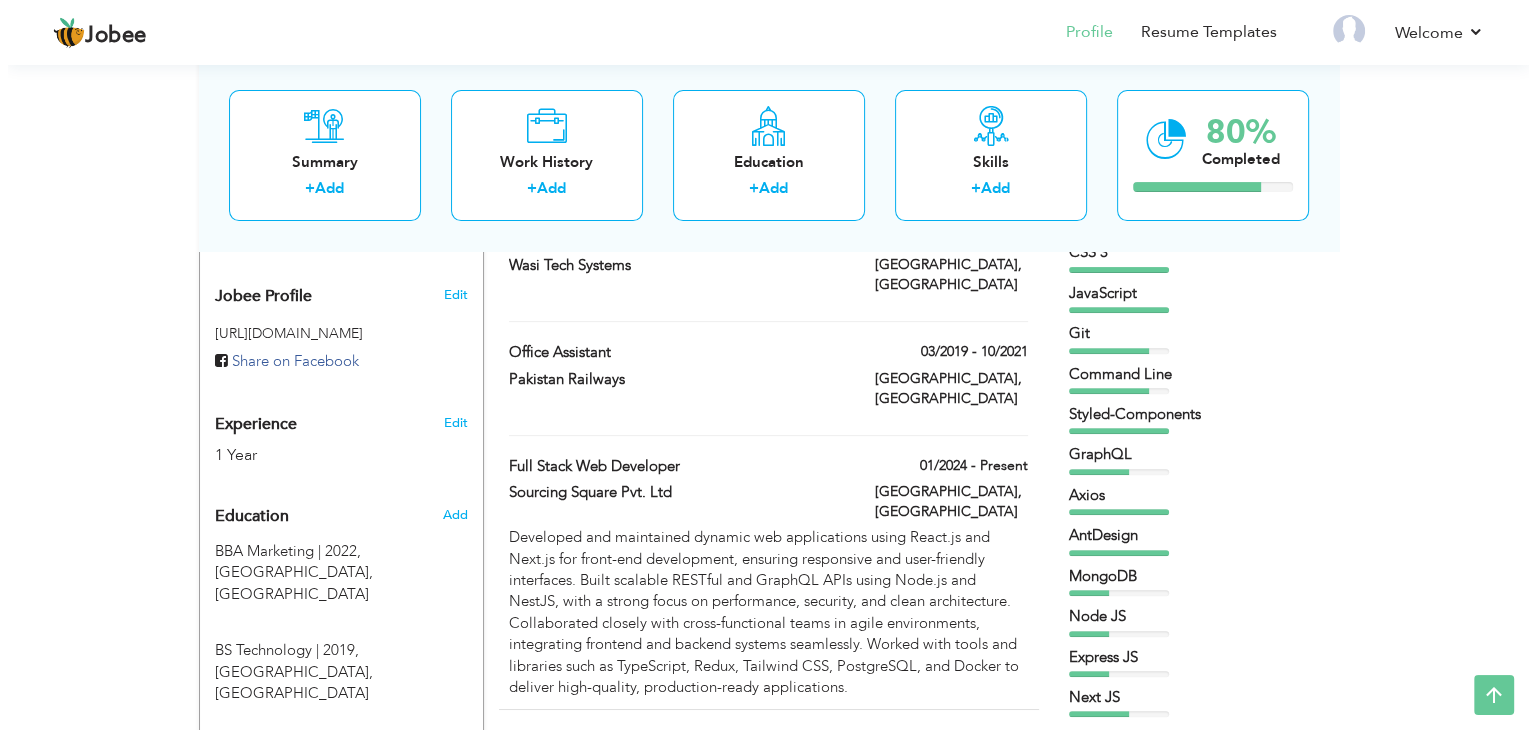 scroll, scrollTop: 654, scrollLeft: 0, axis: vertical 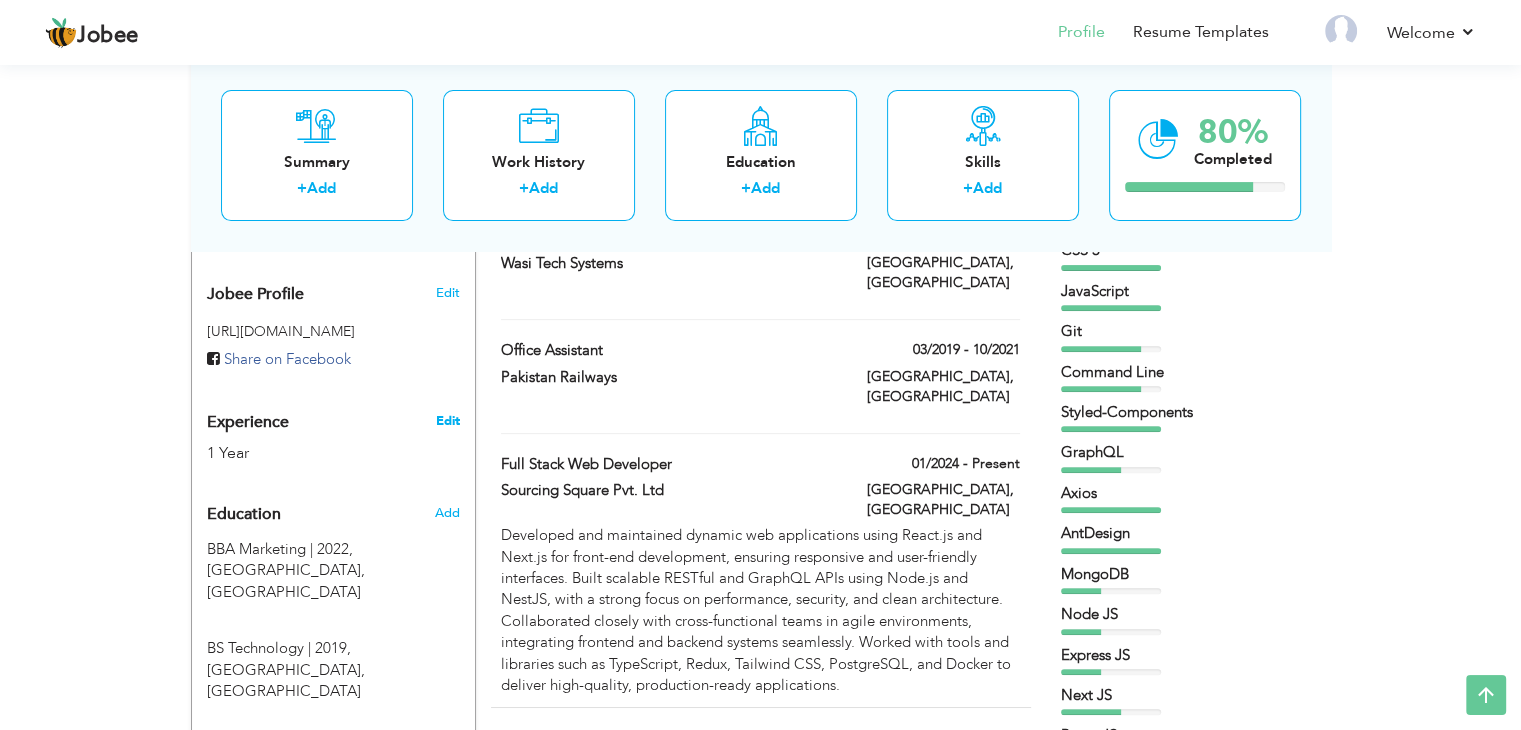 click on "Edit" at bounding box center (447, 421) 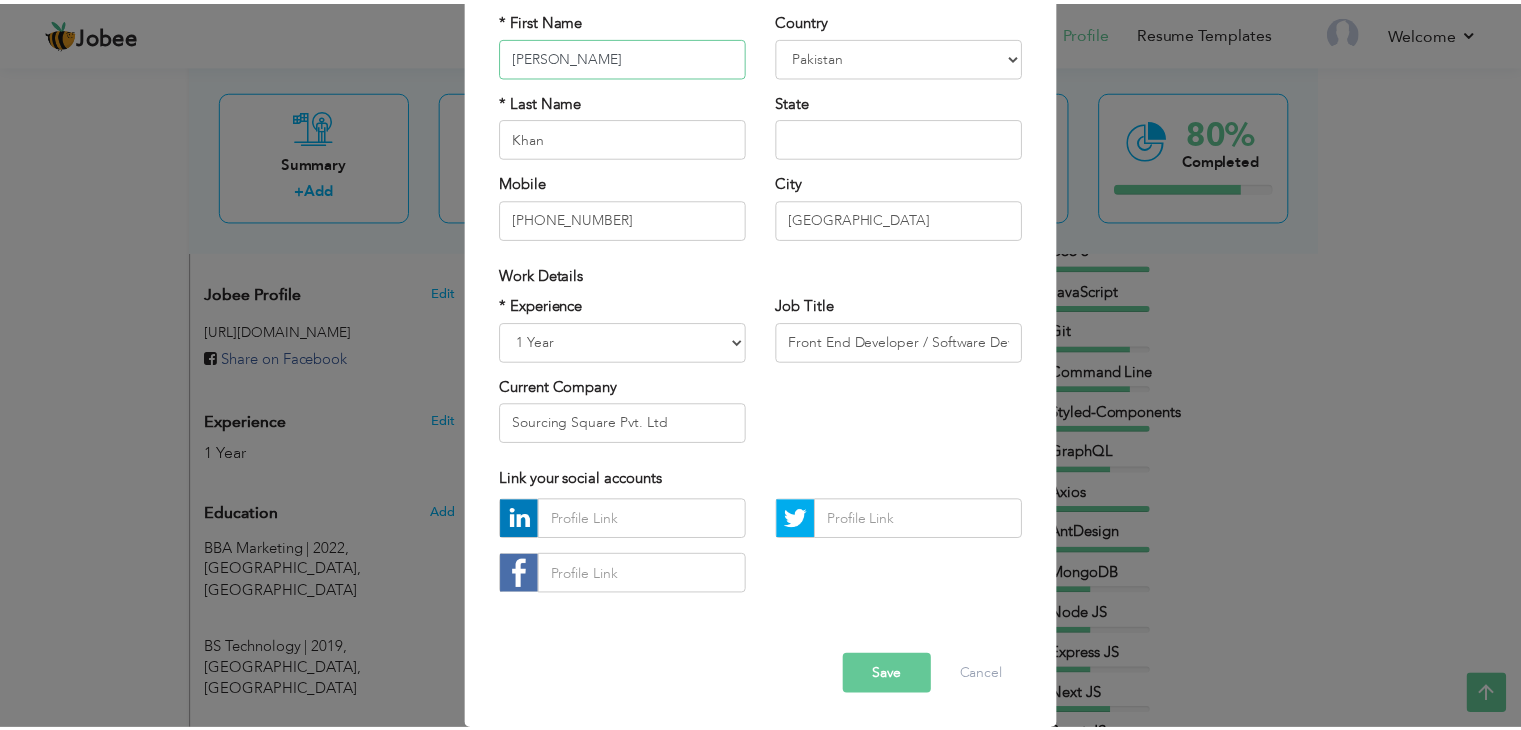 scroll, scrollTop: 0, scrollLeft: 0, axis: both 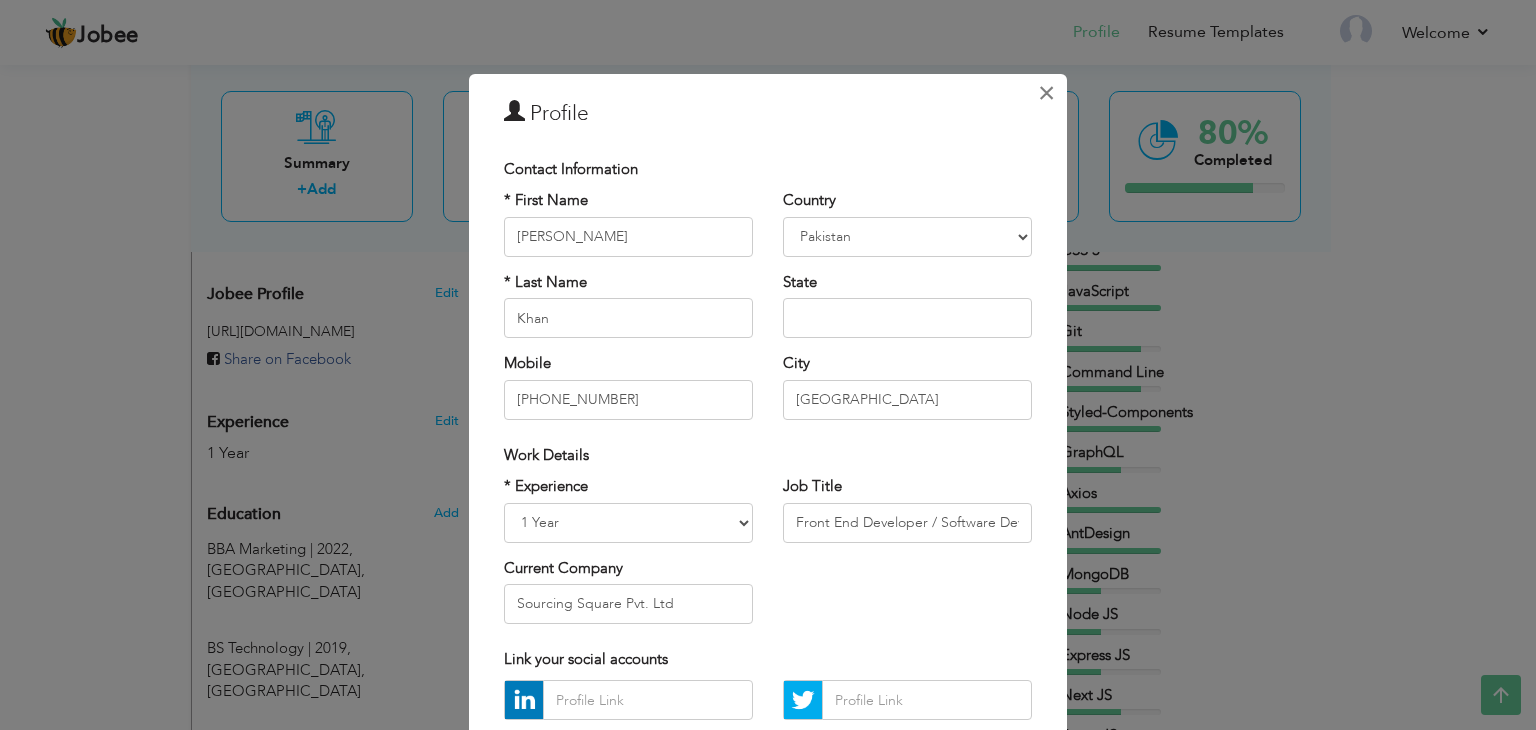 click on "×" at bounding box center [1046, 93] 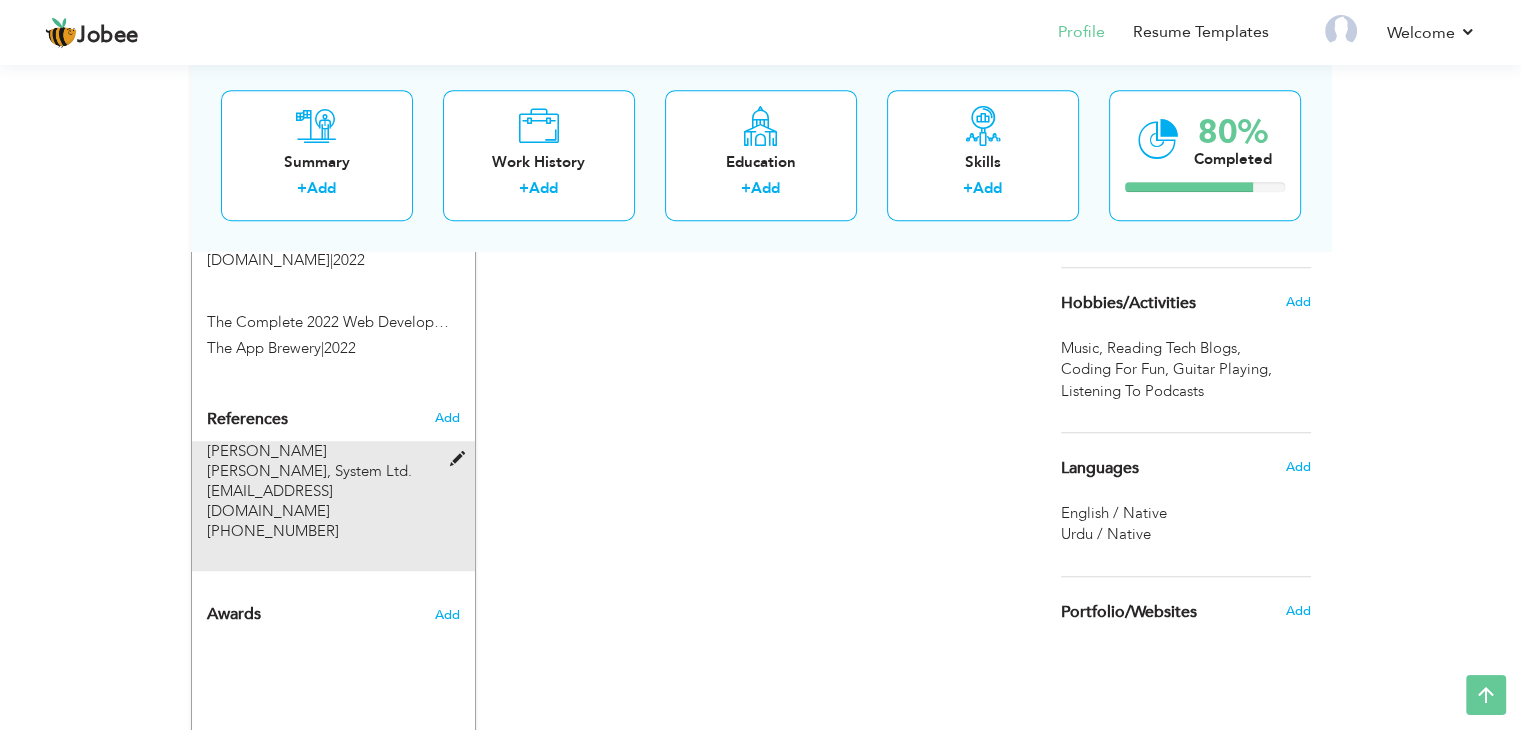 scroll, scrollTop: 1382, scrollLeft: 0, axis: vertical 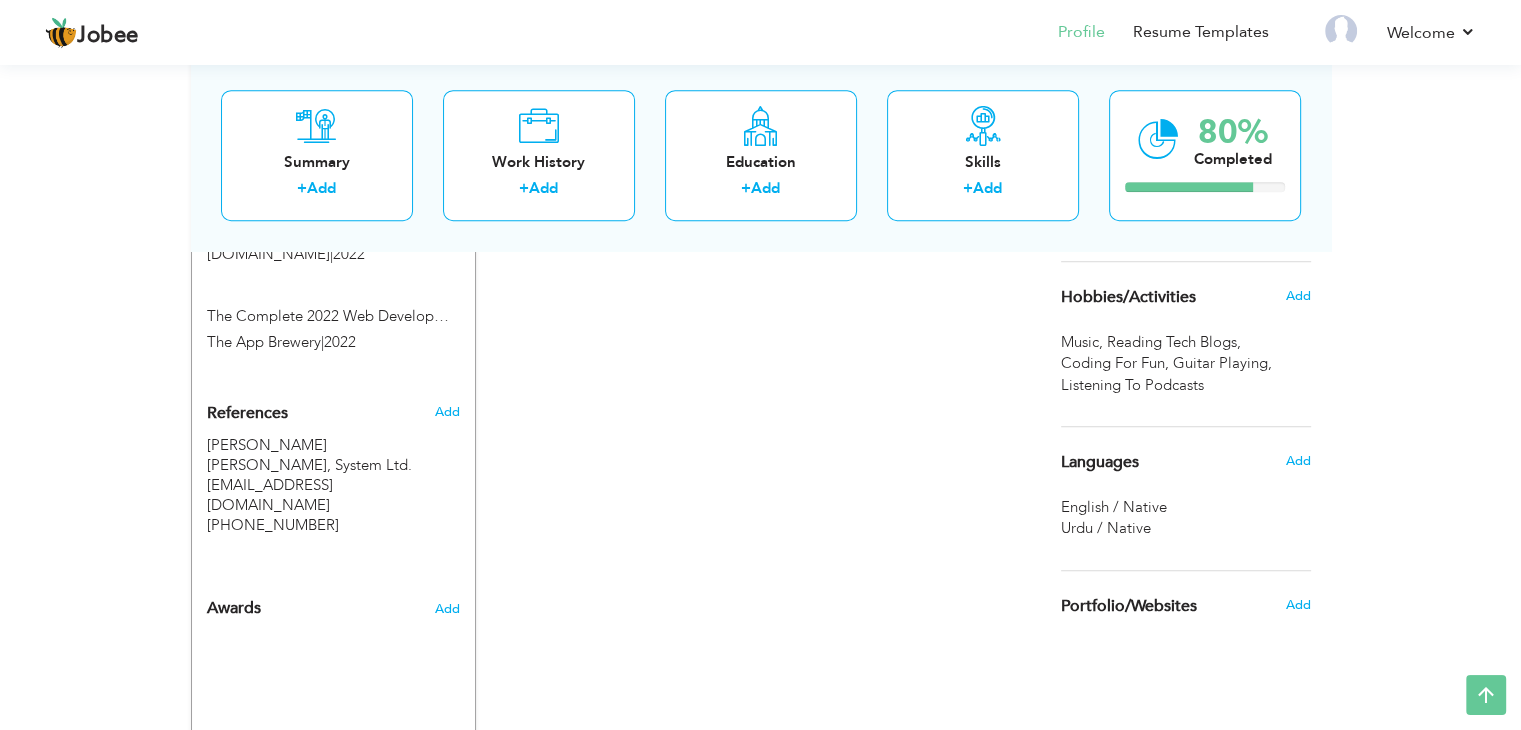 click on "Hobbies/Activities" at bounding box center [1128, 298] 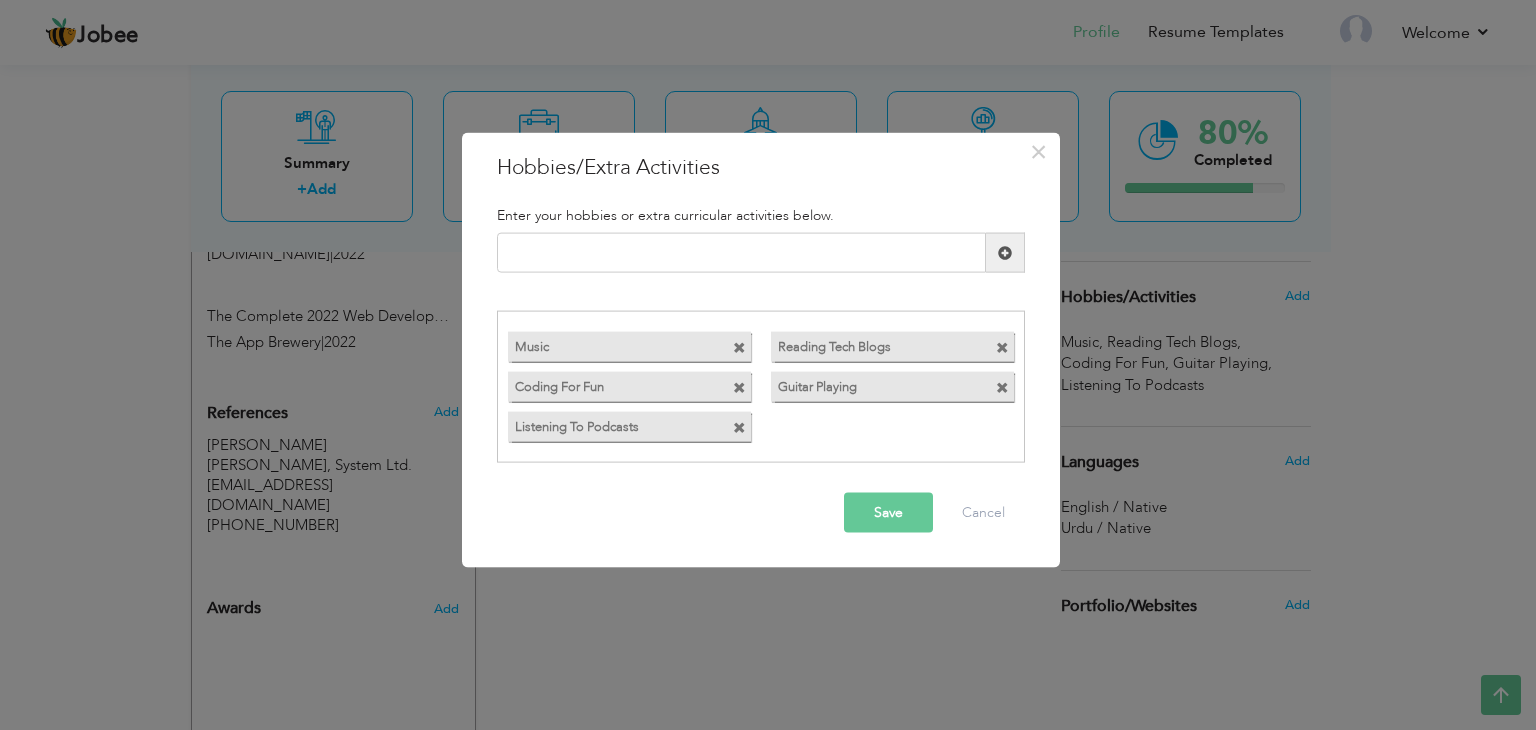 click at bounding box center [739, 347] 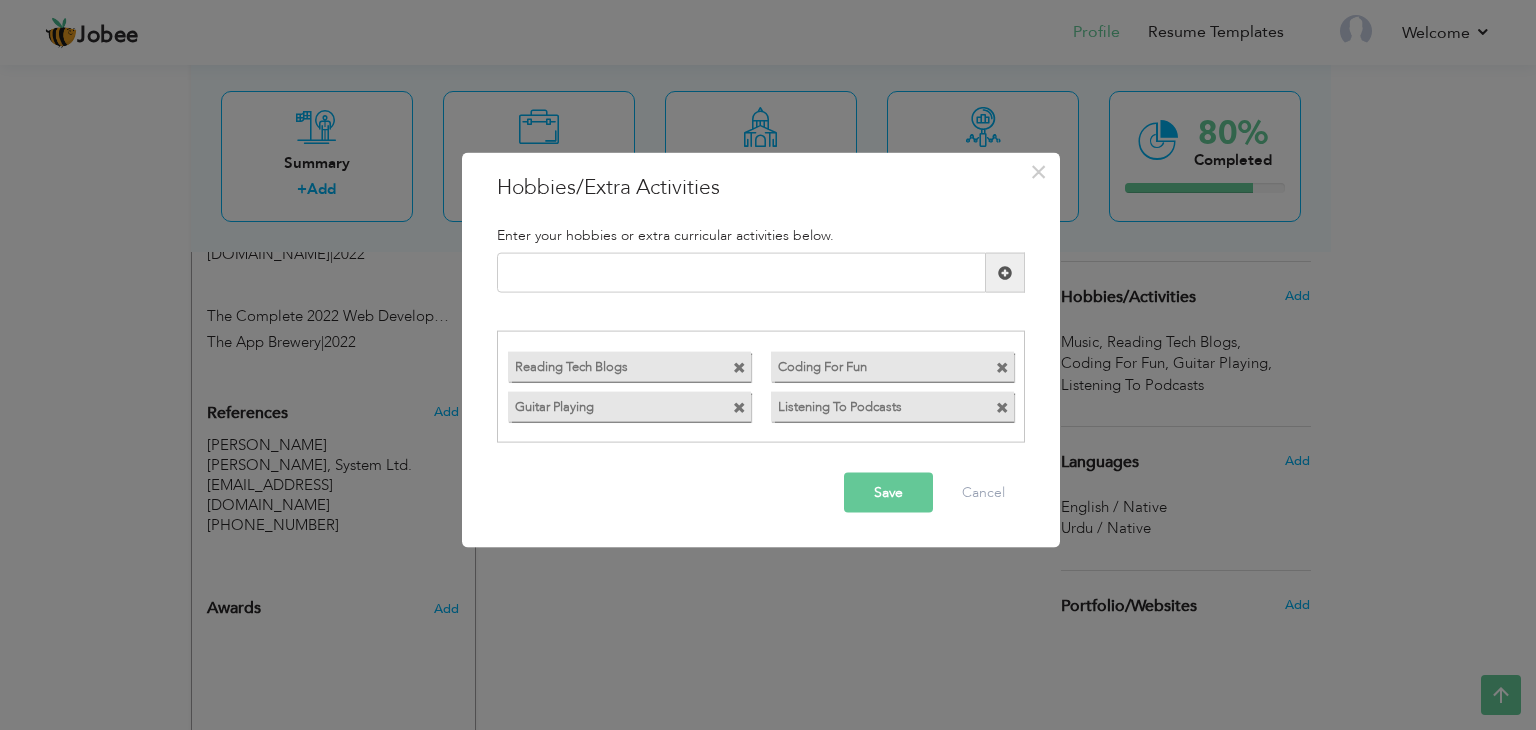click at bounding box center [739, 407] 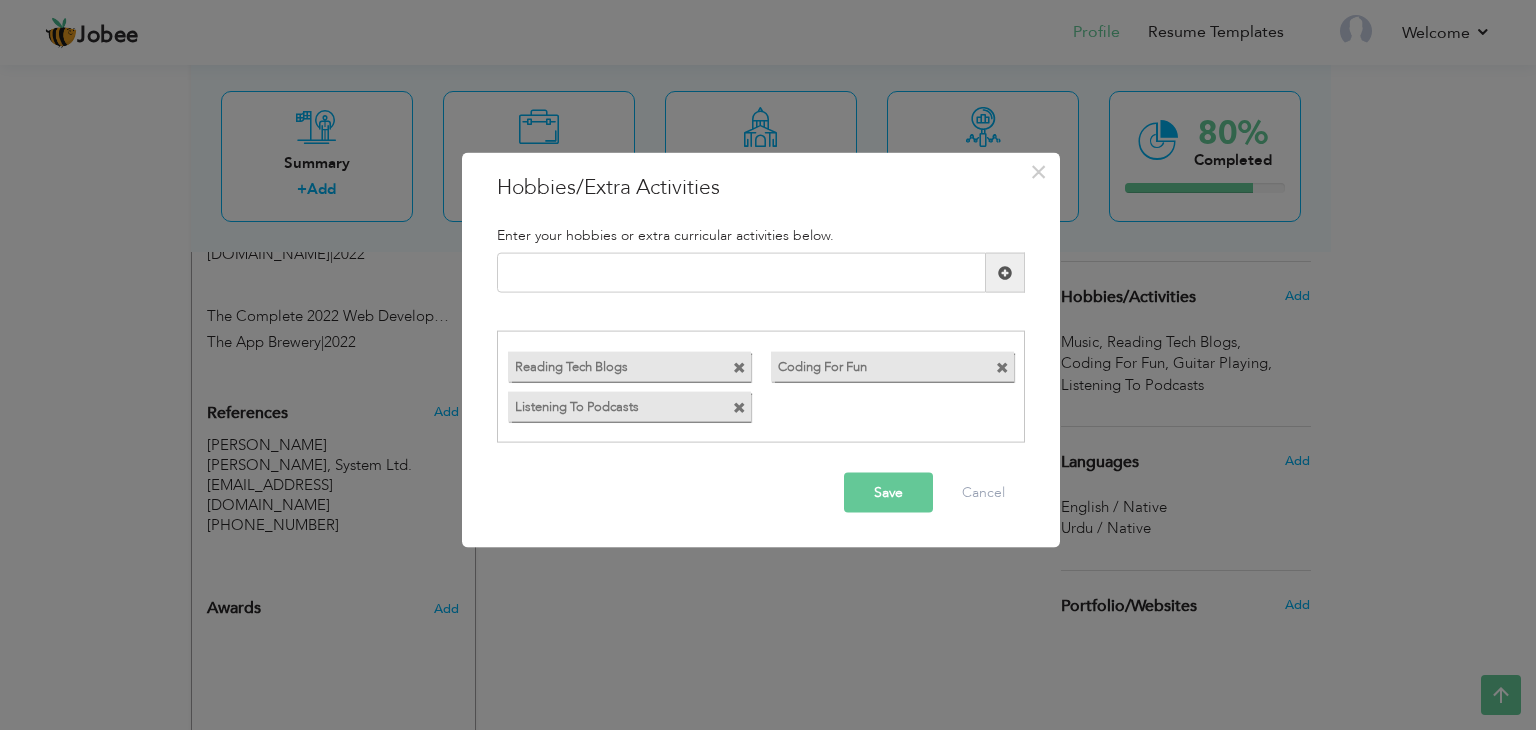click at bounding box center (739, 367) 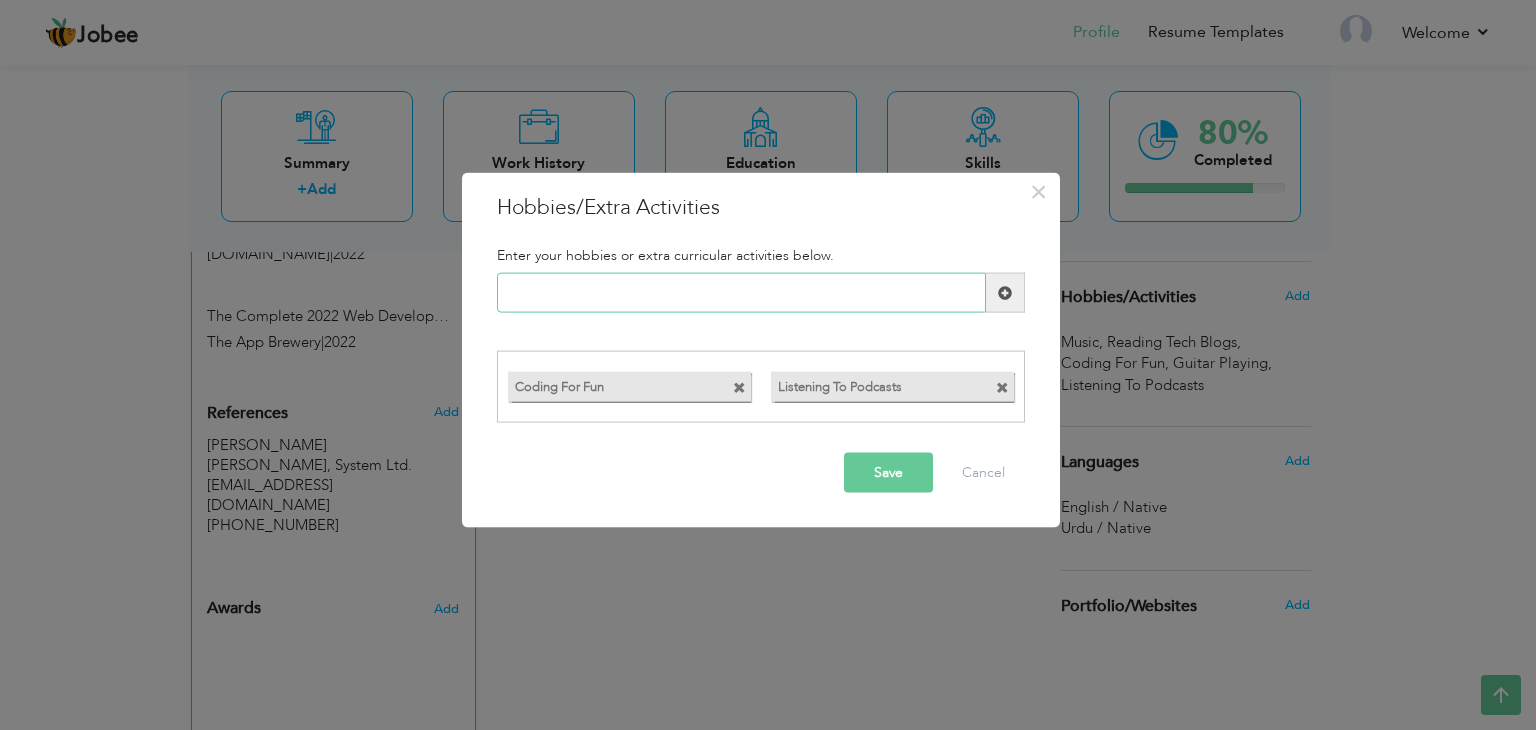 click at bounding box center (741, 293) 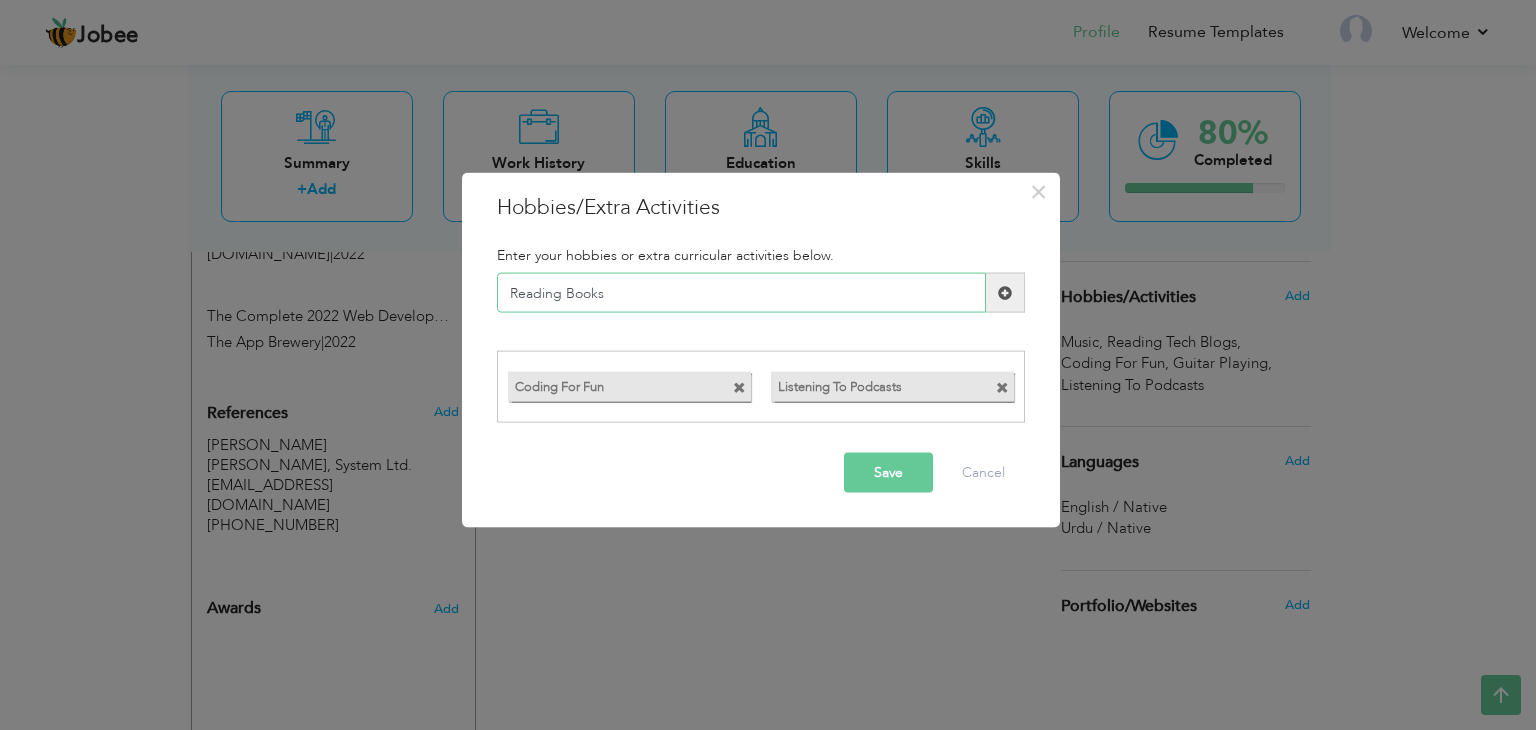 type on "Reading Books" 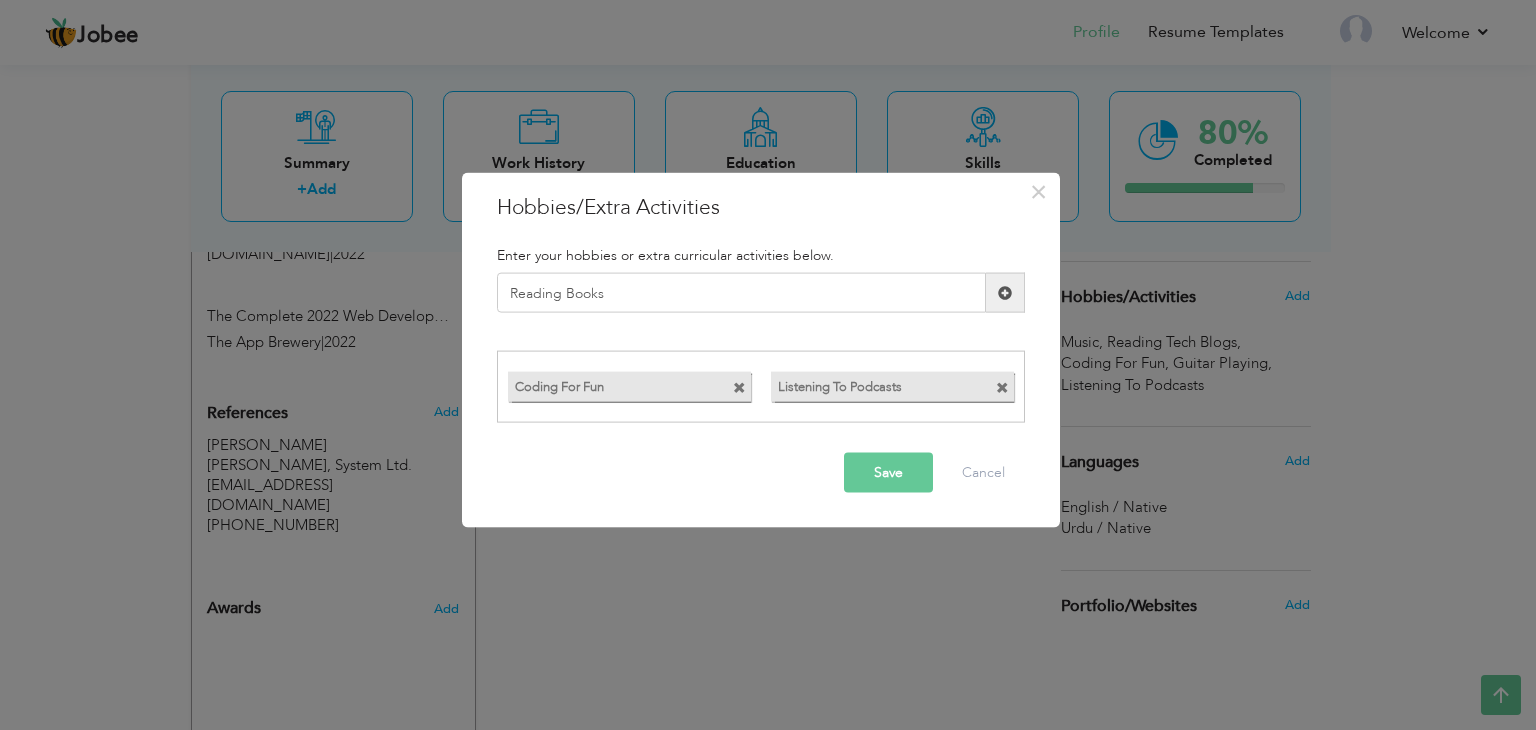 click at bounding box center (1005, 293) 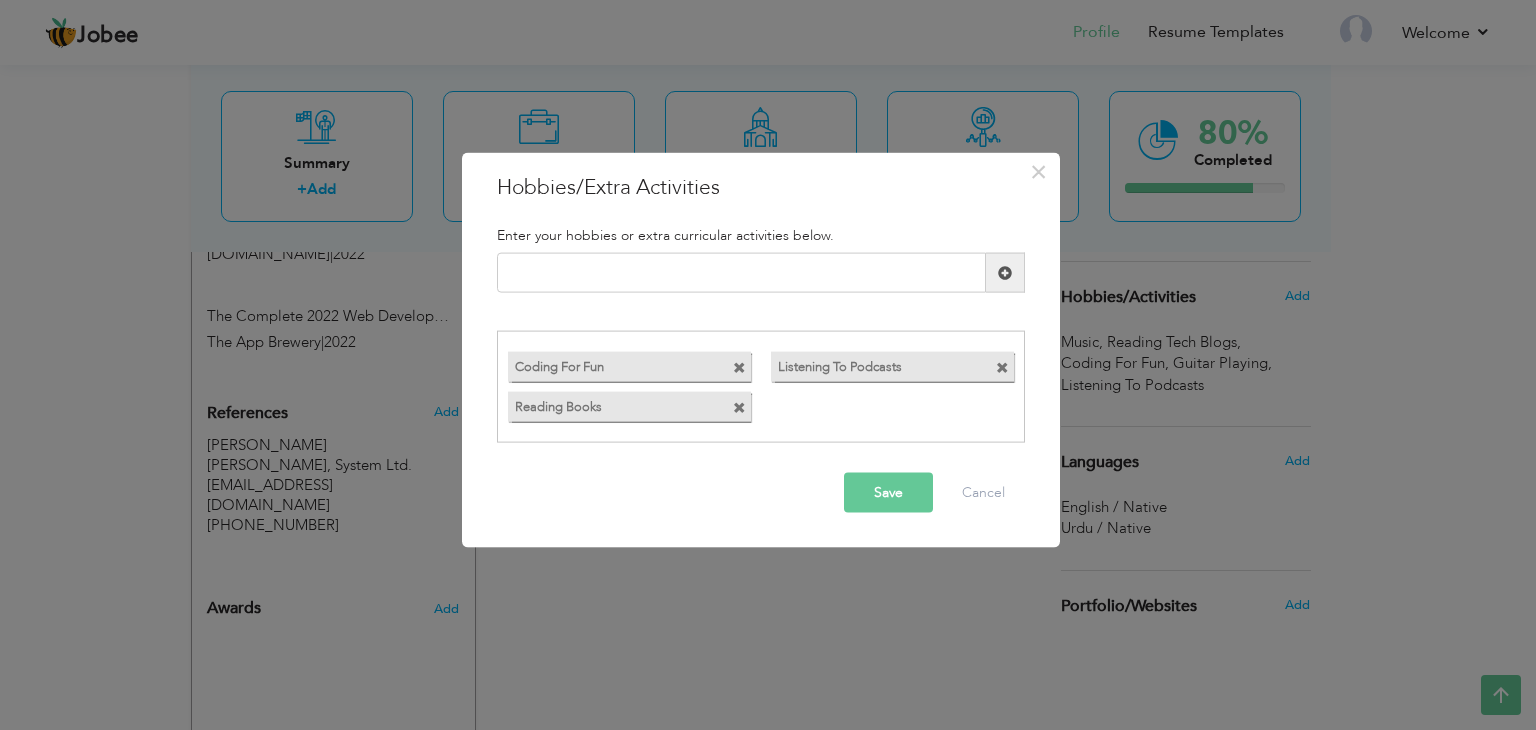 click on "Coding For Fun
Listening To Podcasts" at bounding box center [761, 386] 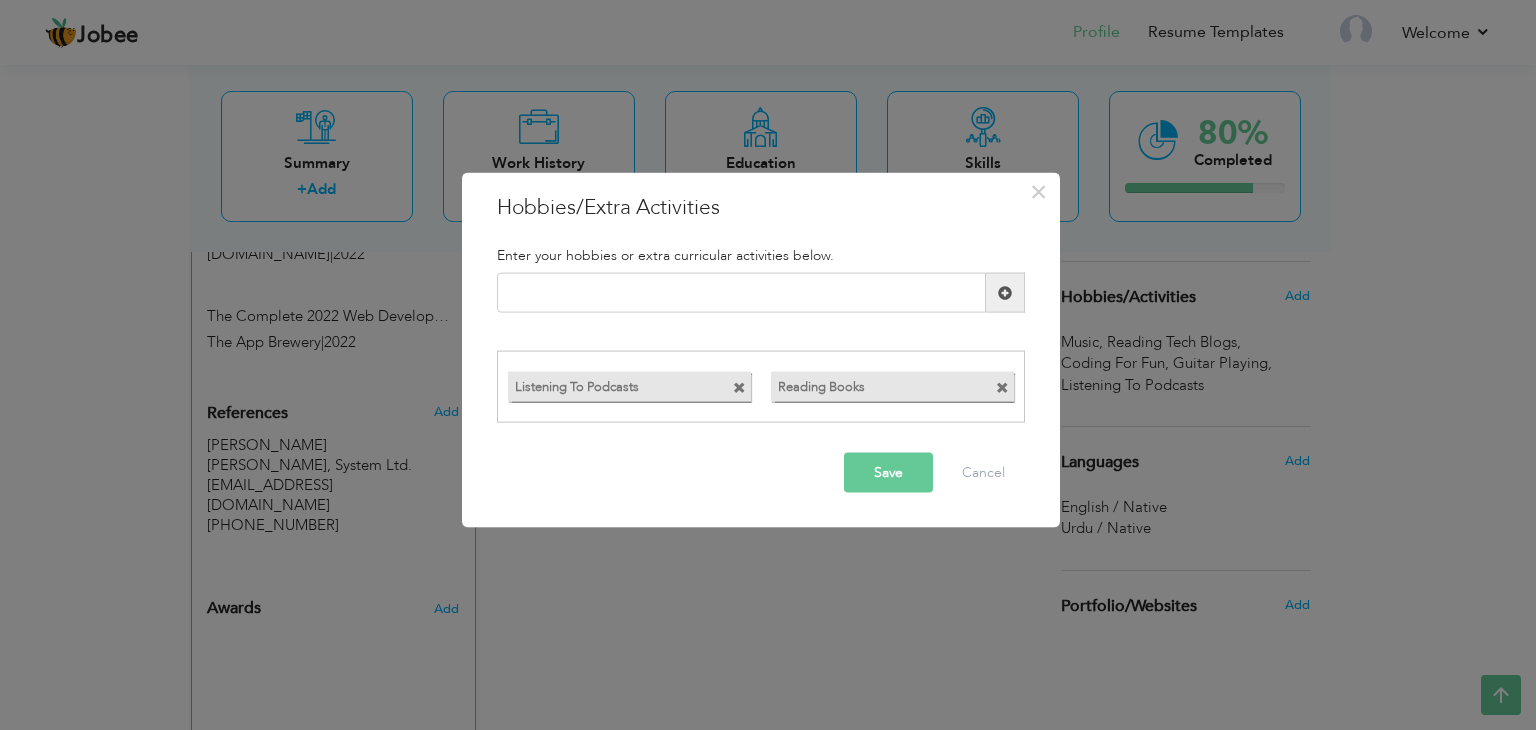click on "Save
Cancel" at bounding box center [761, 472] 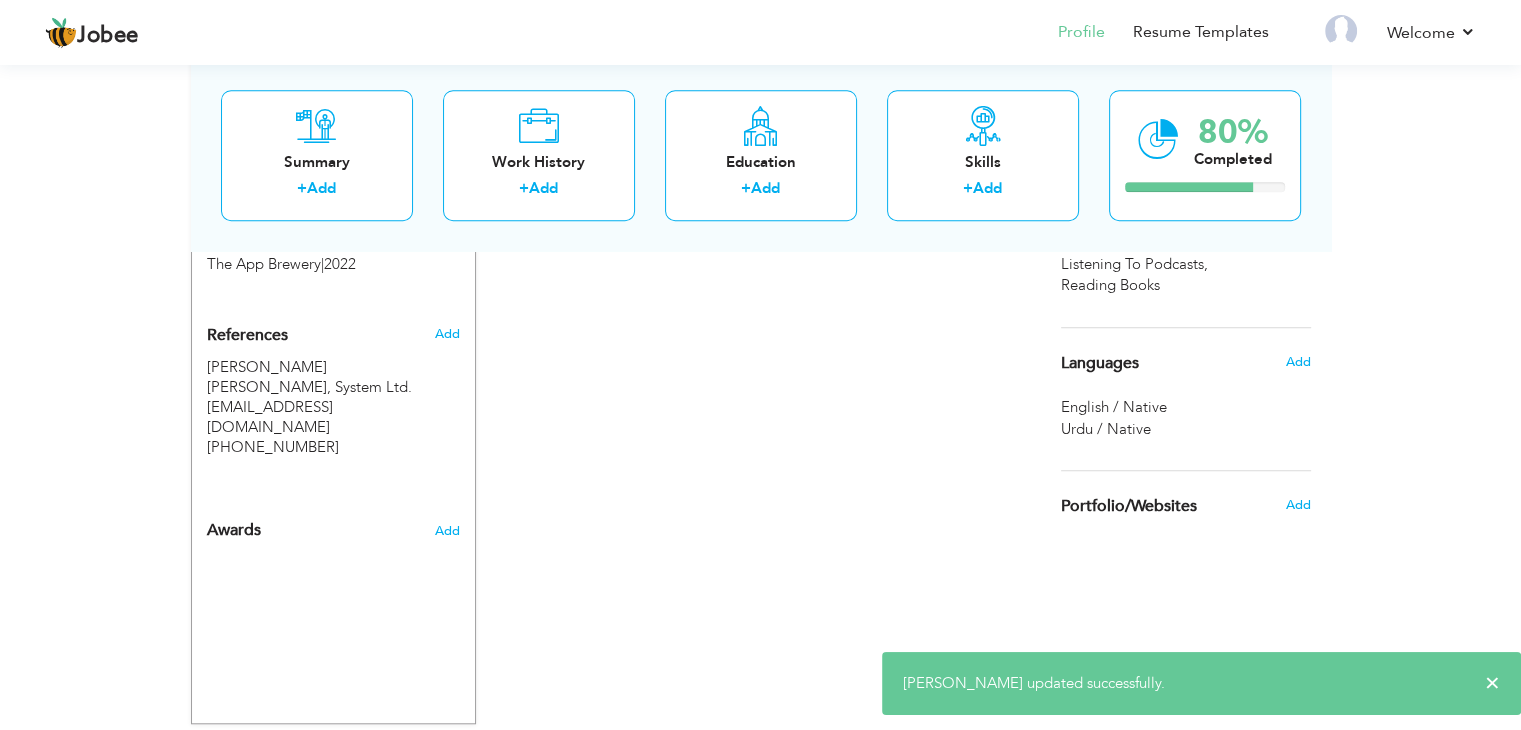 scroll, scrollTop: 1459, scrollLeft: 0, axis: vertical 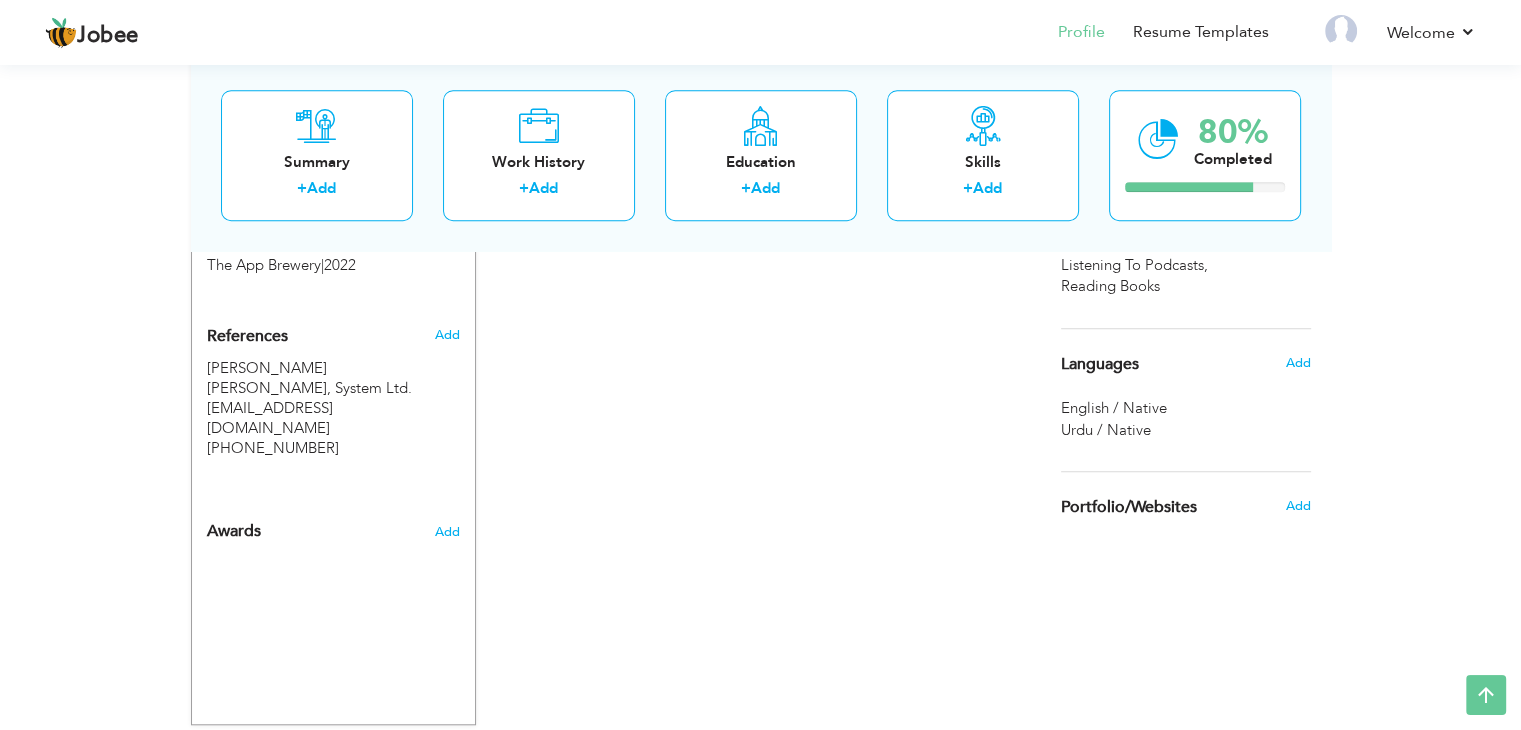 click on "Languages" at bounding box center [1100, 365] 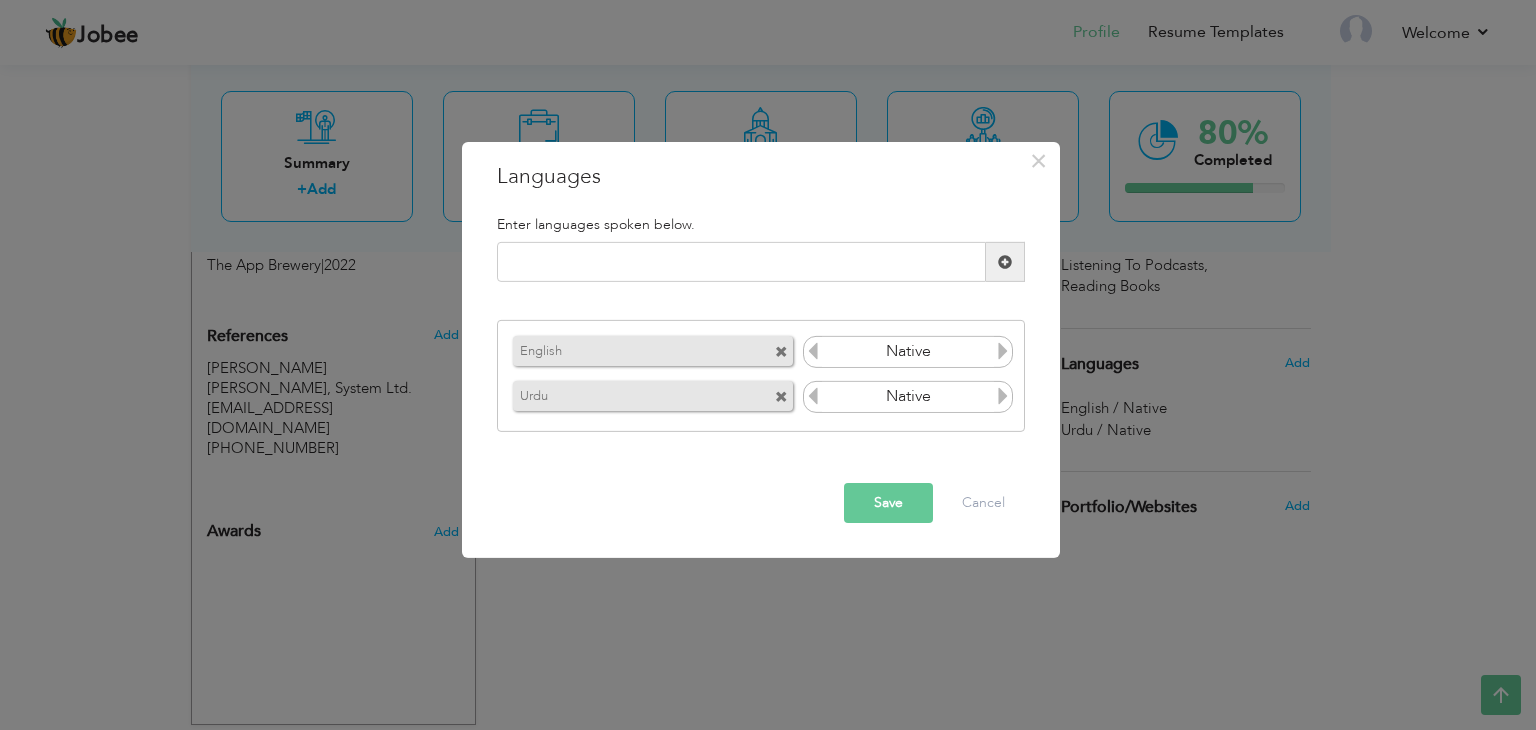 click at bounding box center (1003, 351) 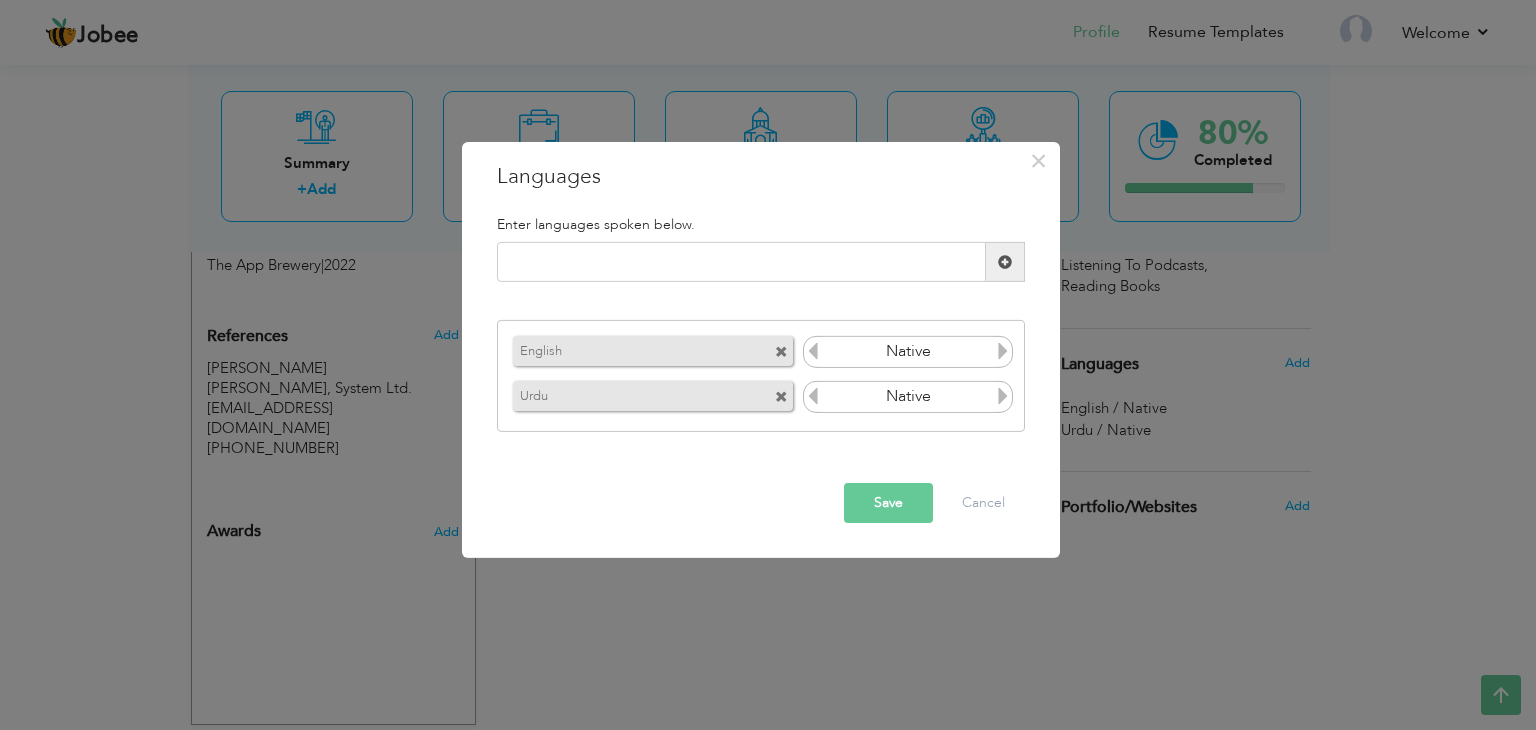 click at bounding box center [813, 351] 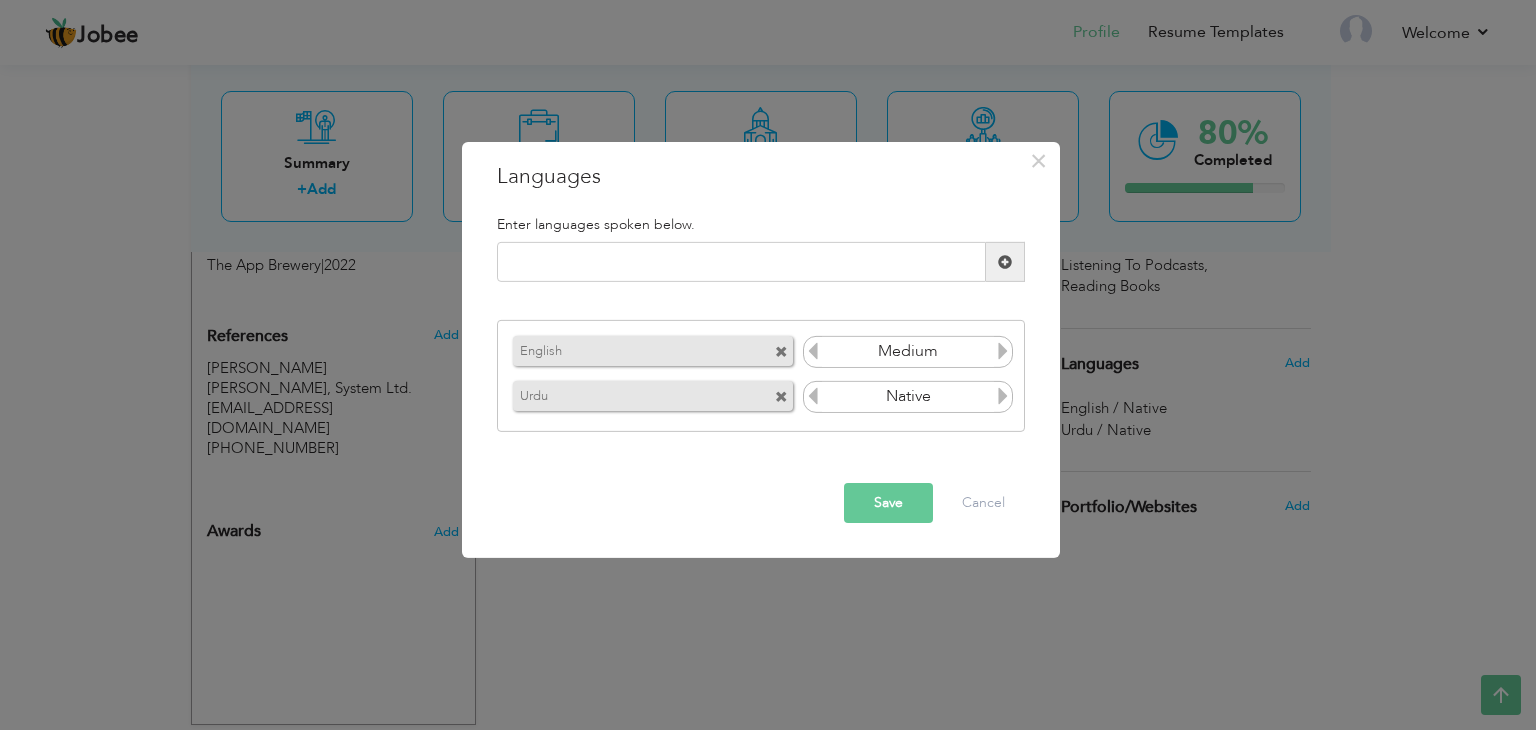click on "Native" at bounding box center [908, 352] 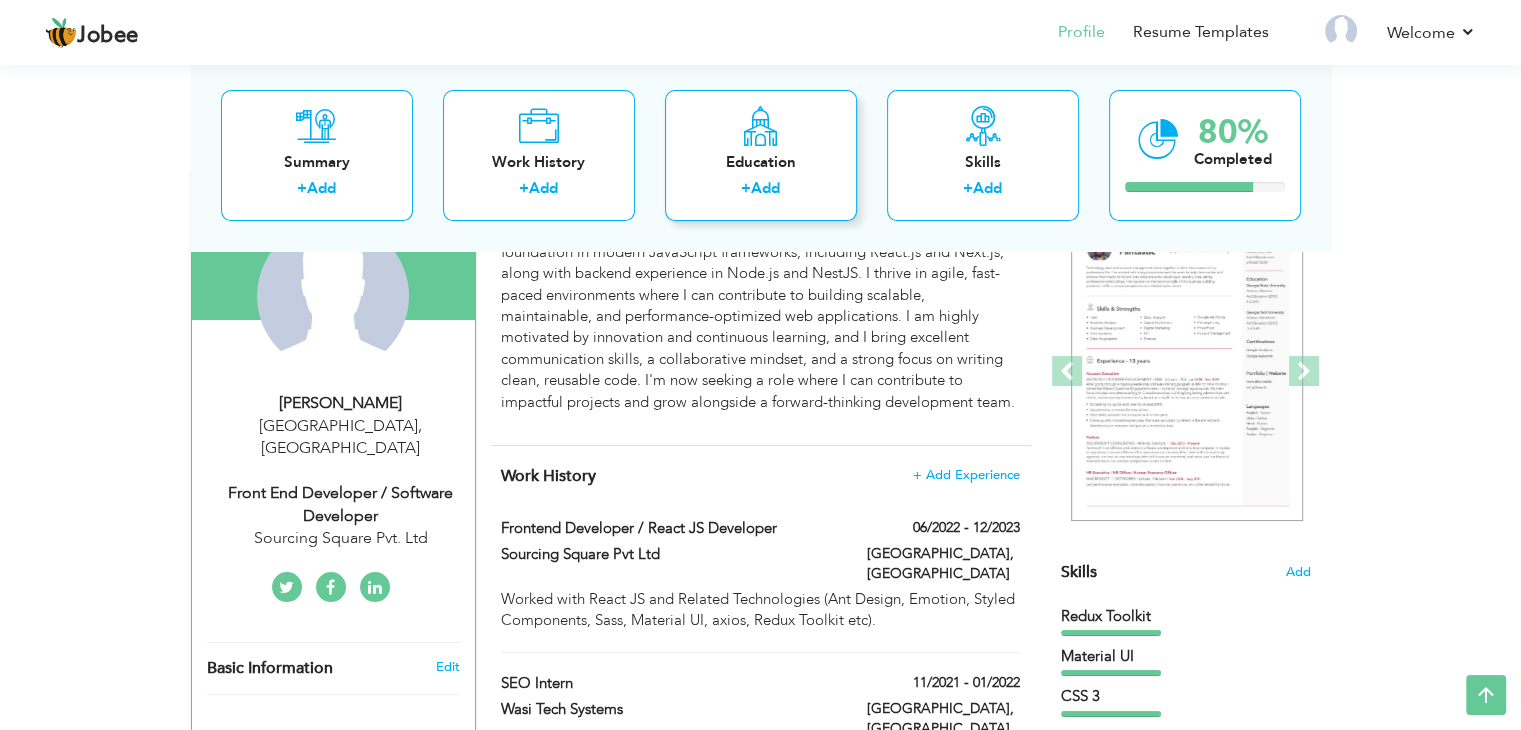 scroll, scrollTop: 0, scrollLeft: 0, axis: both 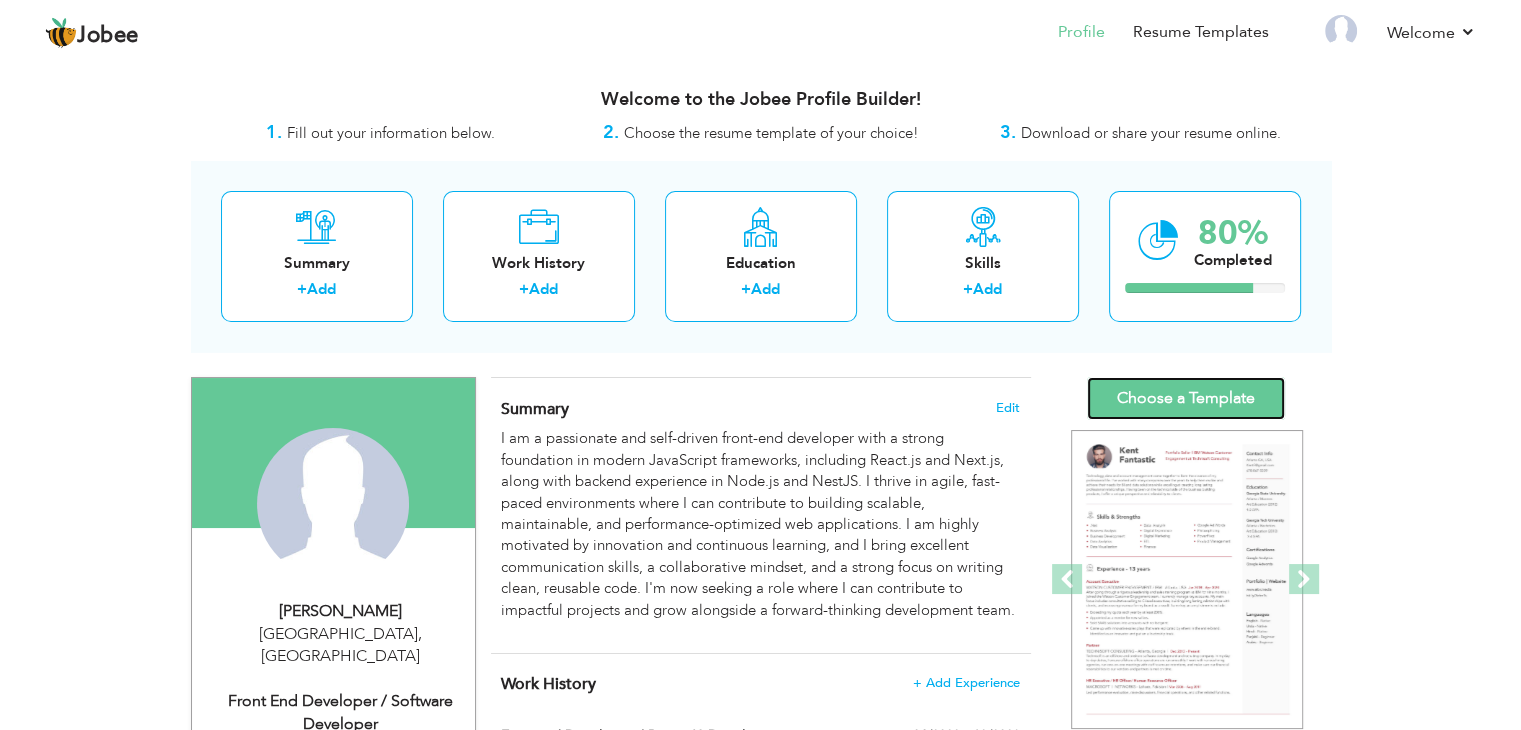 click on "Choose a Template" at bounding box center (1186, 398) 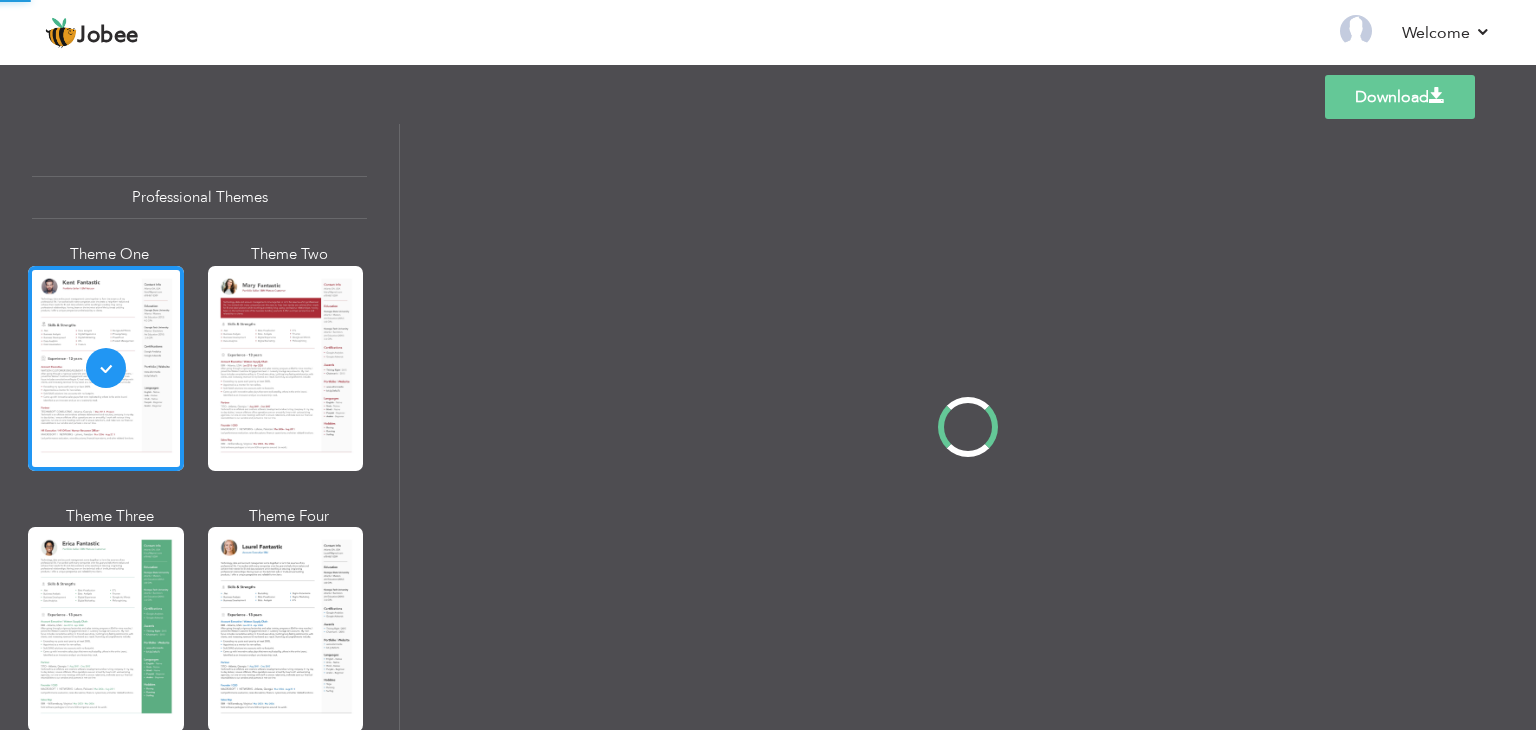 scroll, scrollTop: 0, scrollLeft: 0, axis: both 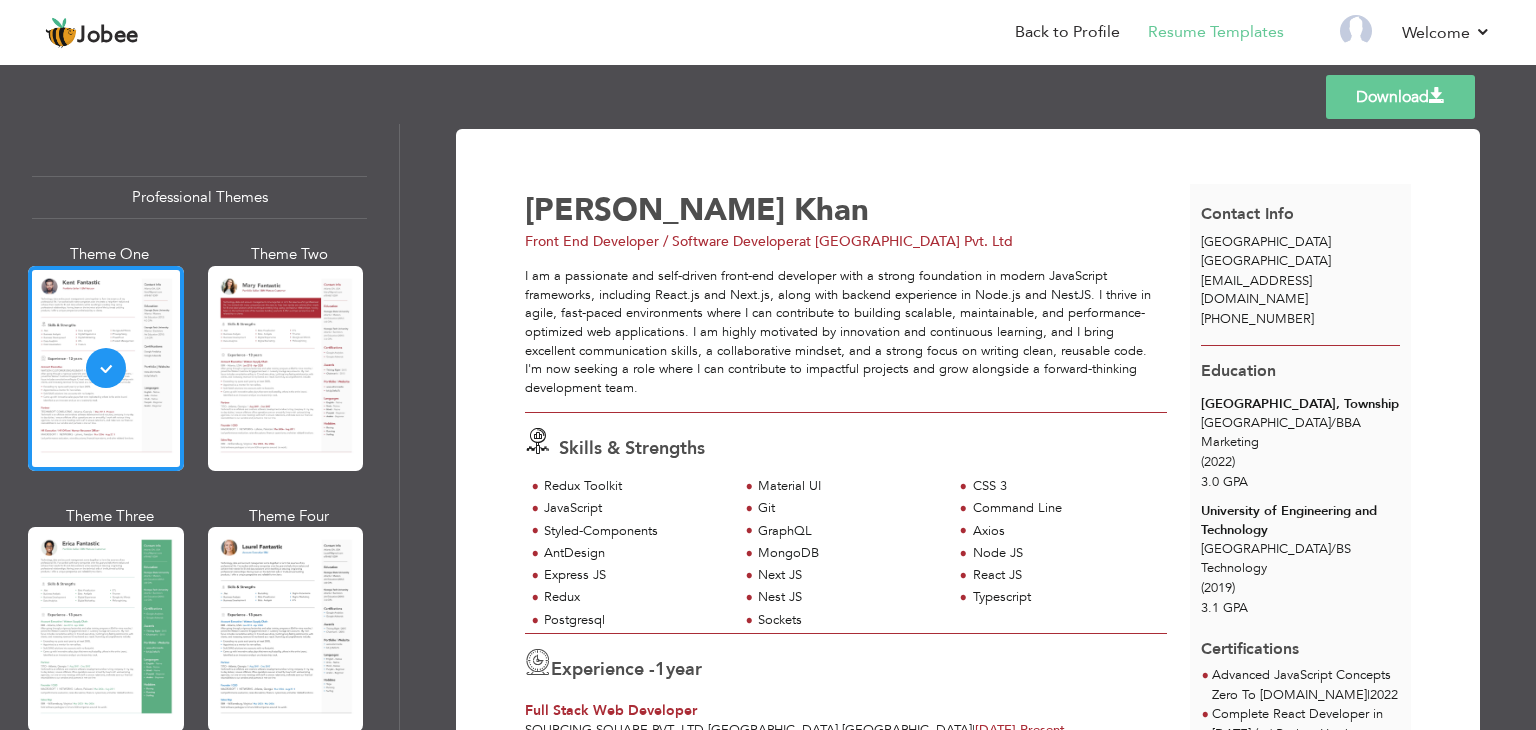click at bounding box center [286, 368] 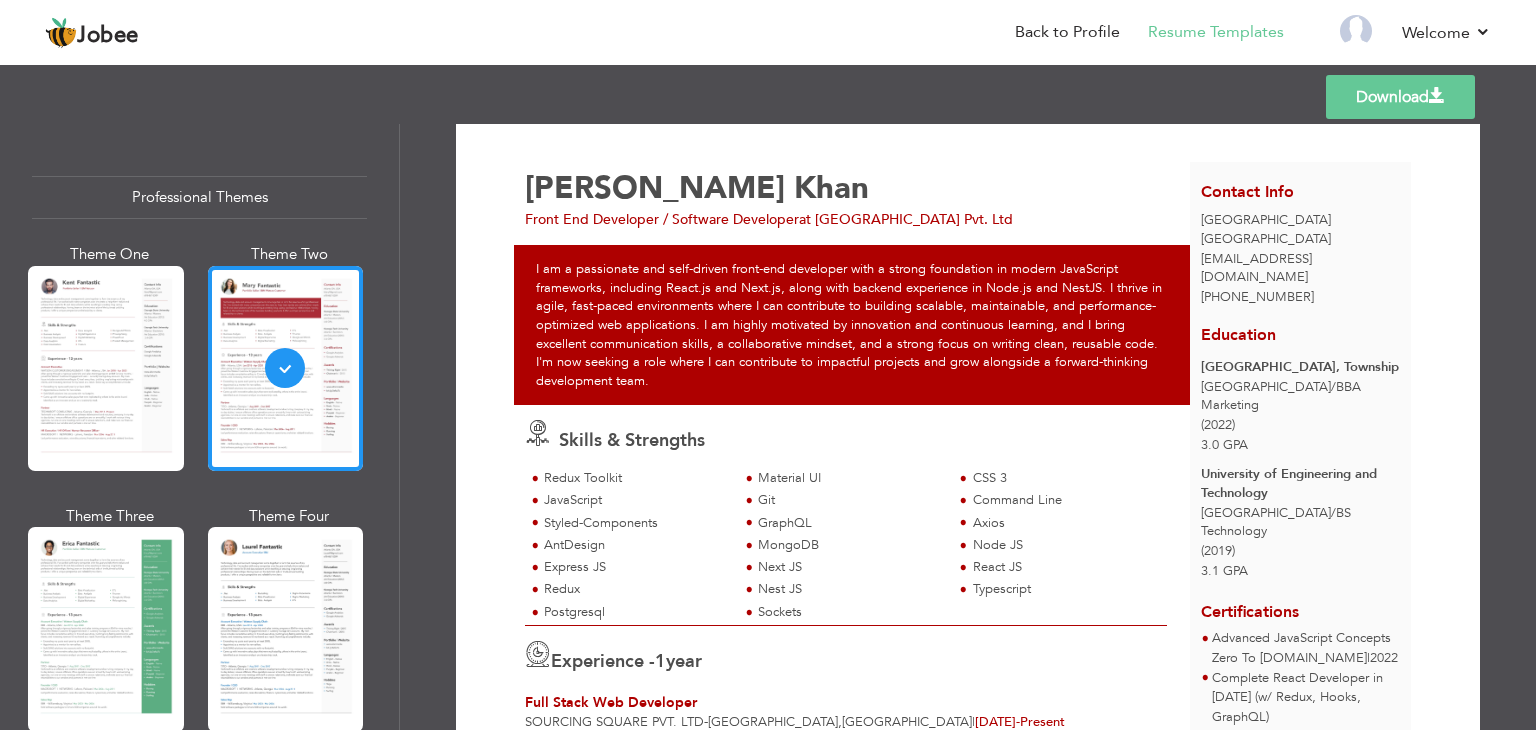 scroll, scrollTop: 0, scrollLeft: 0, axis: both 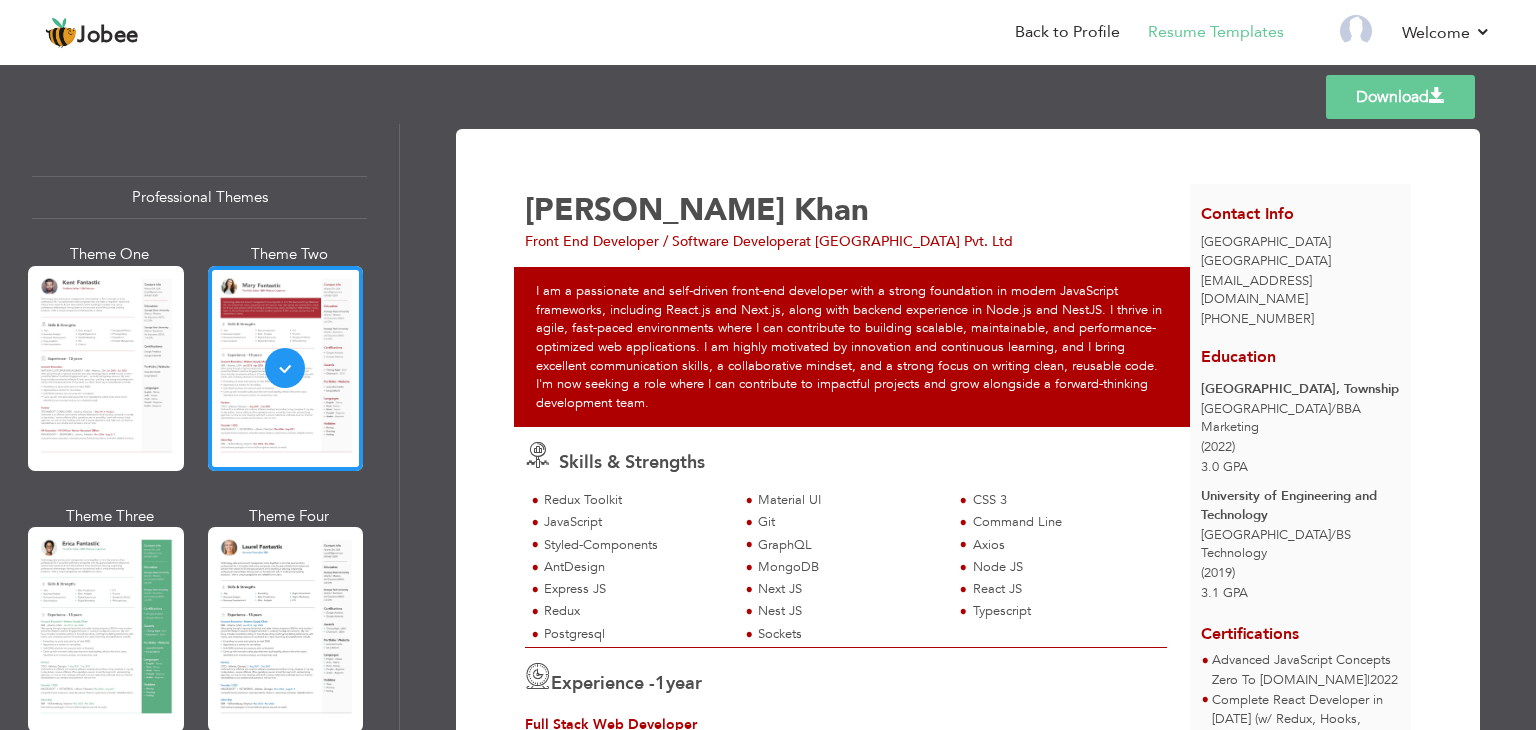 click on "[EMAIL_ADDRESS][DOMAIN_NAME]" at bounding box center [1256, 290] 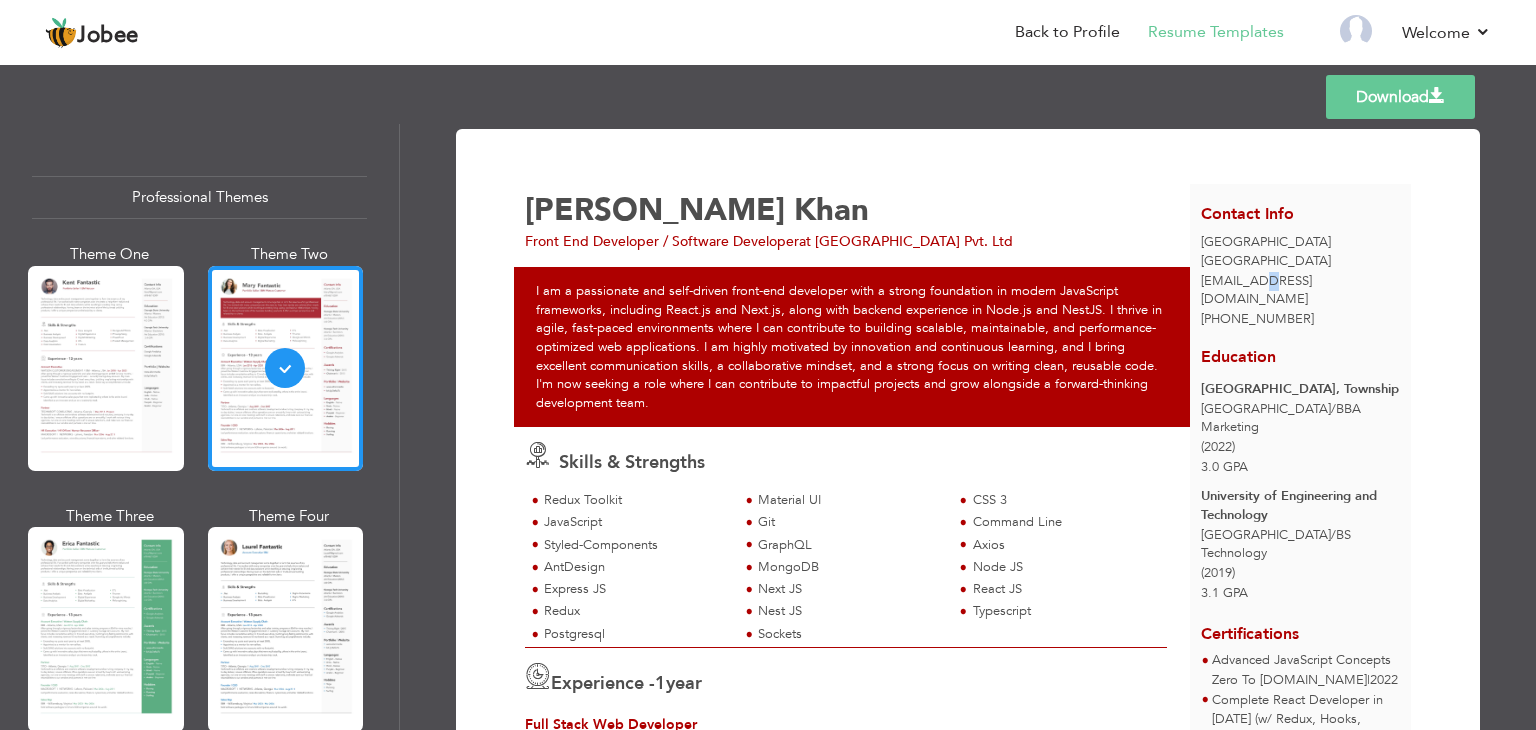 click on "[EMAIL_ADDRESS][DOMAIN_NAME]" at bounding box center [1256, 290] 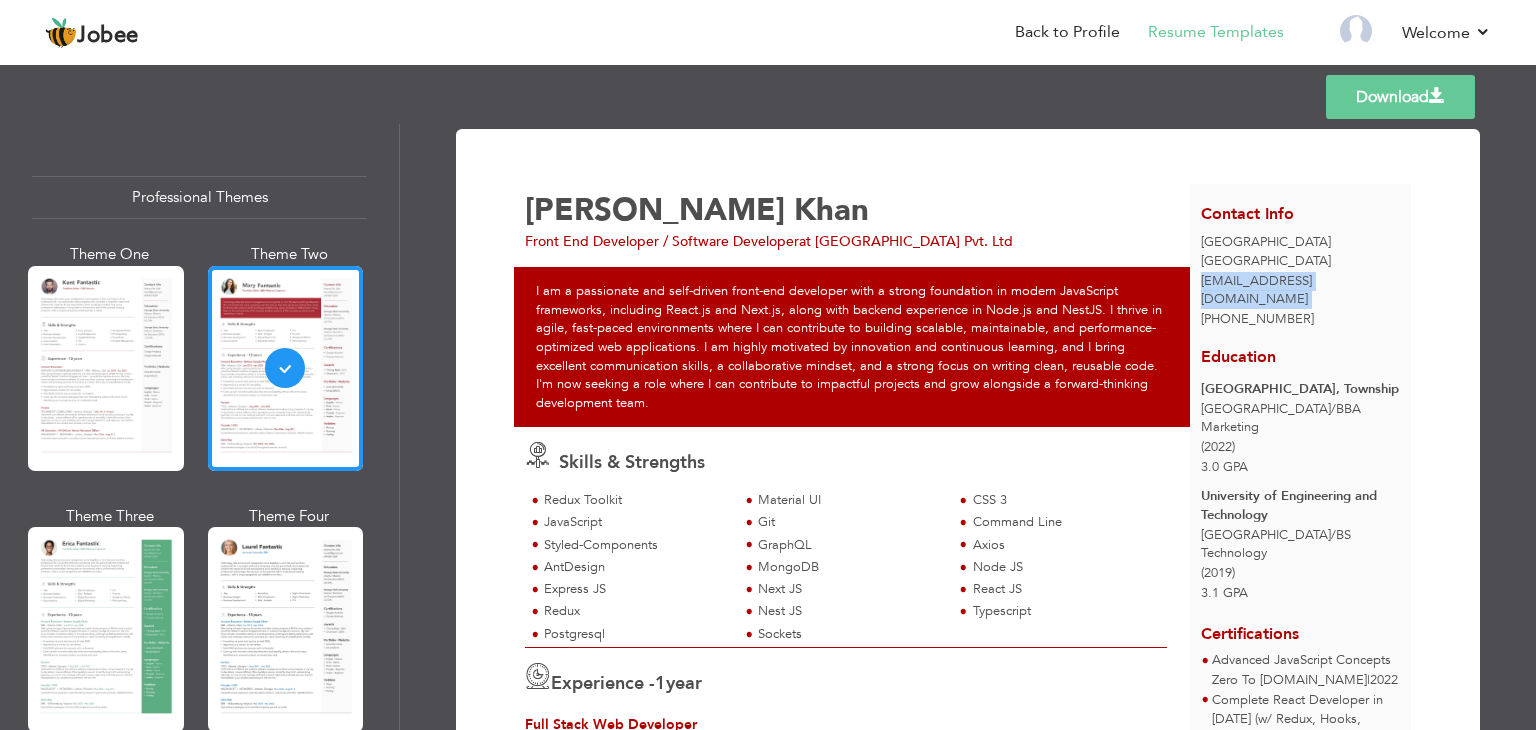 click on "[EMAIL_ADDRESS][DOMAIN_NAME]" at bounding box center (1256, 290) 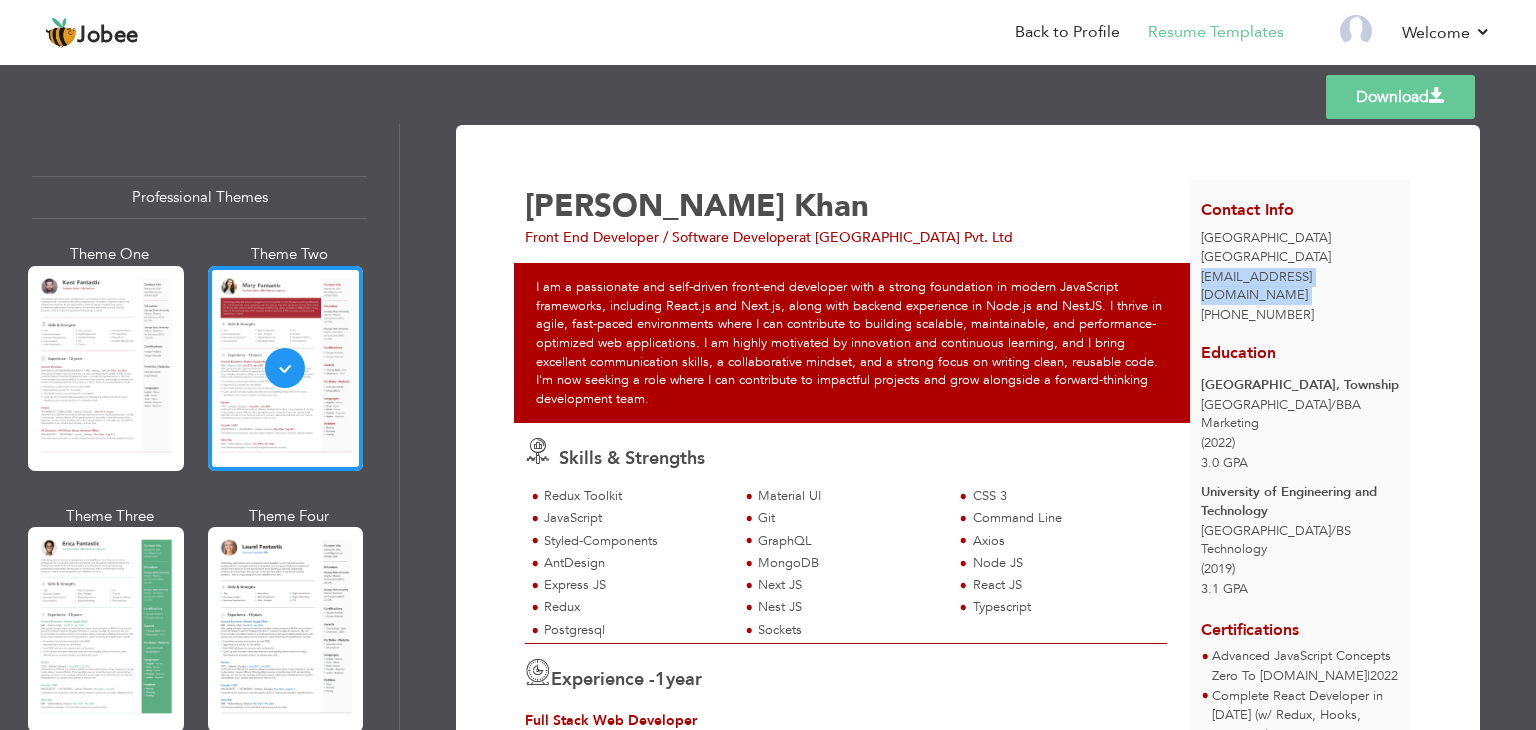scroll, scrollTop: 0, scrollLeft: 0, axis: both 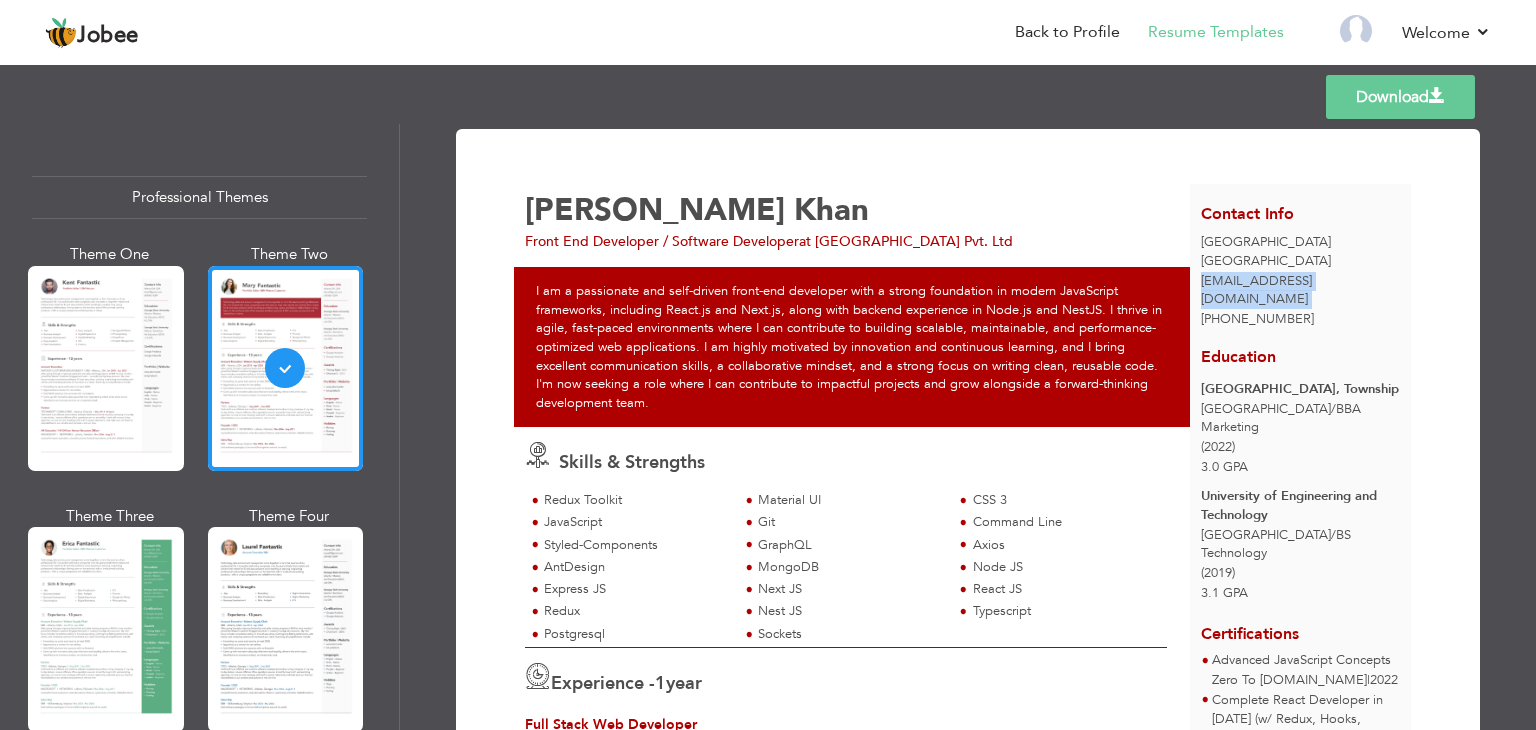 click on "Download" at bounding box center (1400, 97) 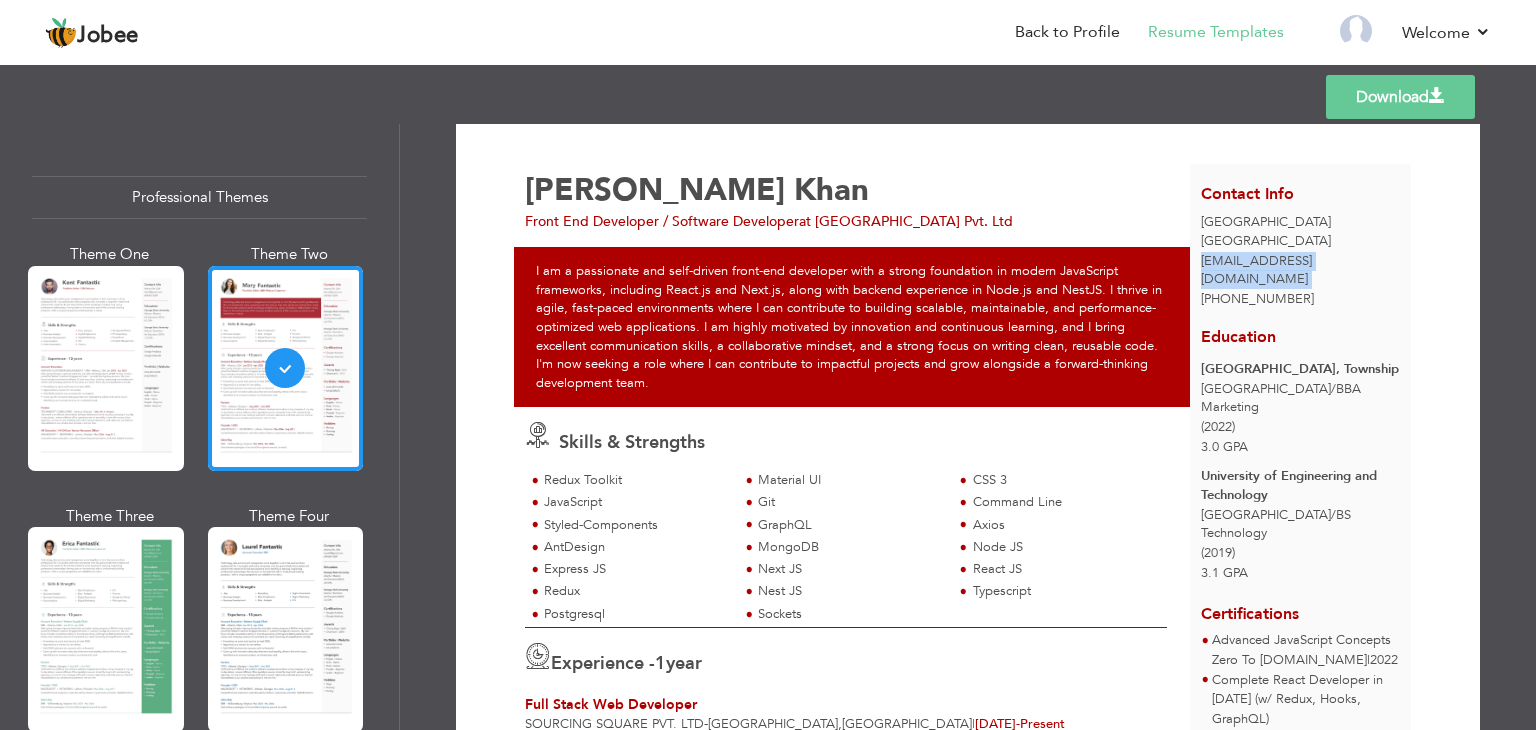 scroll, scrollTop: 0, scrollLeft: 0, axis: both 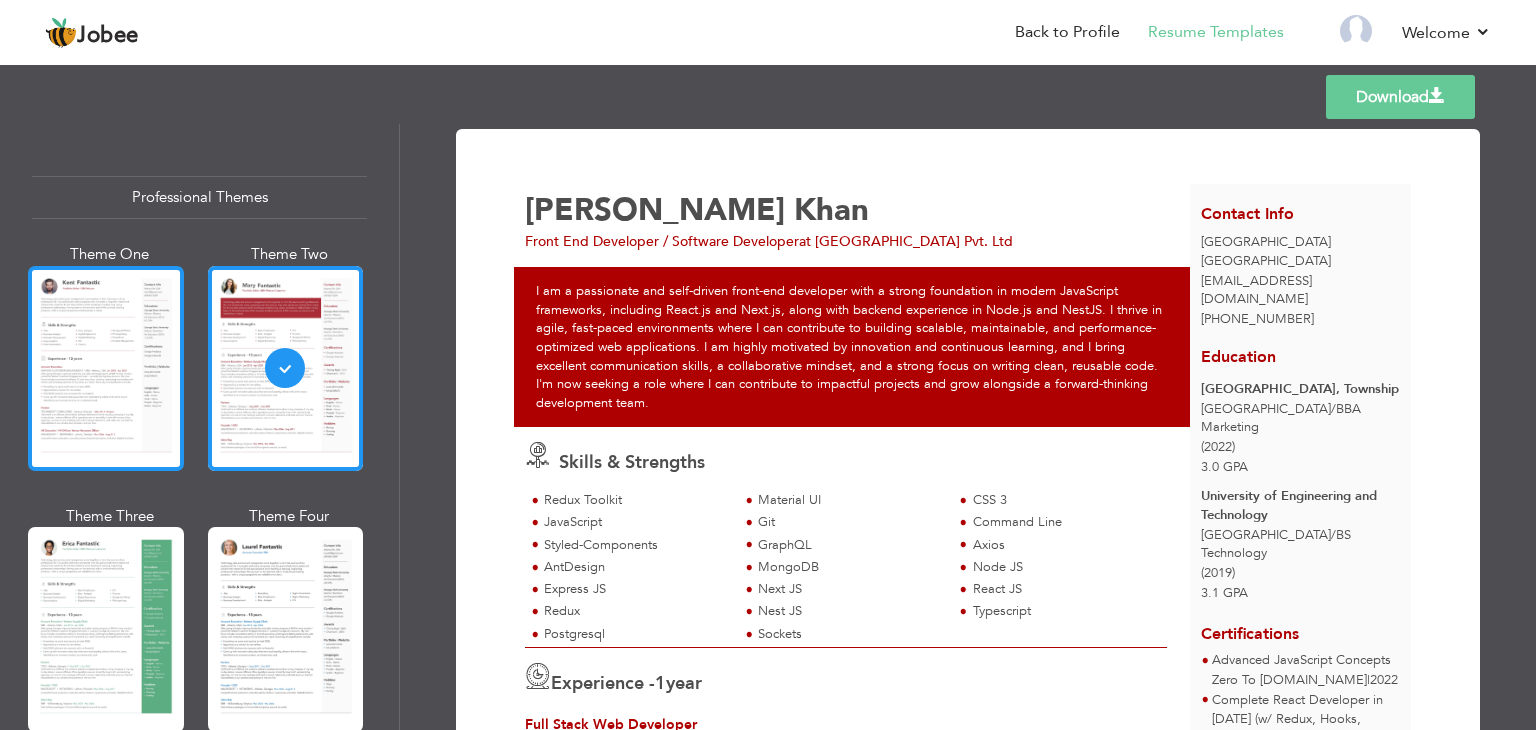 click at bounding box center [106, 368] 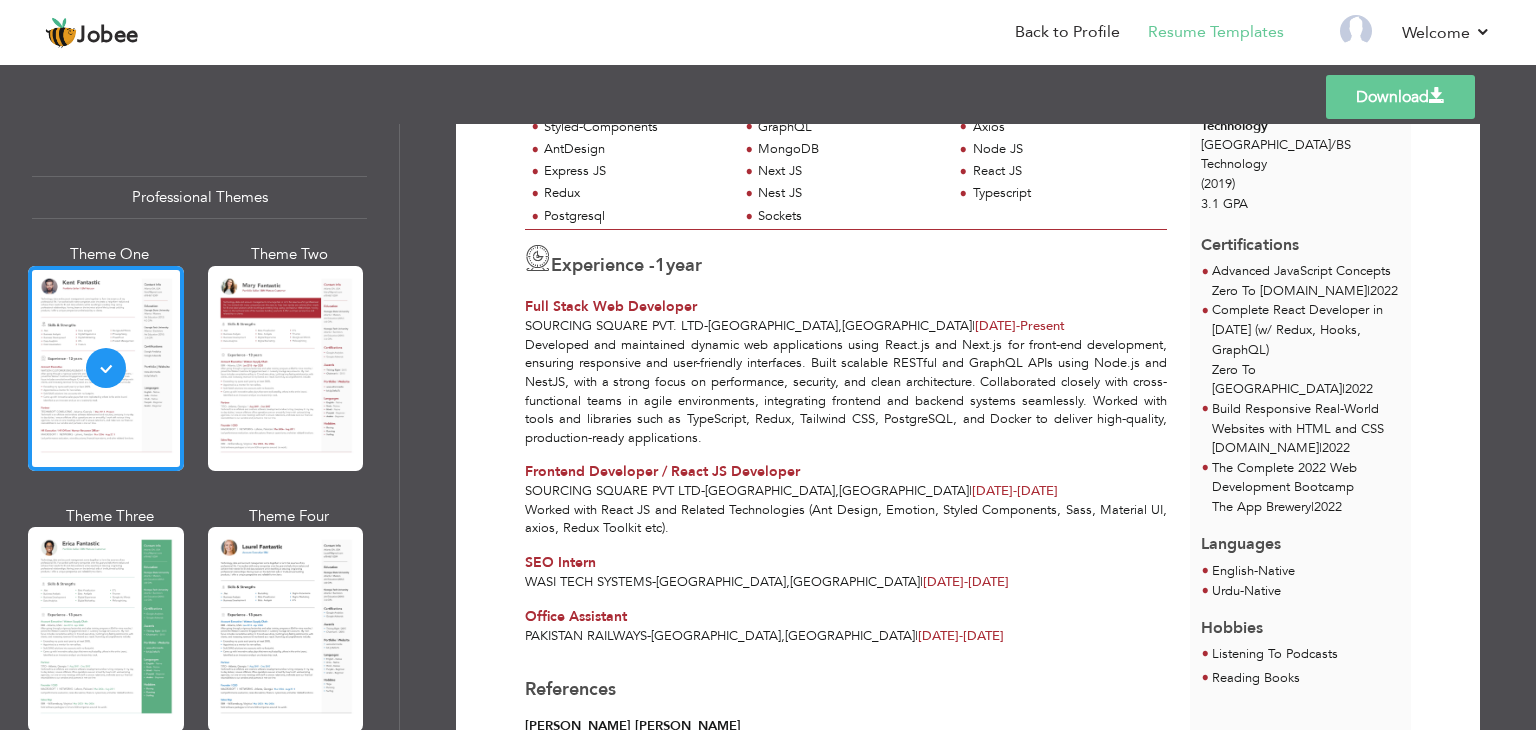 scroll, scrollTop: 418, scrollLeft: 0, axis: vertical 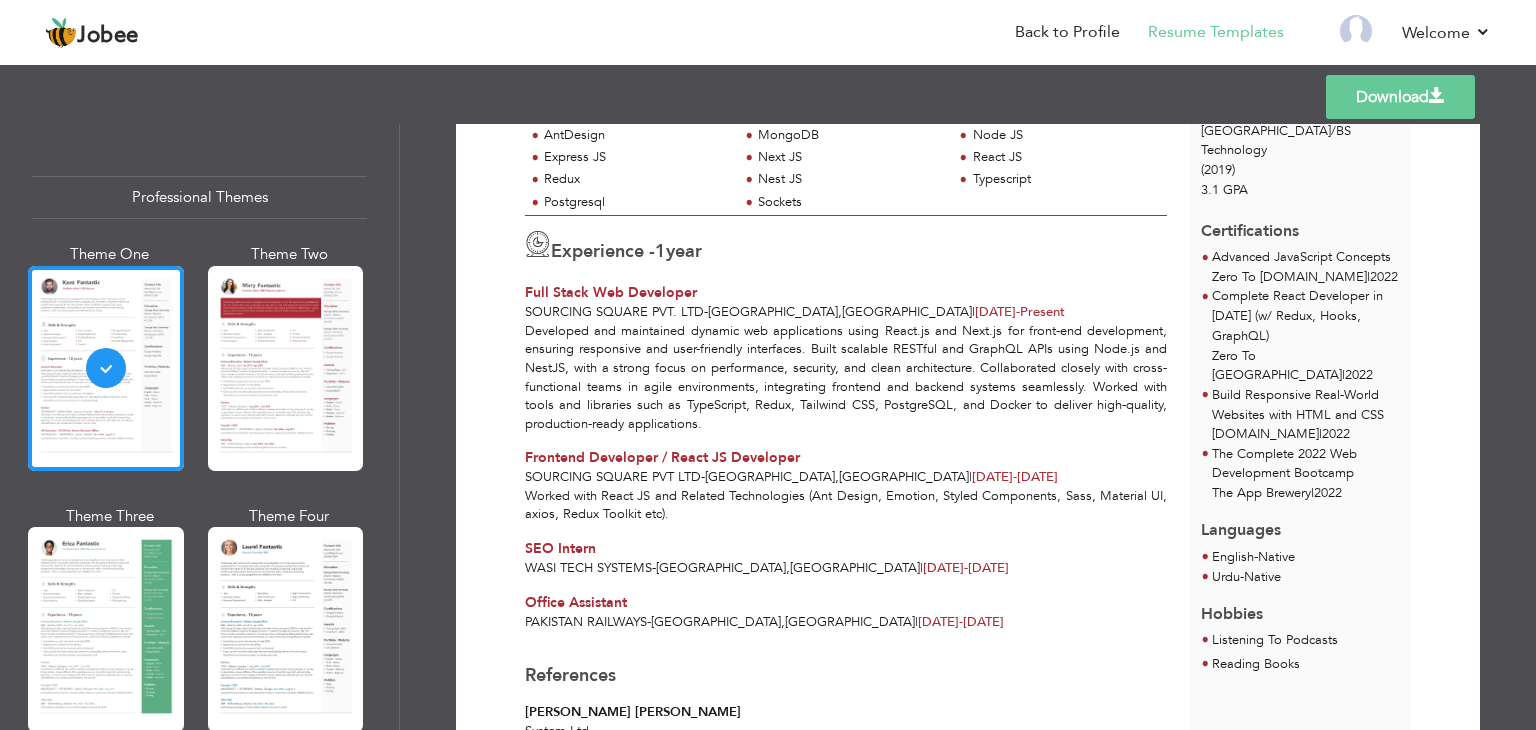 click on "Download" at bounding box center (1400, 97) 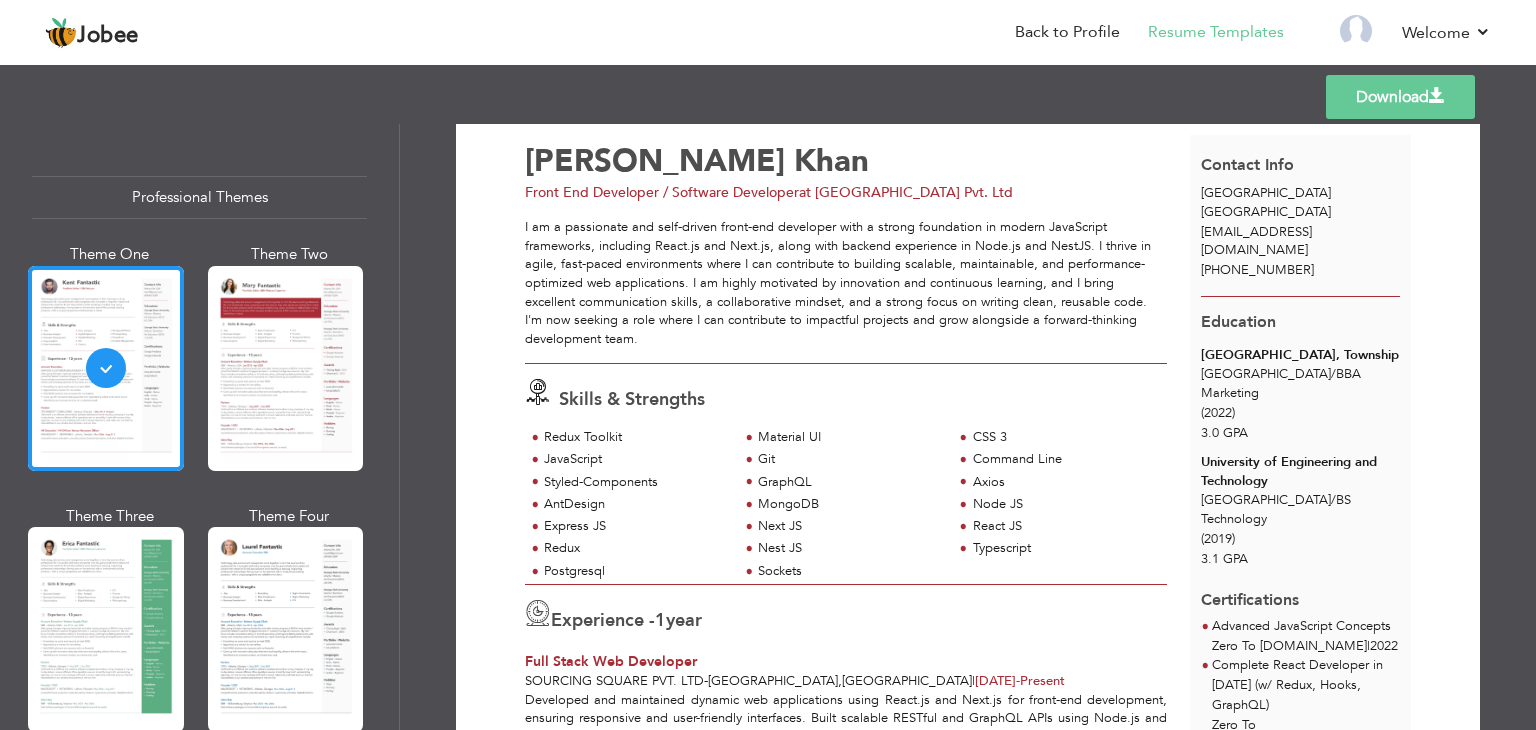 scroll, scrollTop: 0, scrollLeft: 0, axis: both 